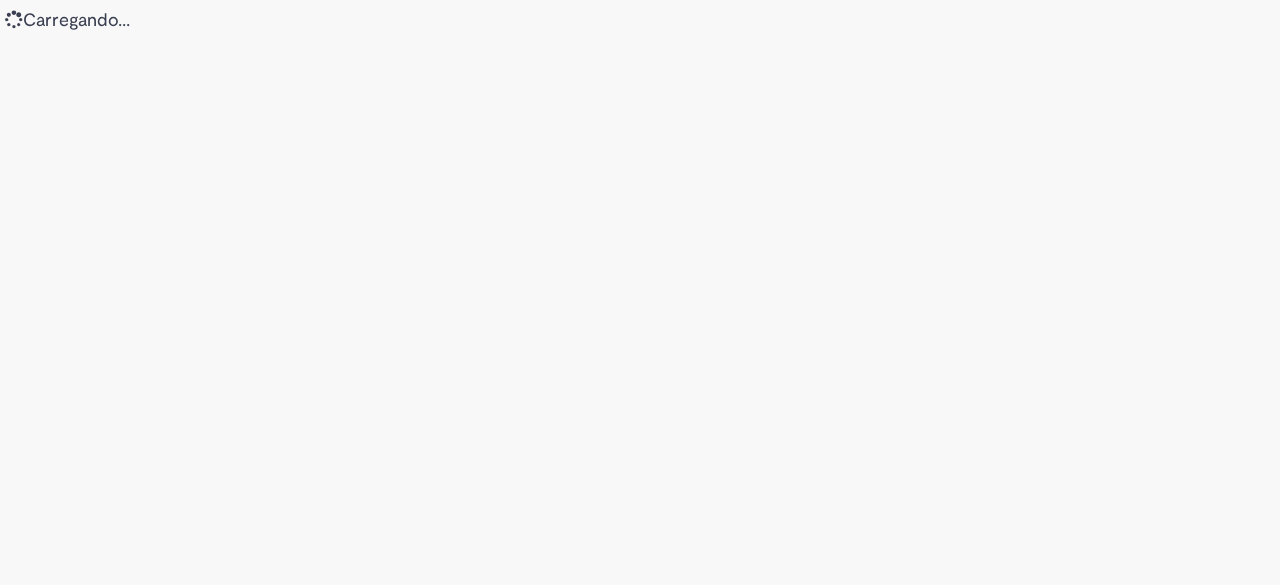 scroll, scrollTop: 0, scrollLeft: 0, axis: both 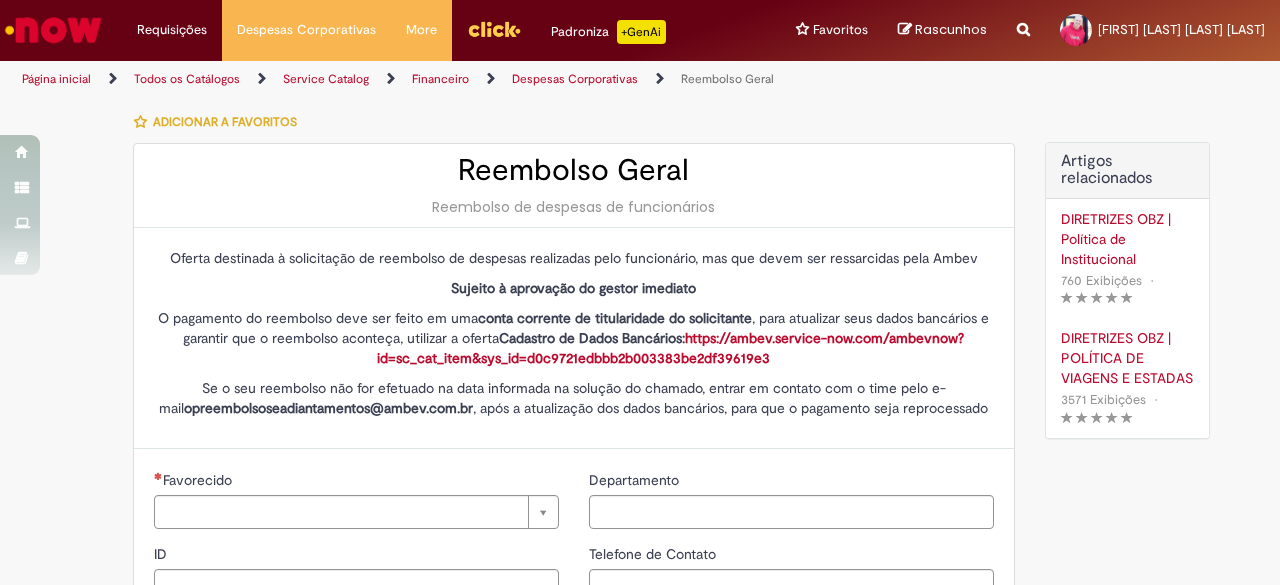 type on "********" 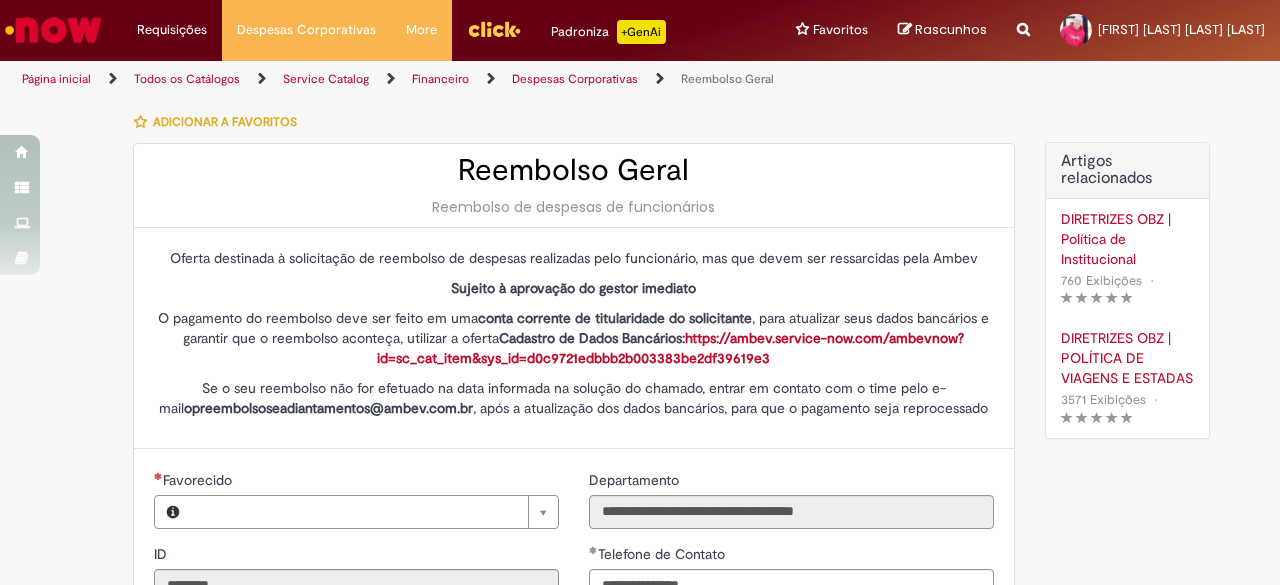 type on "**********" 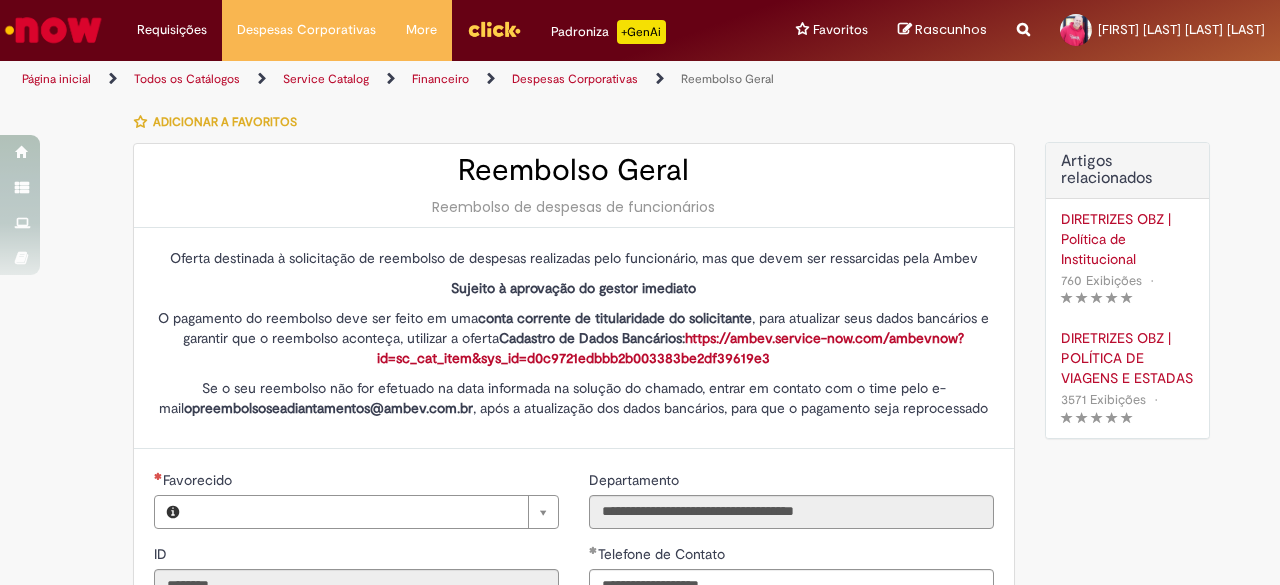 type on "**********" 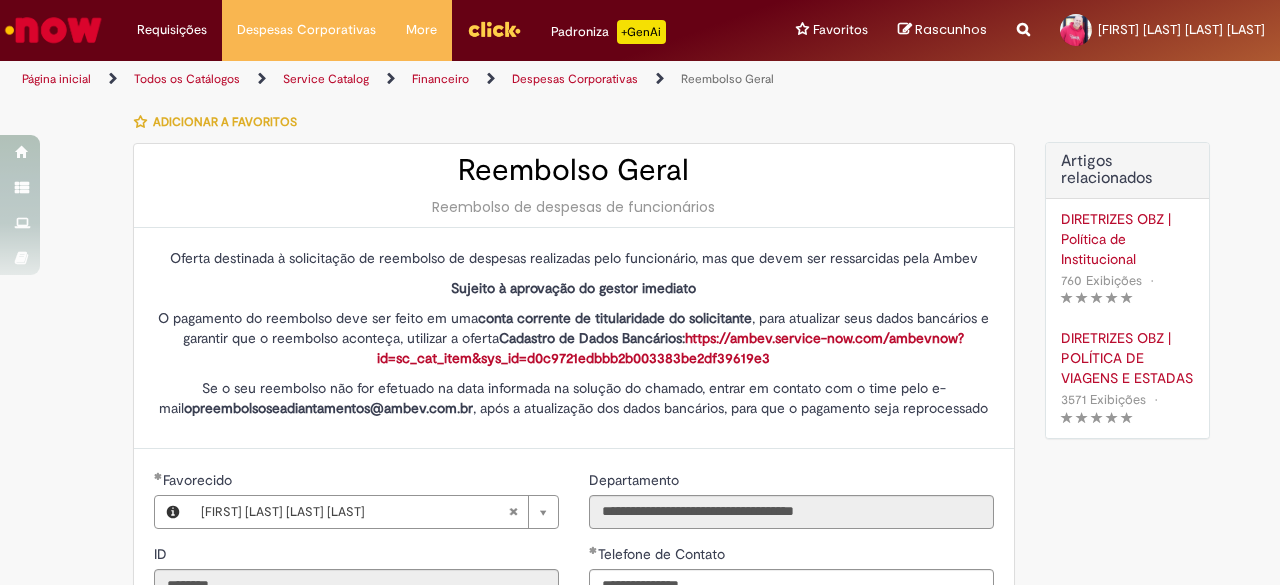 type on "**********" 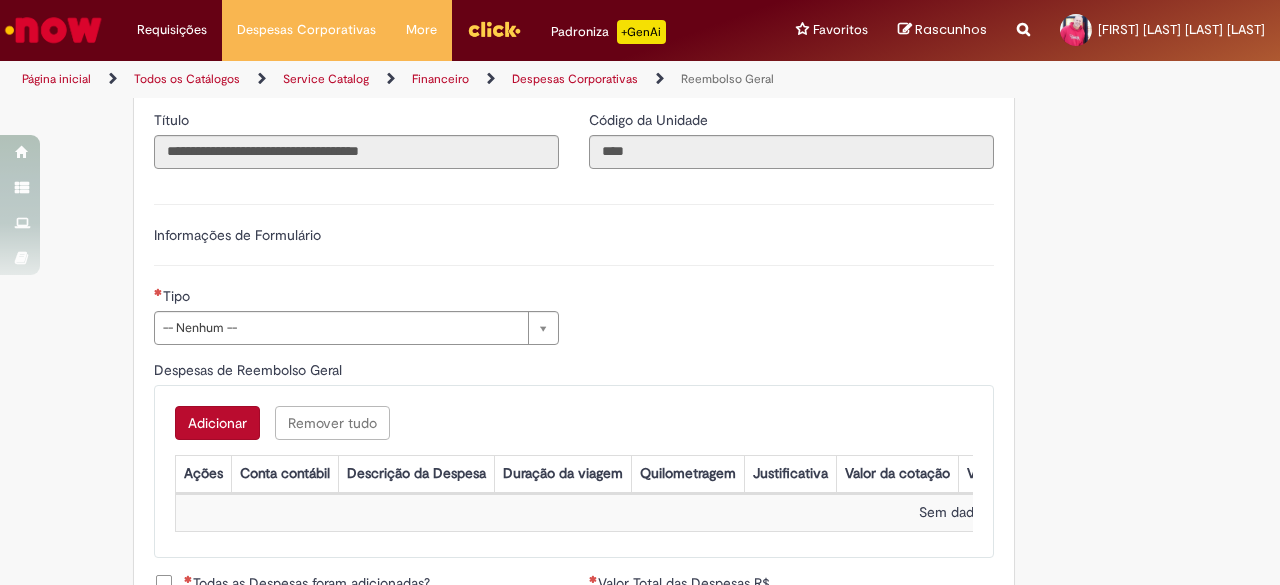 scroll, scrollTop: 600, scrollLeft: 0, axis: vertical 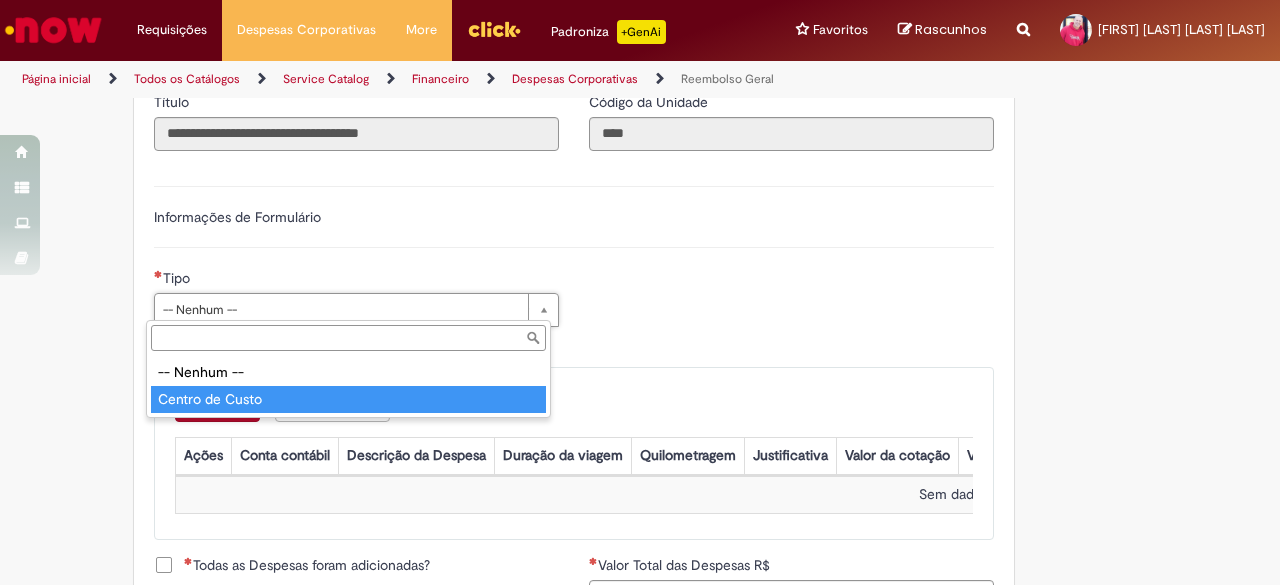 type on "**********" 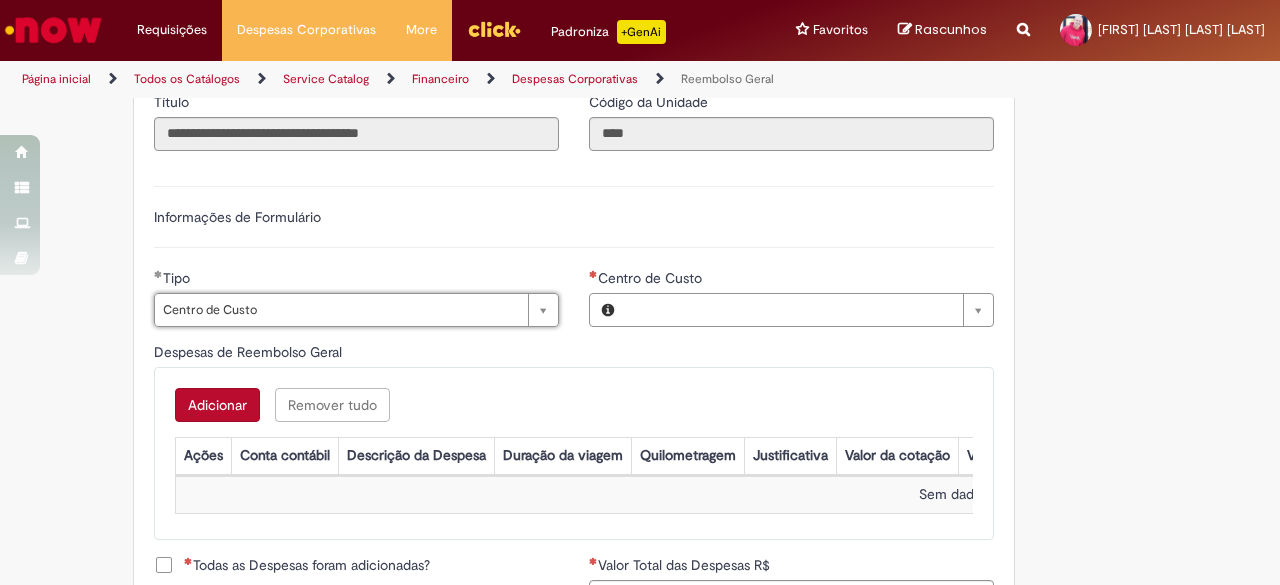 type on "**********" 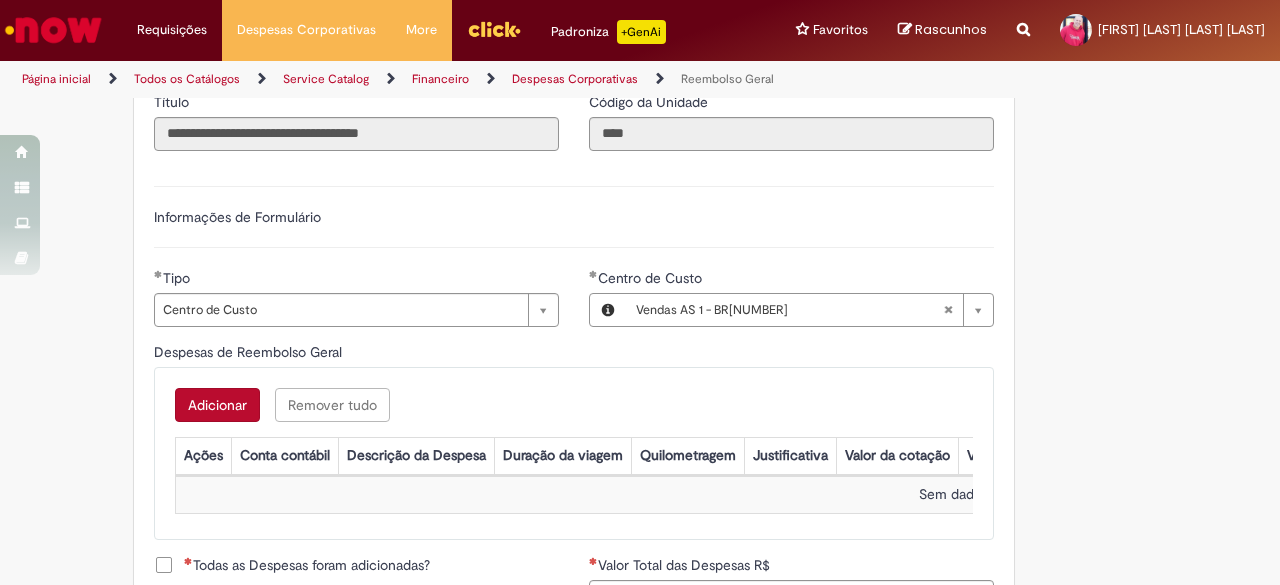 click on "Adicionar" at bounding box center [217, 405] 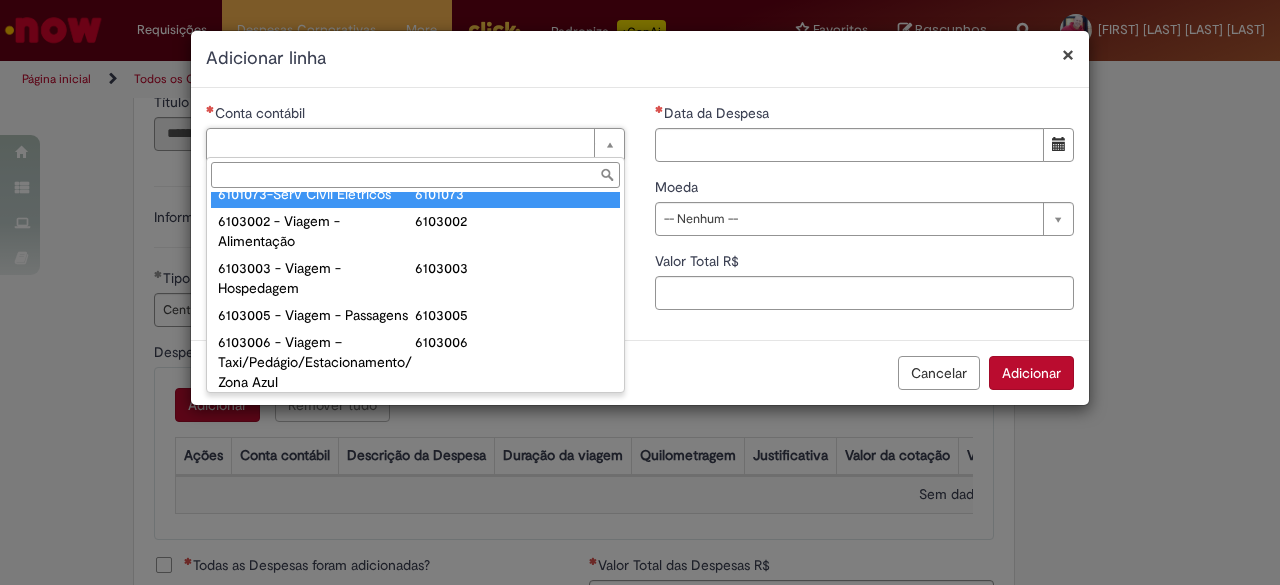 scroll, scrollTop: 810, scrollLeft: 0, axis: vertical 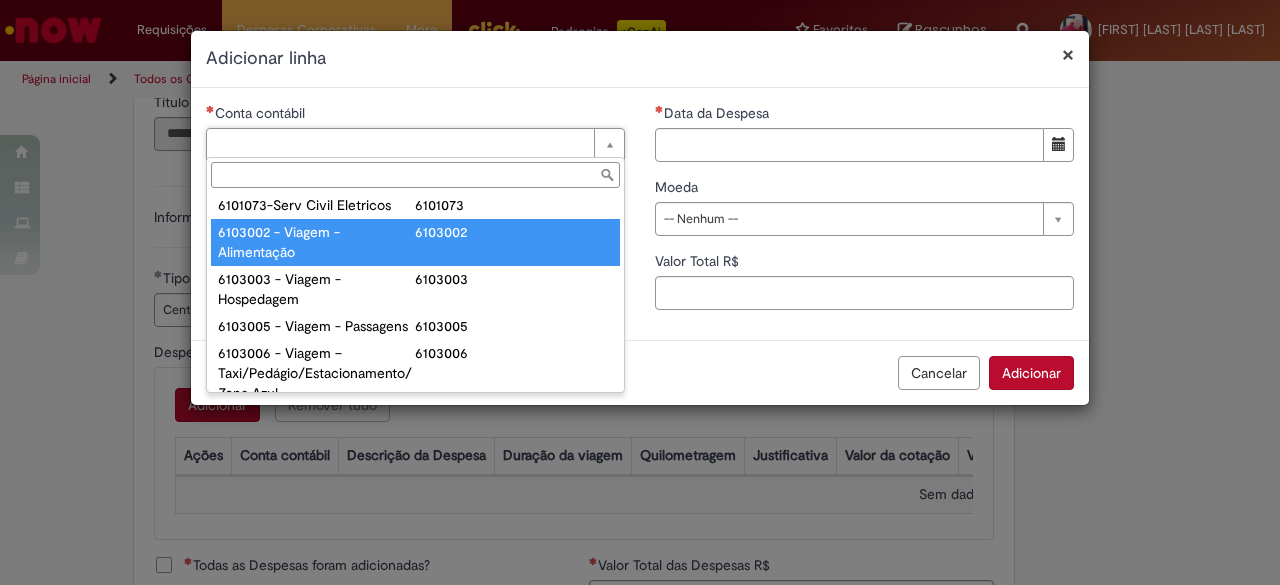 type on "**********" 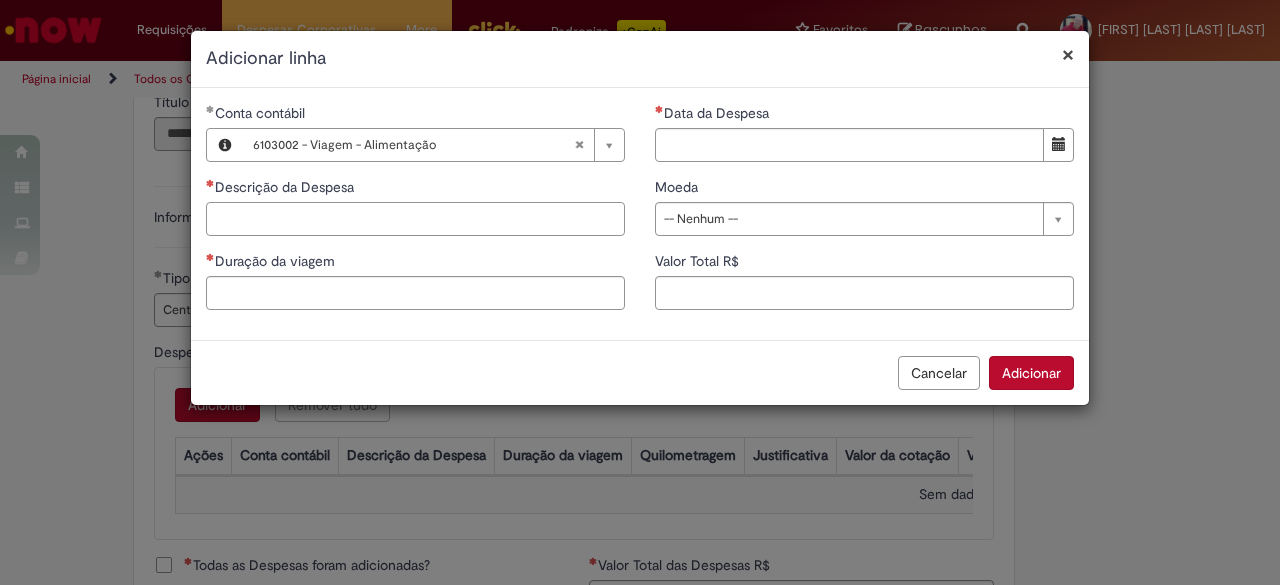 click on "Descrição da Despesa" at bounding box center [415, 219] 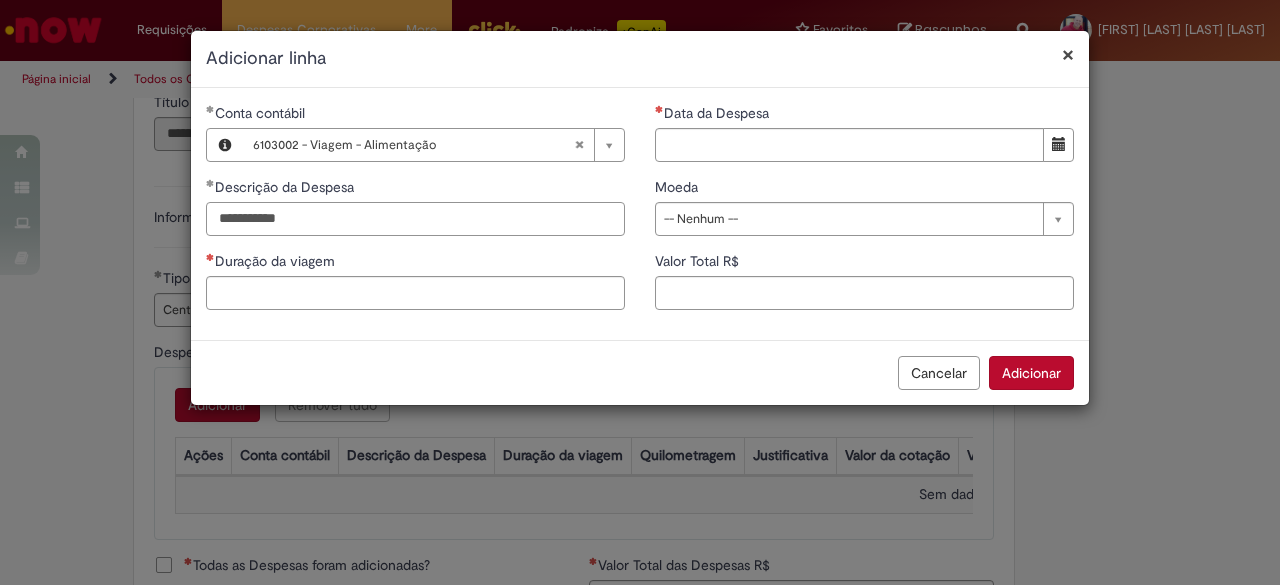 type on "**********" 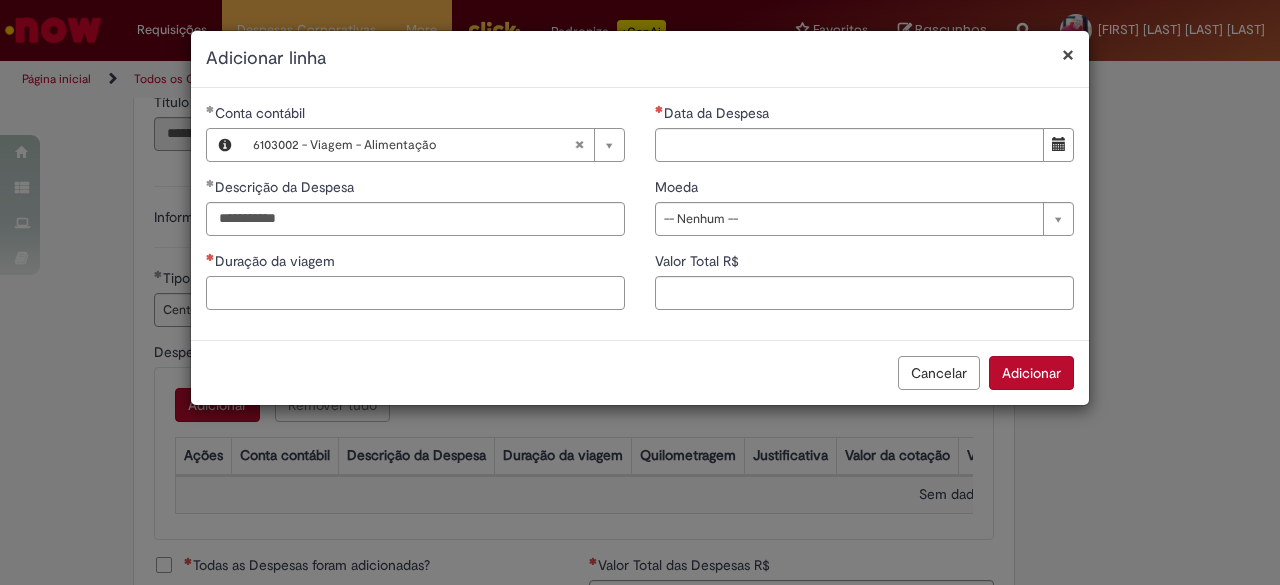 click on "Duração da viagem" at bounding box center (415, 293) 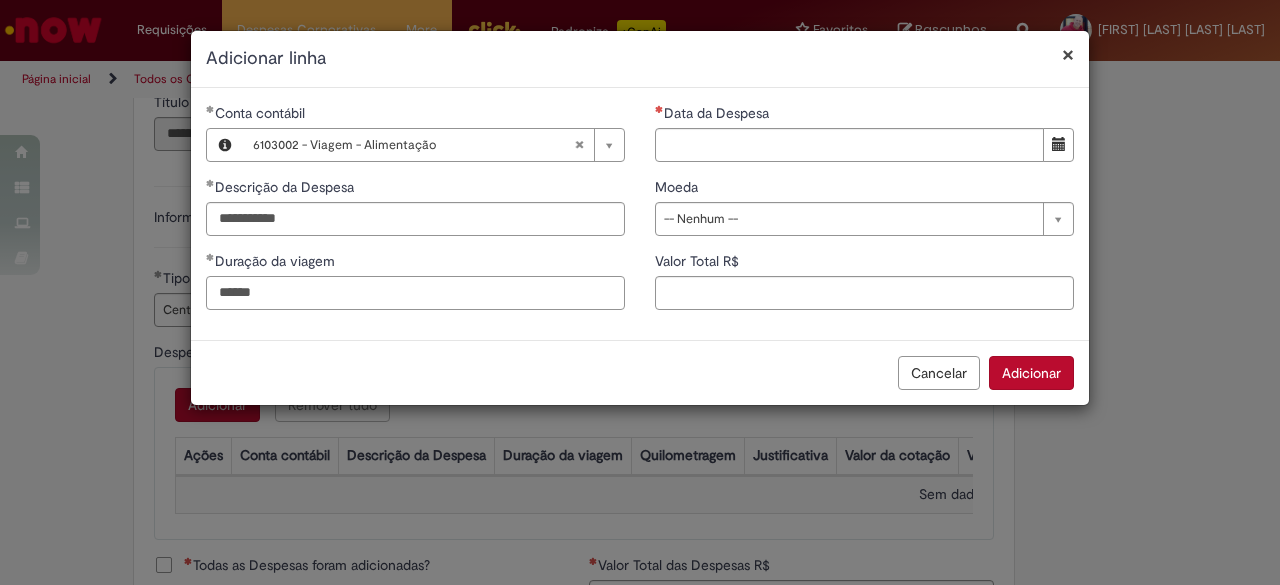 type on "******" 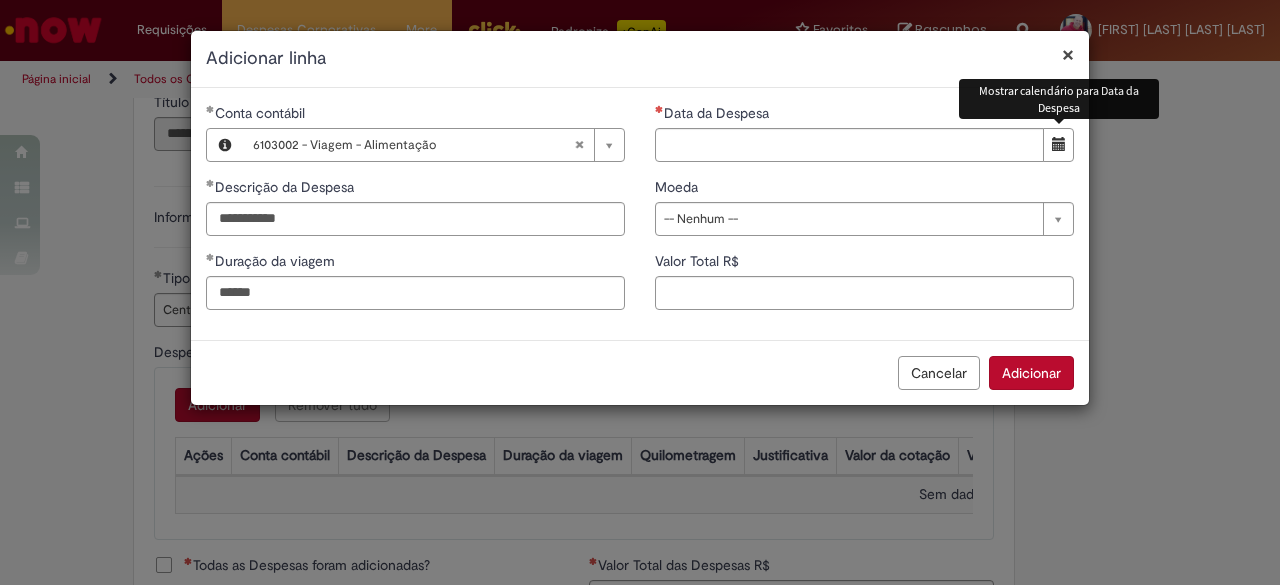 click at bounding box center (1059, 144) 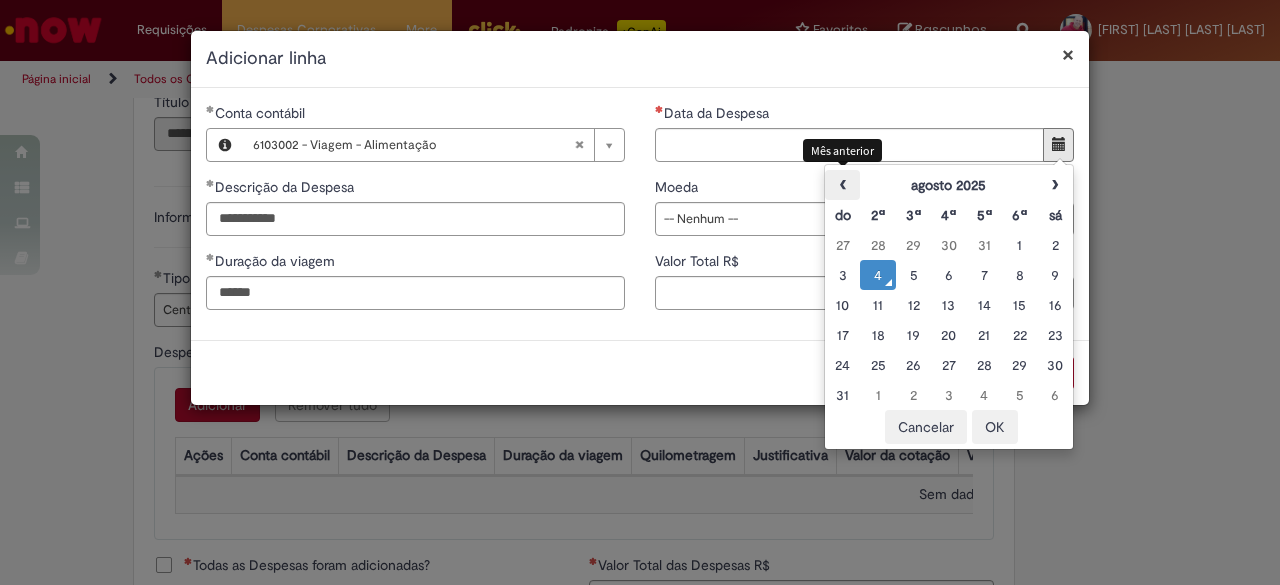 click on "‹" at bounding box center (842, 185) 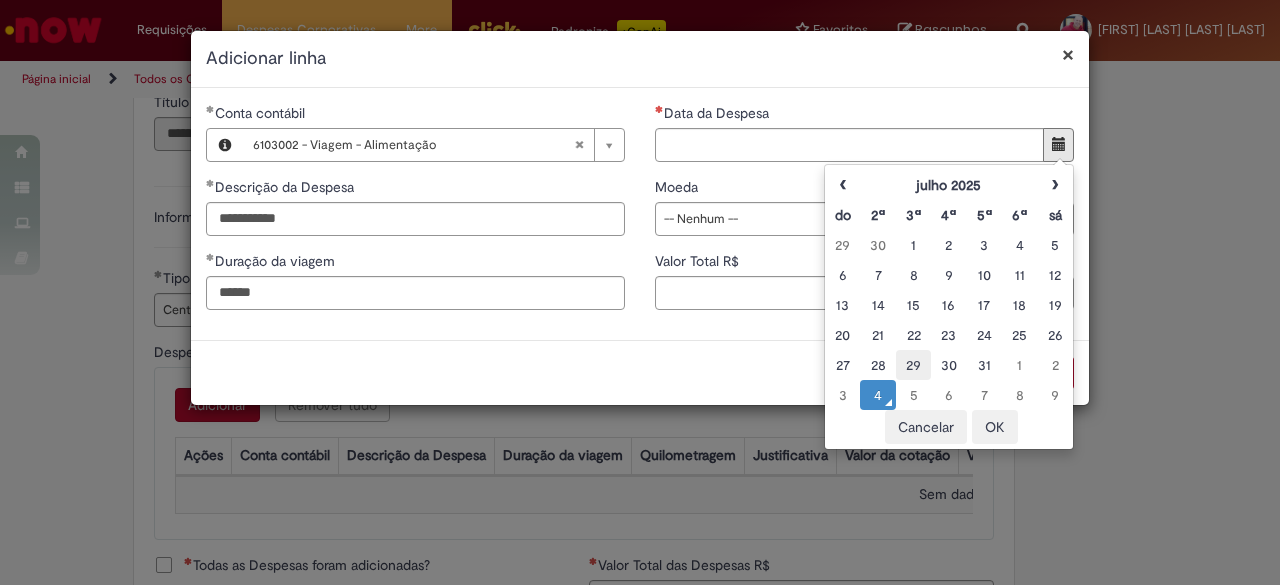 click on "29" at bounding box center [913, 365] 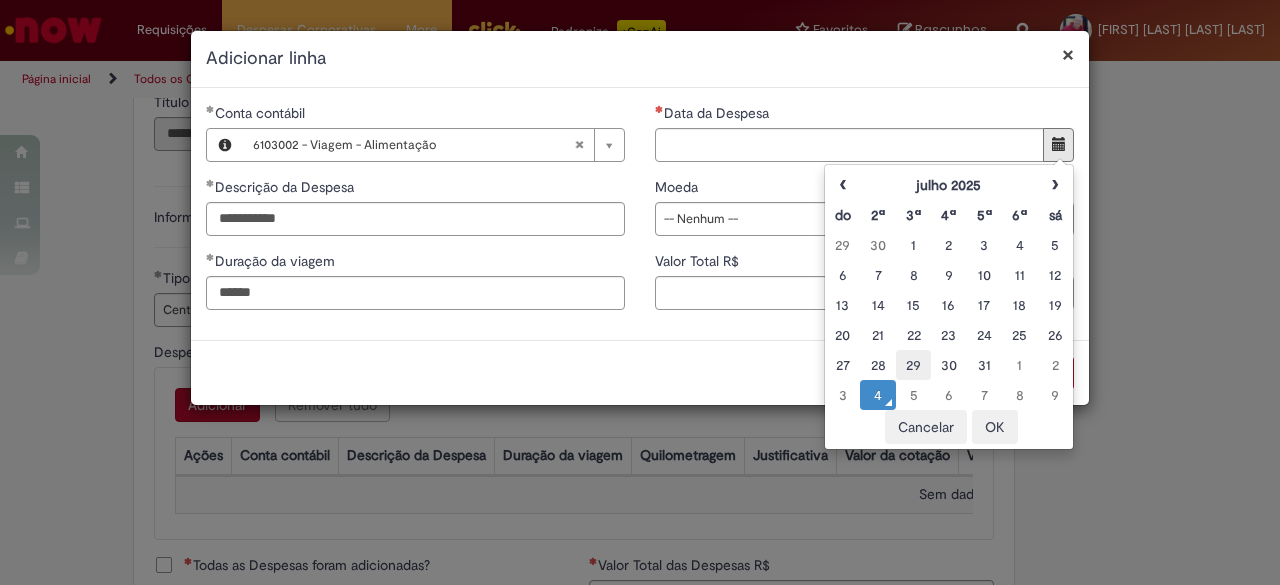 type on "**********" 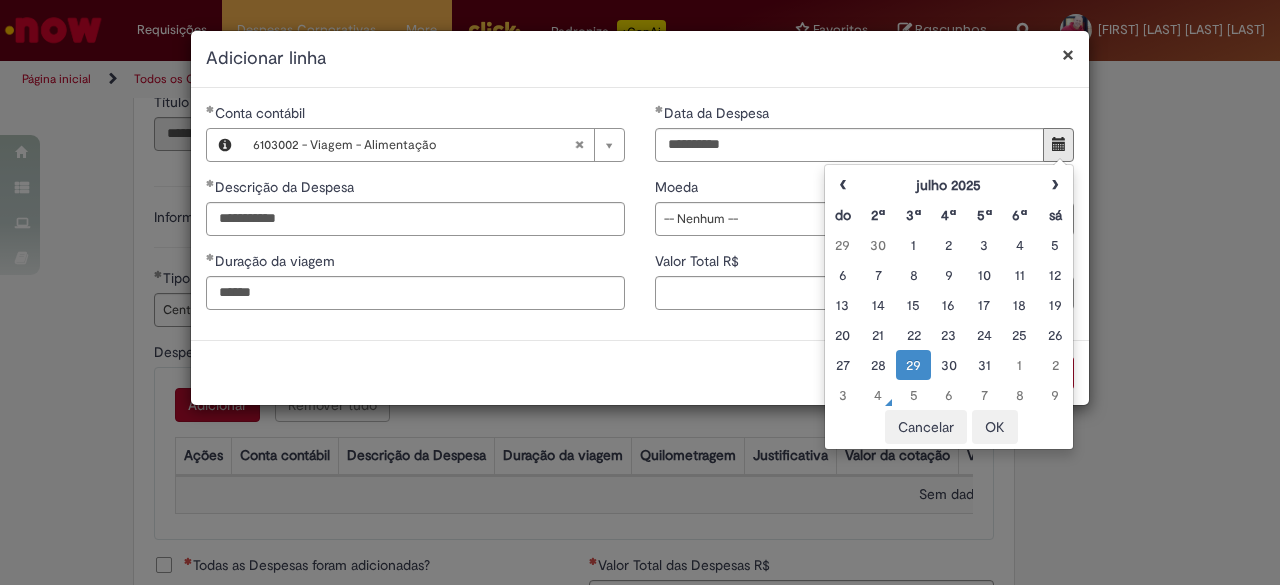 click on "OK" at bounding box center (995, 427) 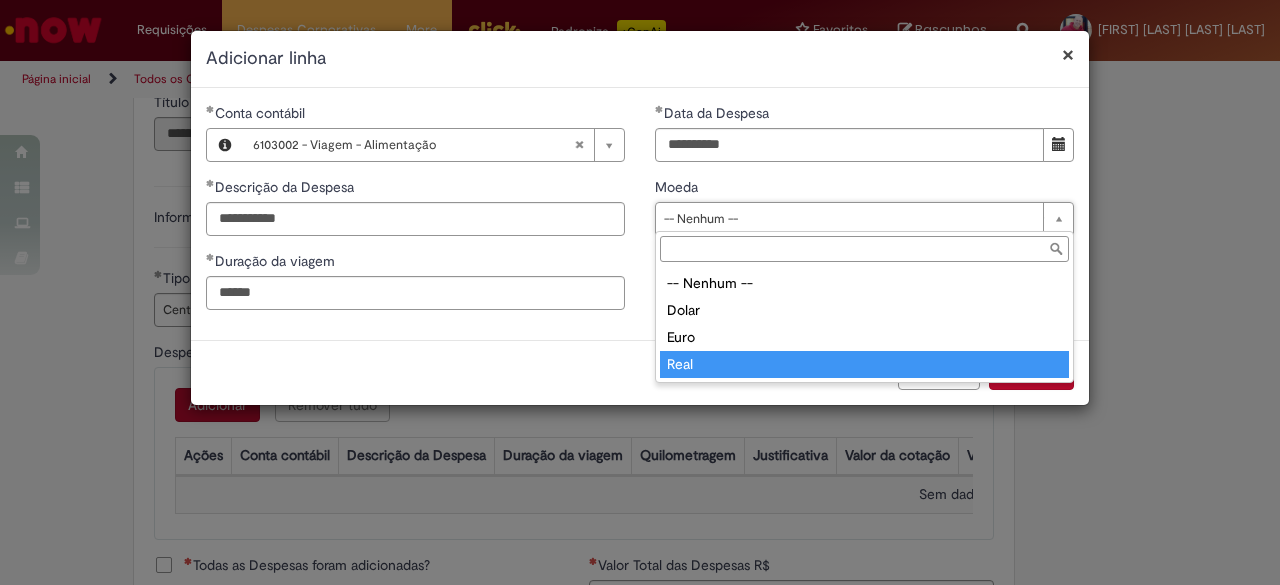 type on "****" 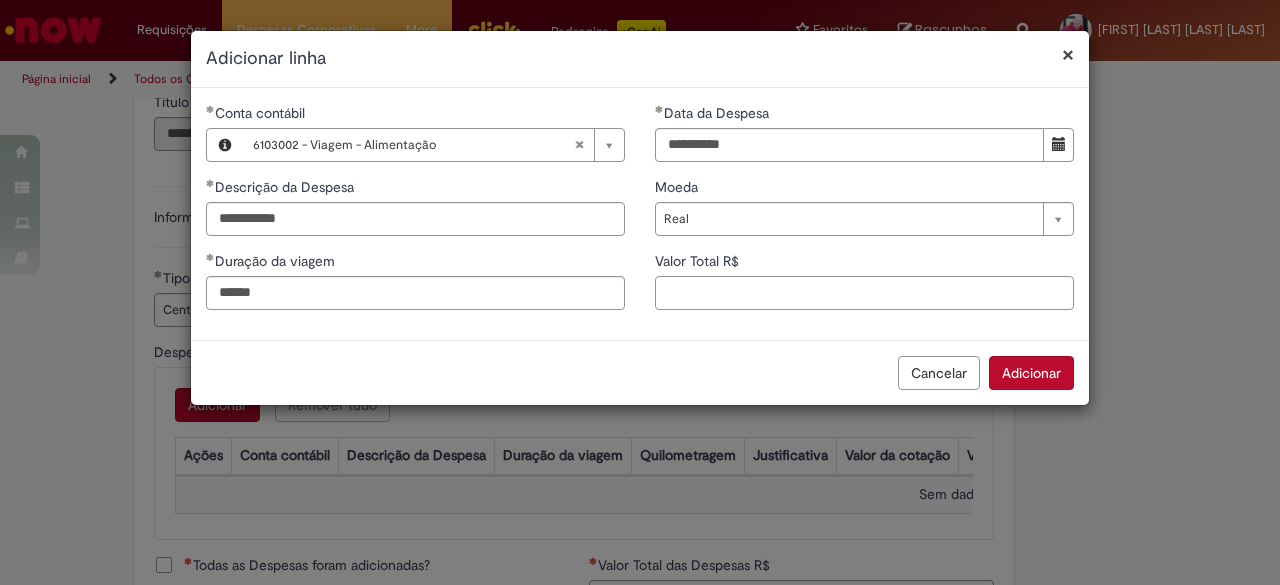 click on "Valor Total R$" at bounding box center [864, 293] 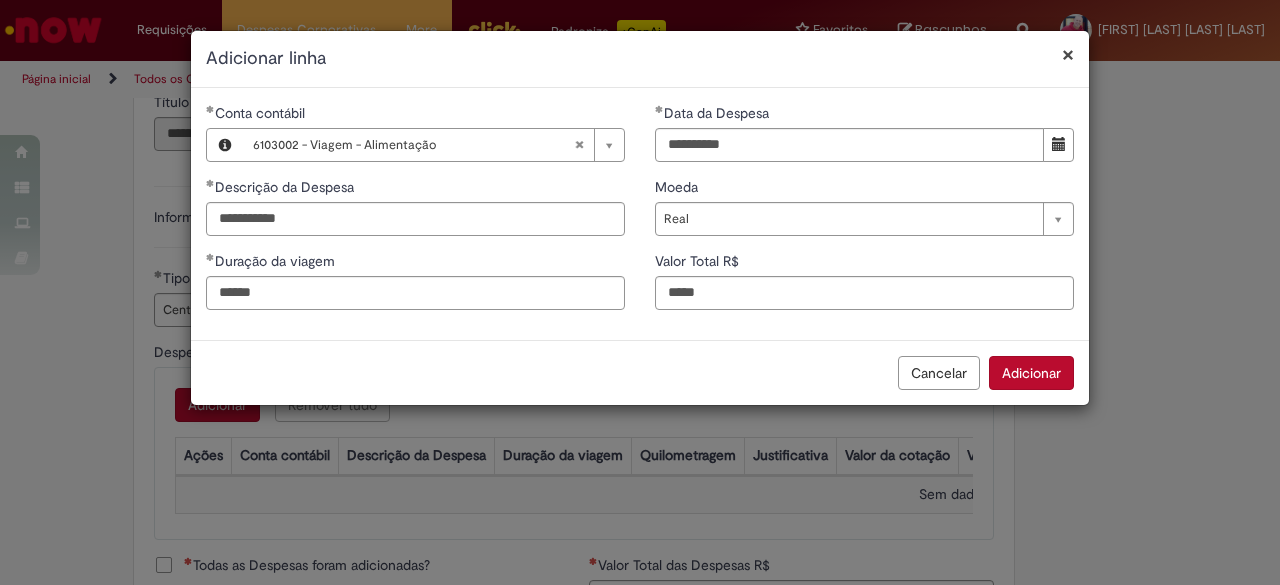 type on "****" 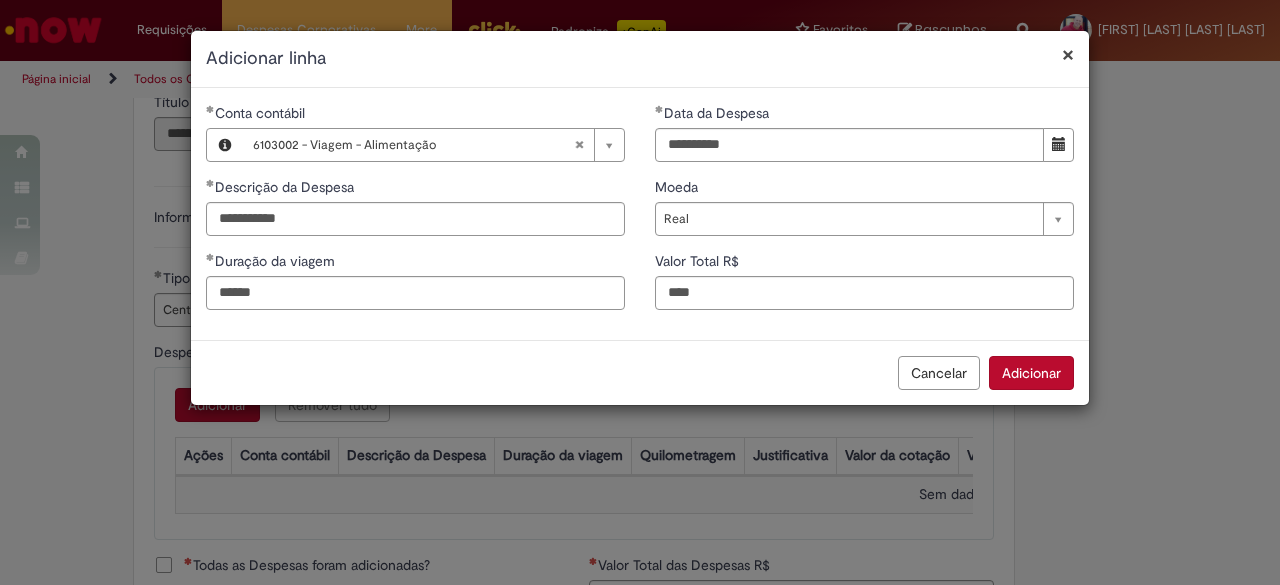 click on "Adicionar" at bounding box center [1031, 373] 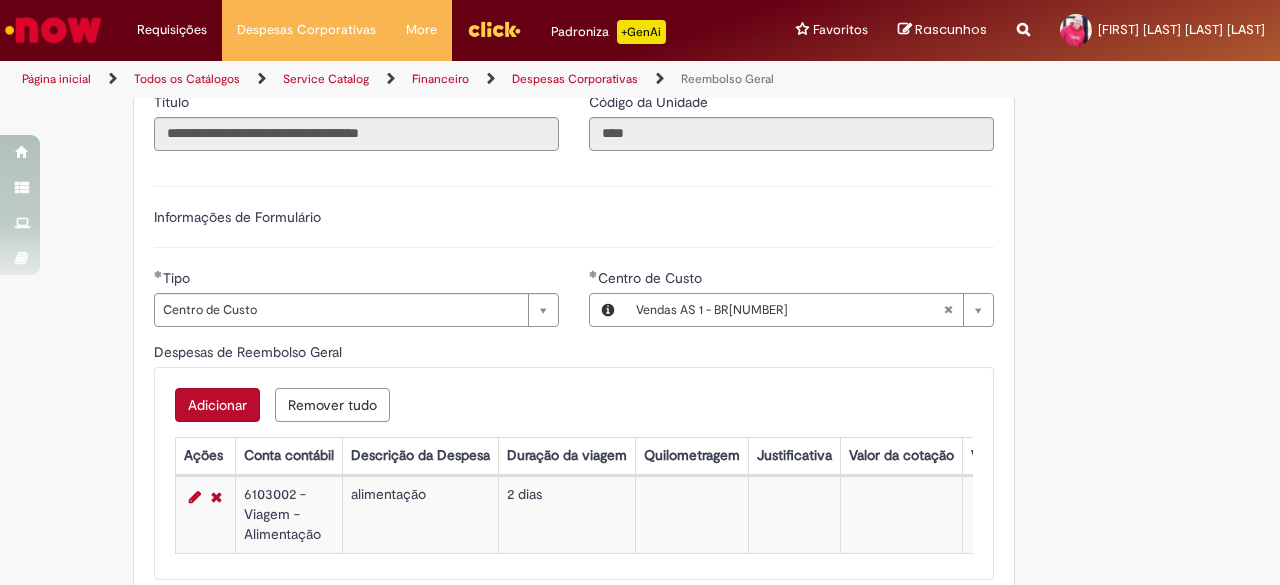 click on "Adicionar" at bounding box center (217, 405) 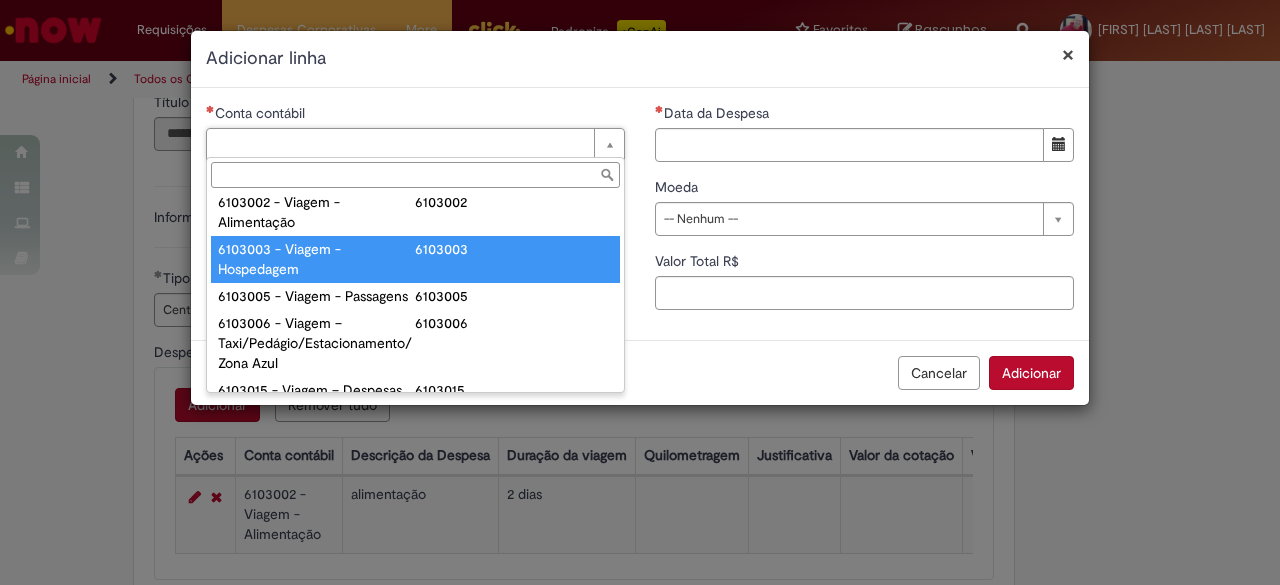 scroll, scrollTop: 837, scrollLeft: 0, axis: vertical 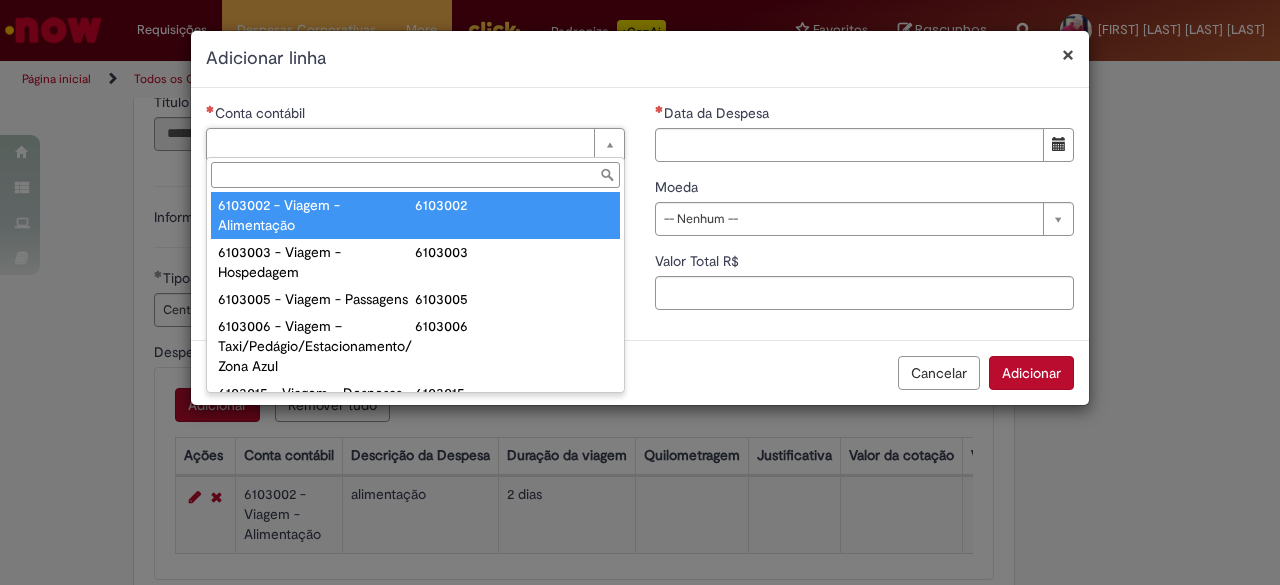 type on "**********" 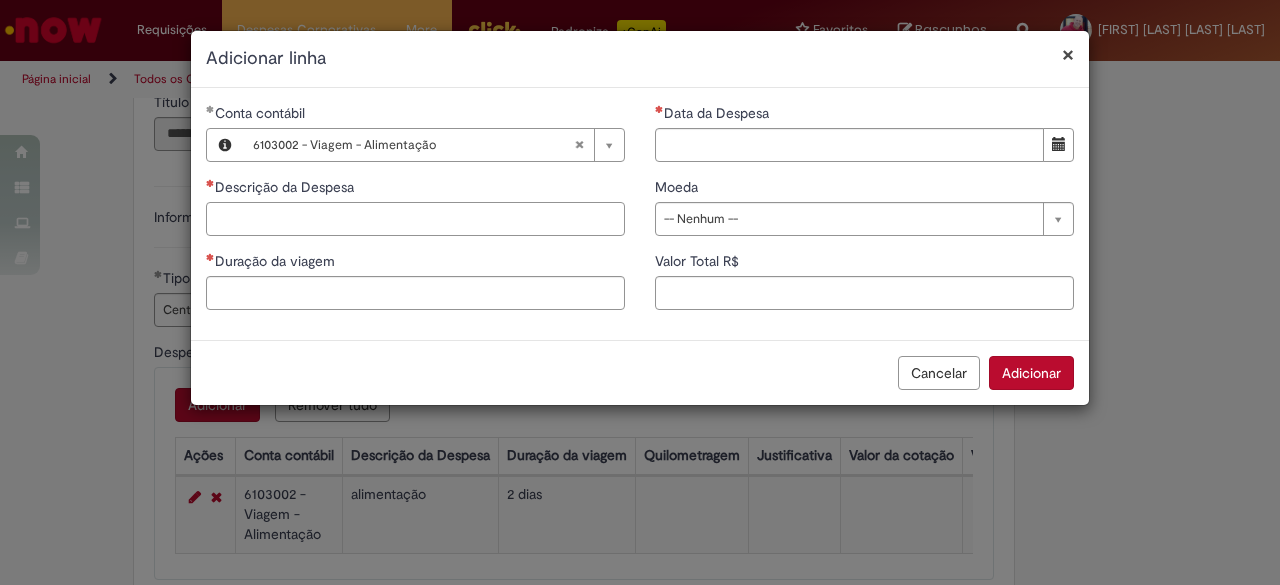 click on "Descrição da Despesa" at bounding box center [415, 219] 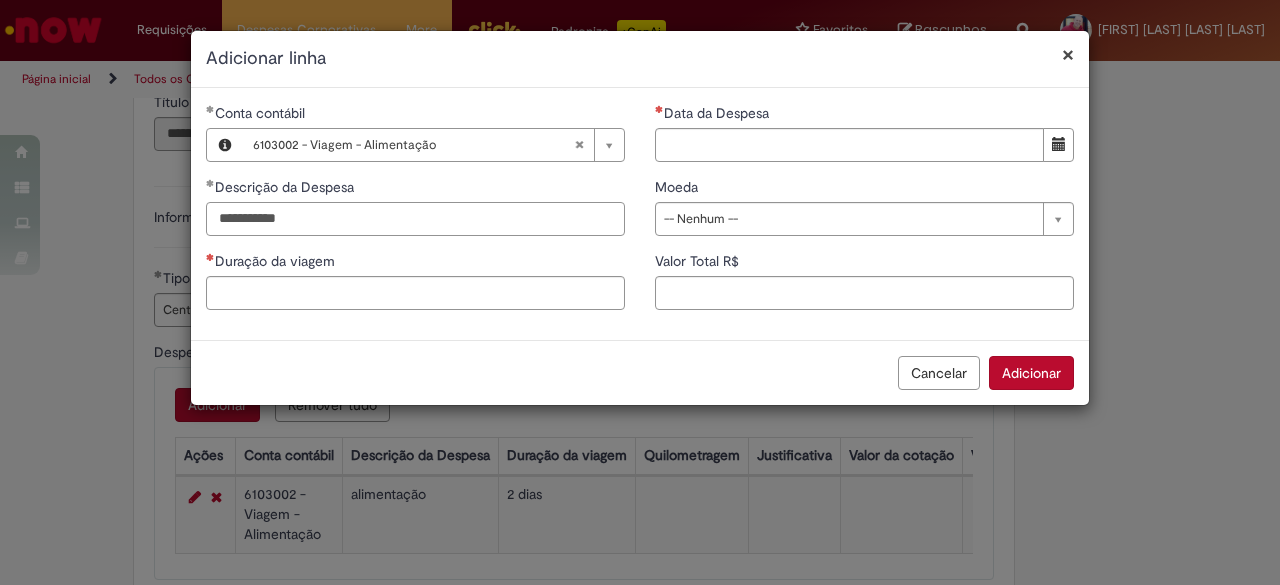 type on "**********" 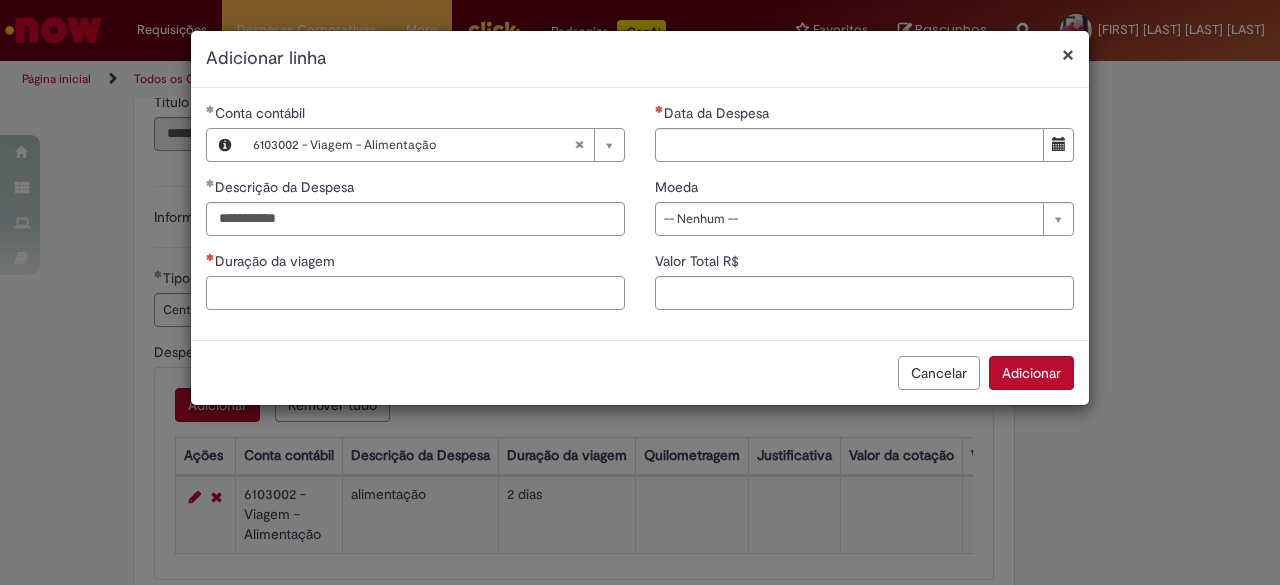 click on "Duração da viagem" at bounding box center (415, 293) 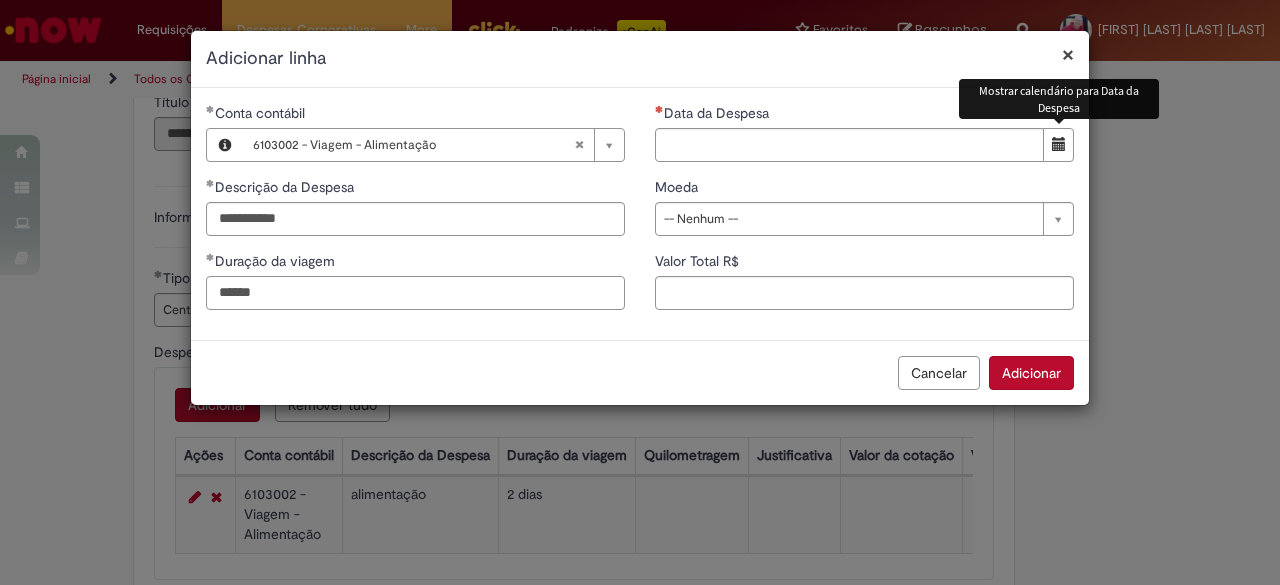 type on "******" 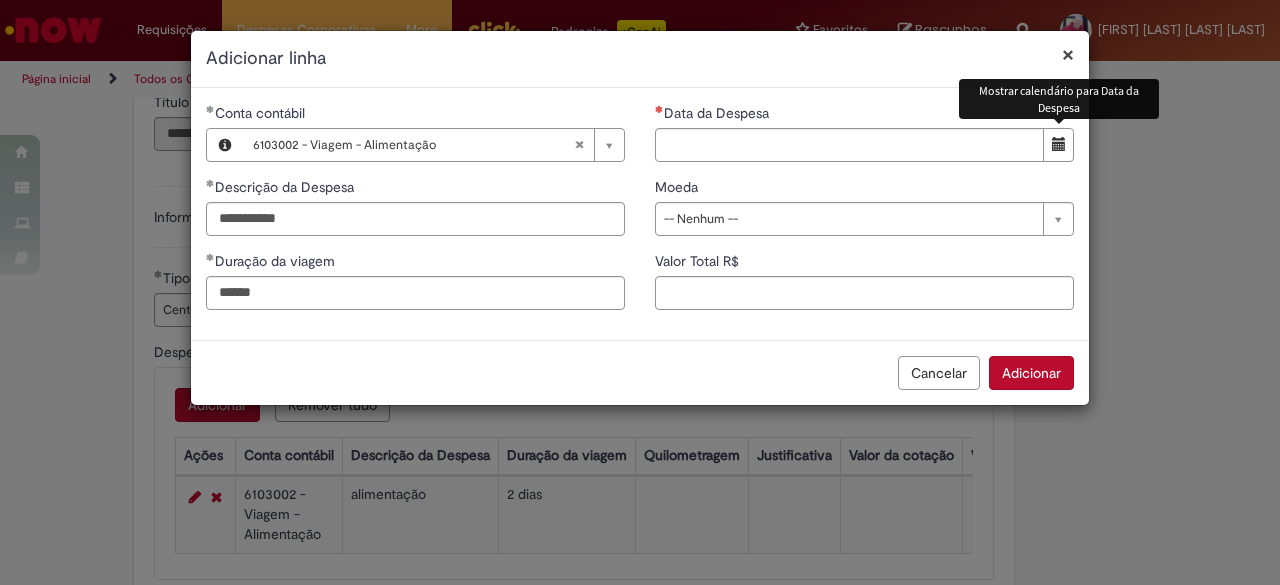 click at bounding box center [1058, 145] 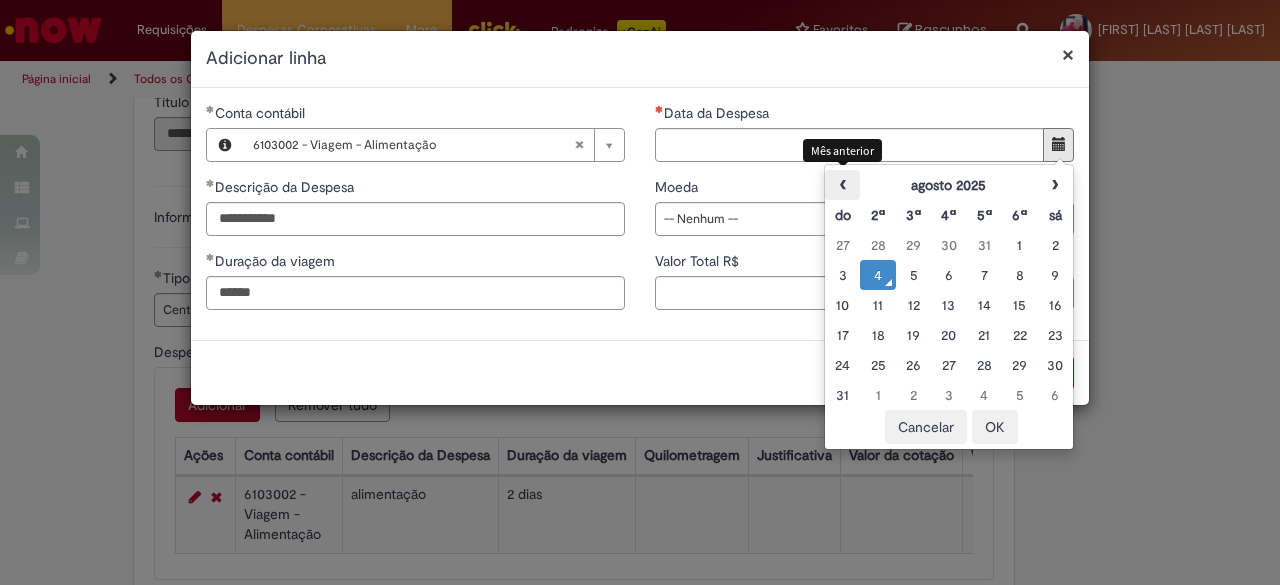 click on "‹" at bounding box center (842, 185) 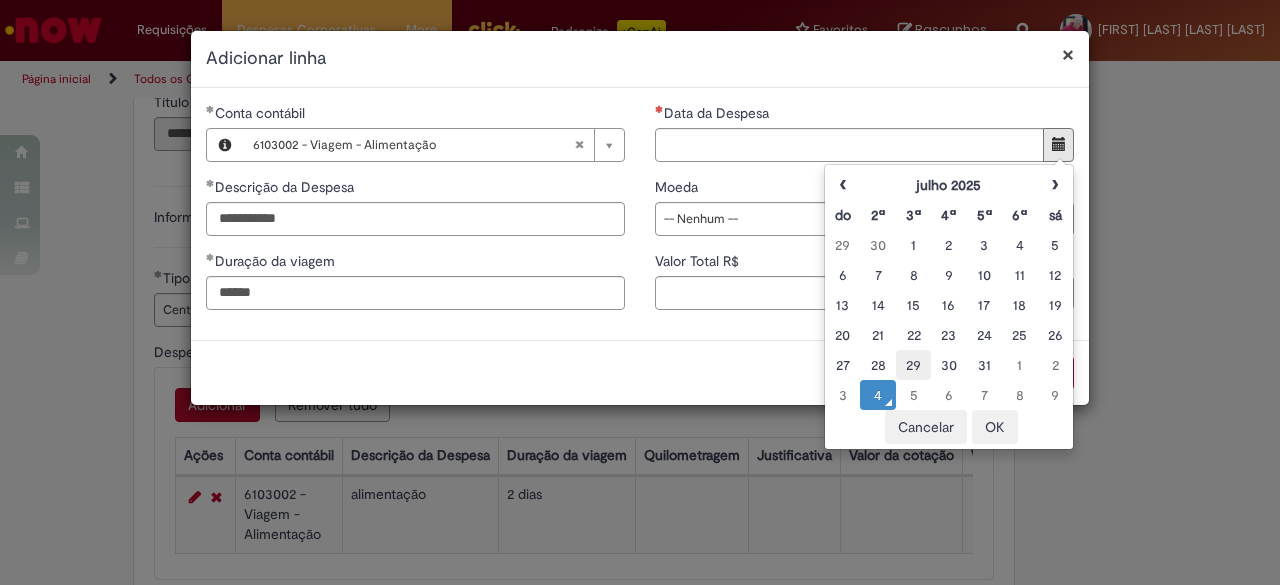 click on "29" at bounding box center (913, 365) 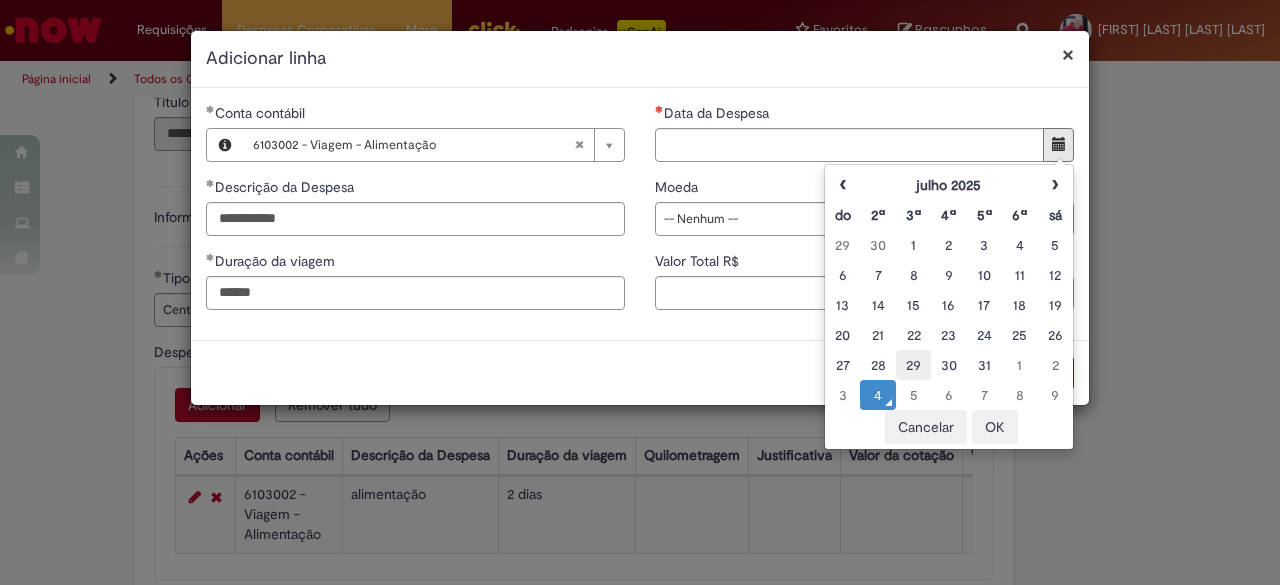 type on "**********" 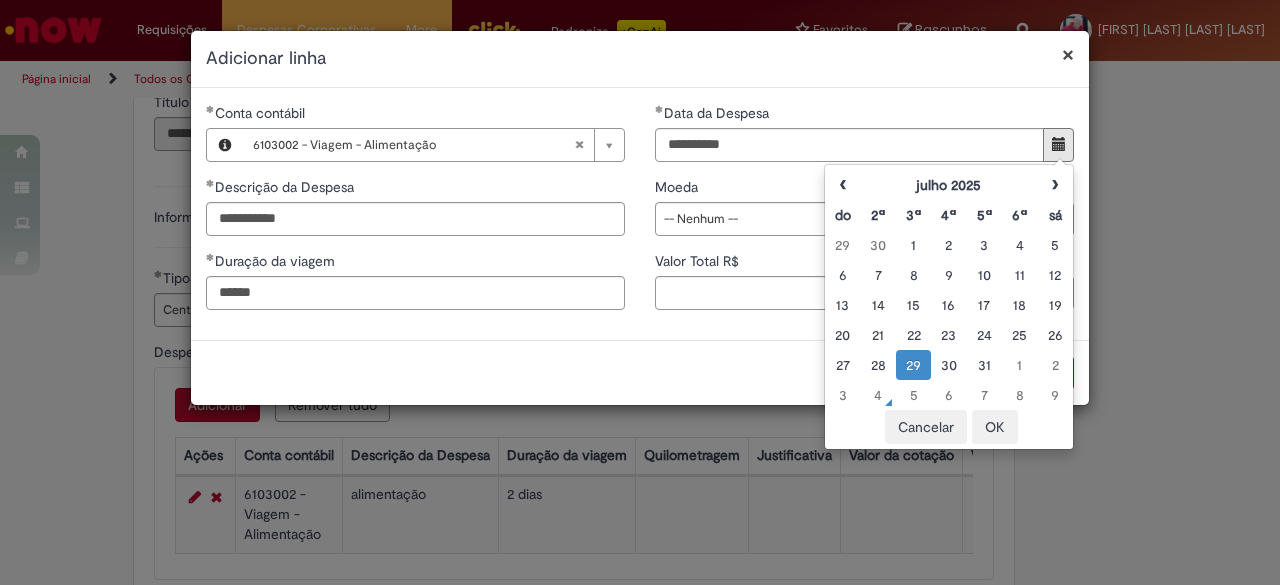 click on "OK" at bounding box center (995, 427) 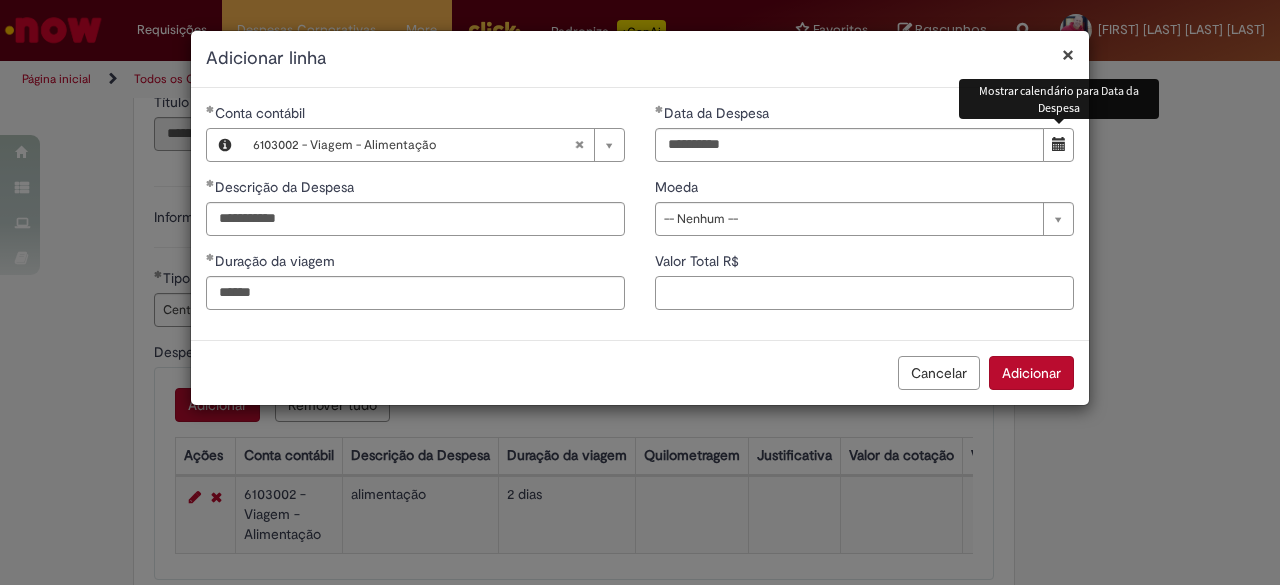 click on "Valor Total R$" at bounding box center (864, 293) 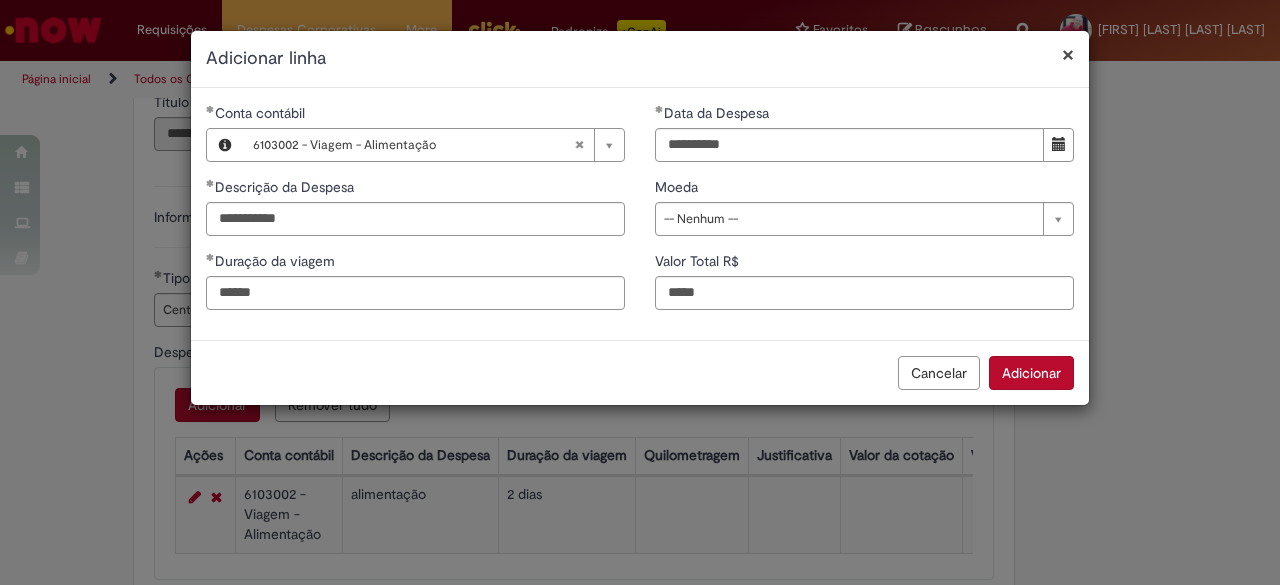 type on "****" 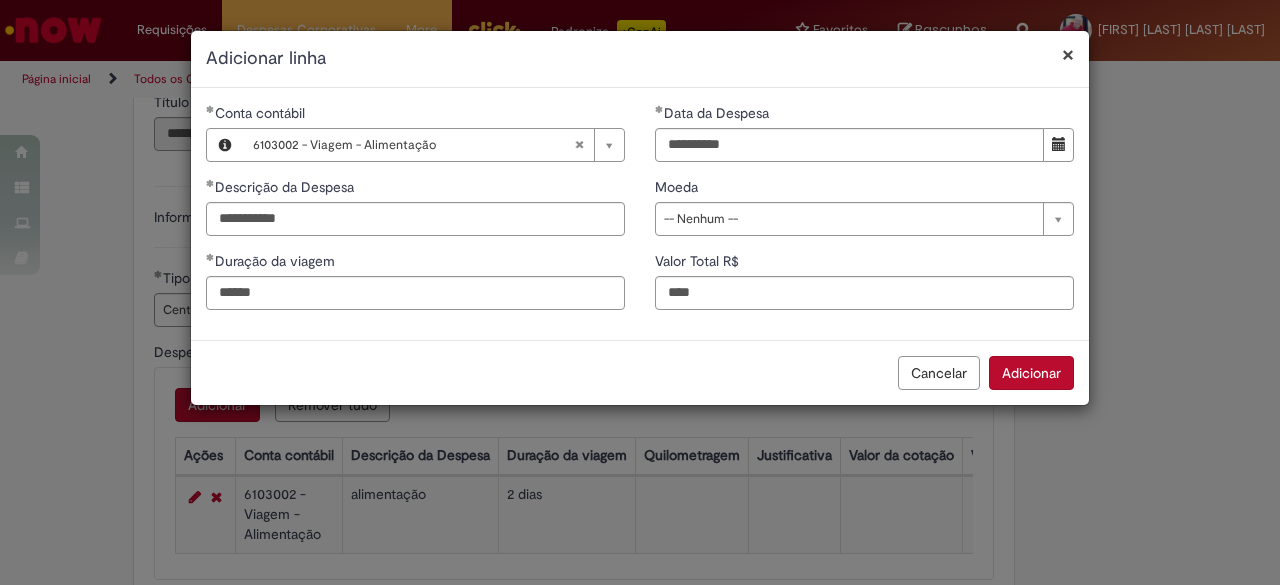 click on "Adicionar" at bounding box center (1031, 373) 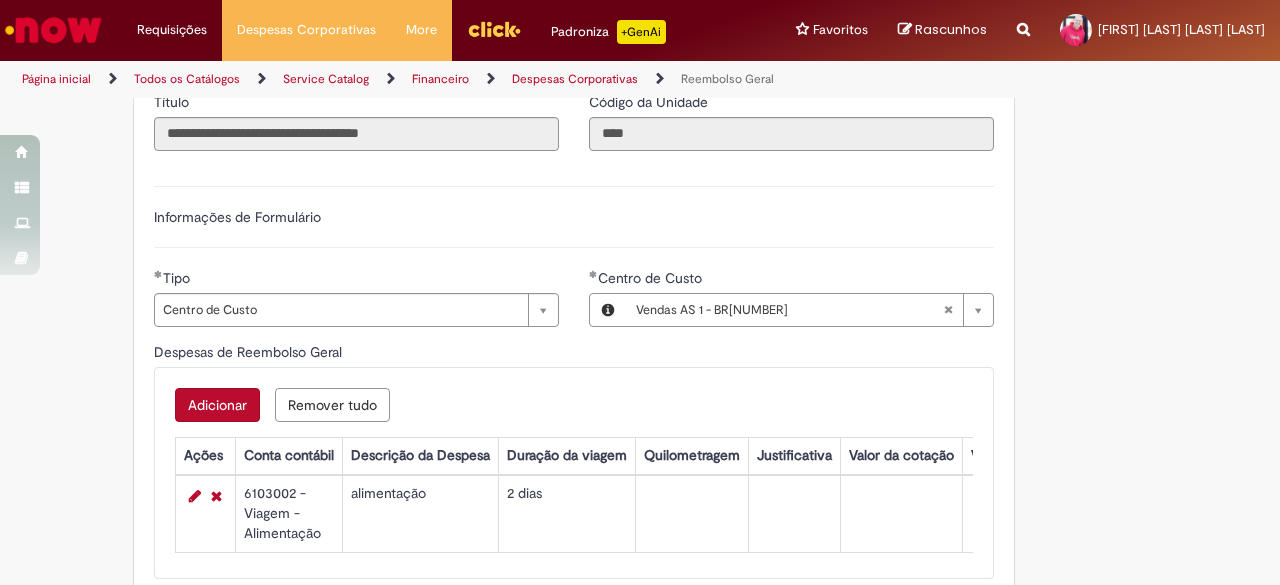 click on "**********" at bounding box center (640, 292) 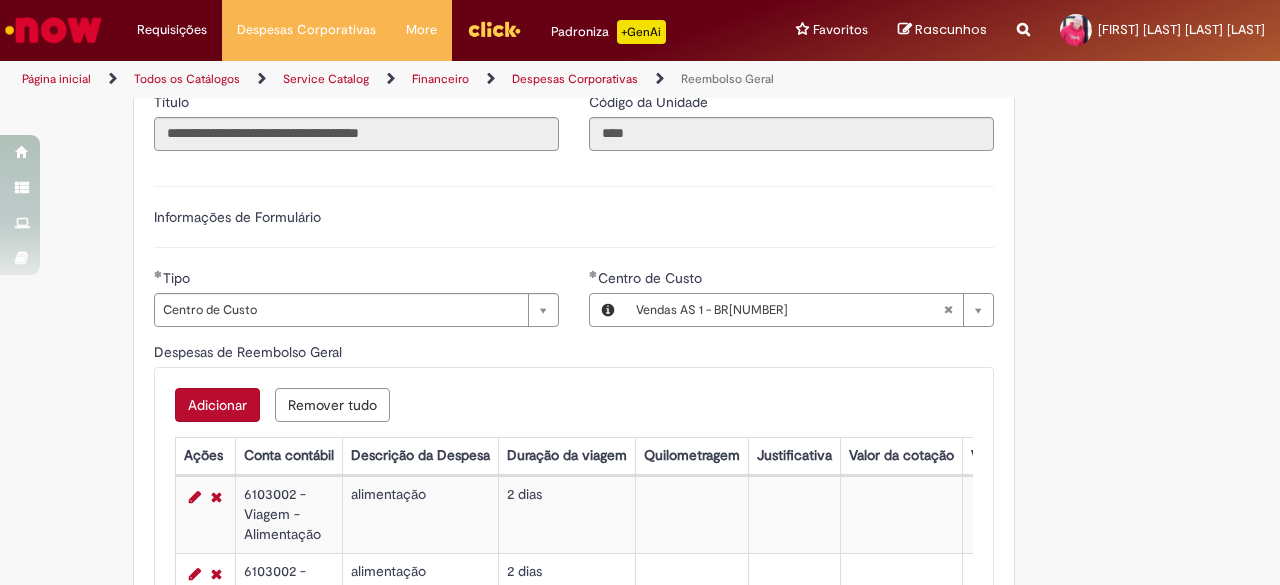 click on "Adicionar" at bounding box center (217, 405) 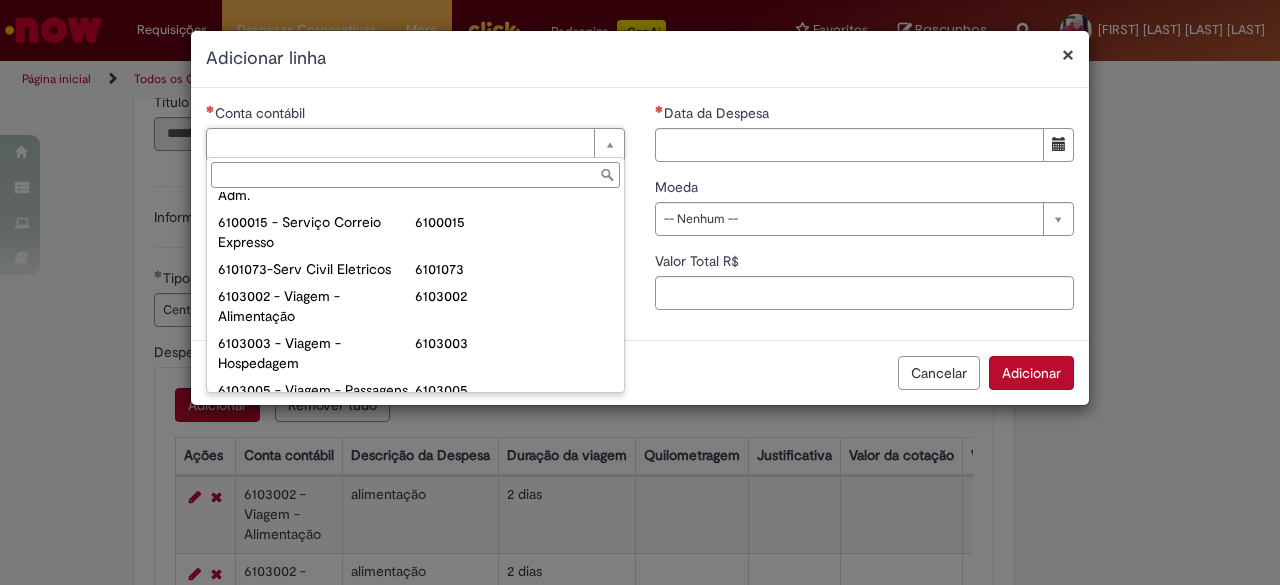 scroll, scrollTop: 754, scrollLeft: 0, axis: vertical 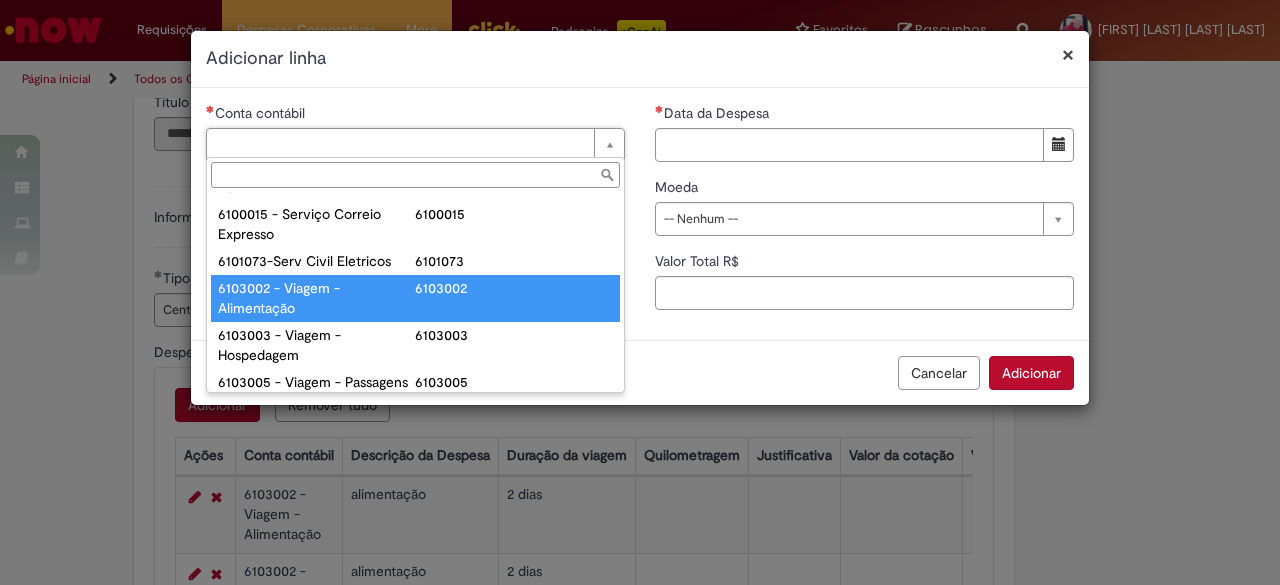 type on "**********" 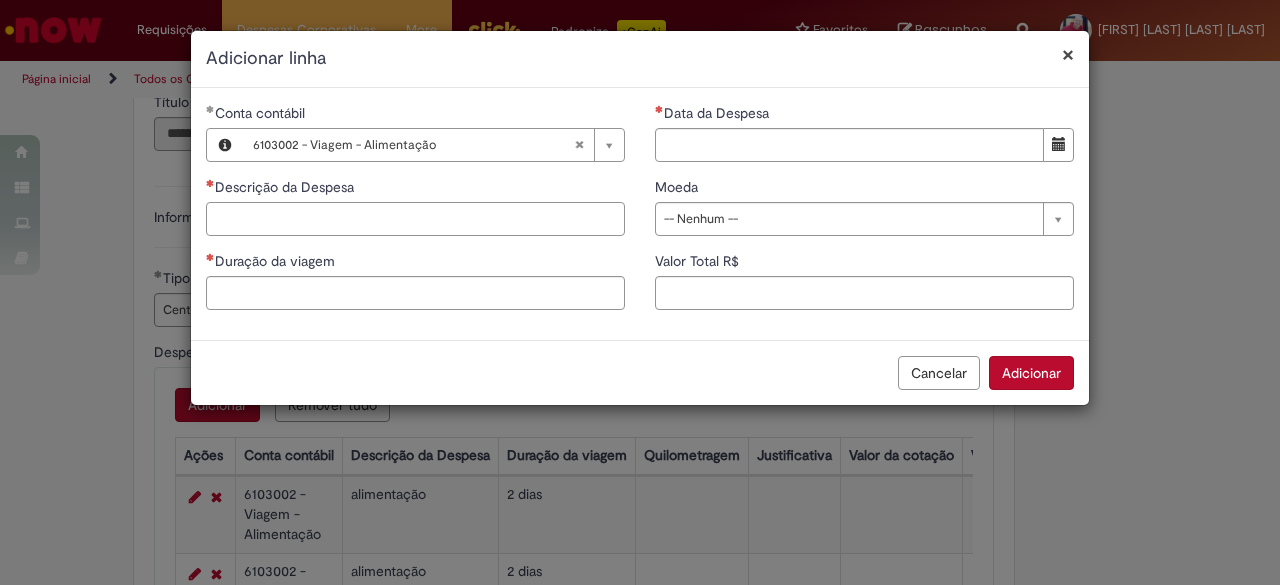 click on "Descrição da Despesa" at bounding box center (415, 219) 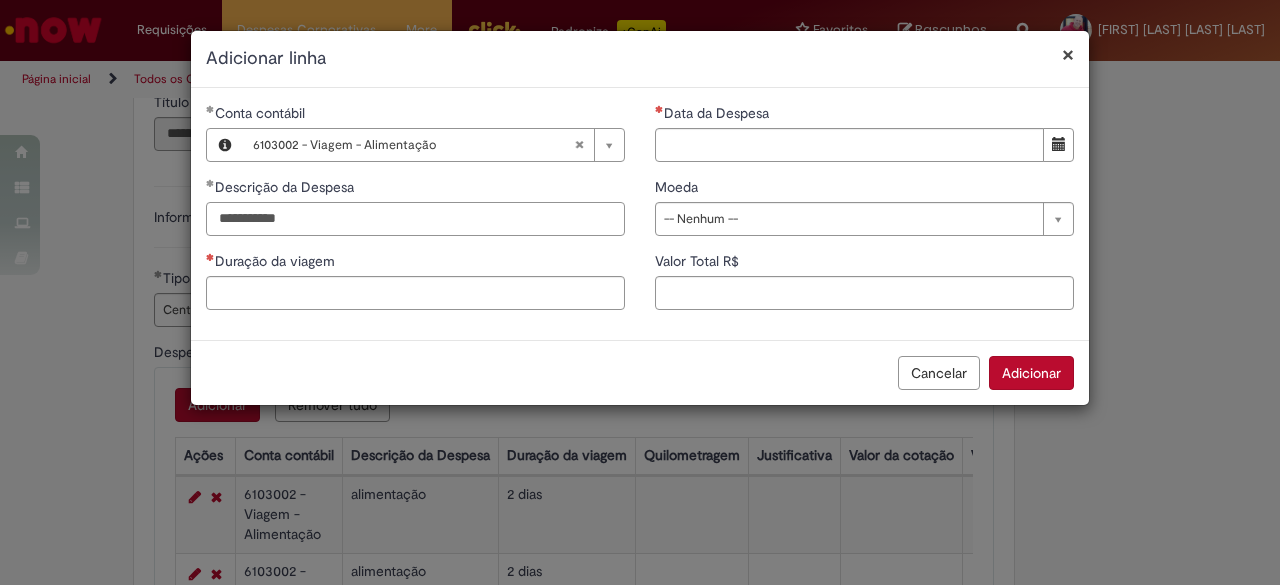 type on "**********" 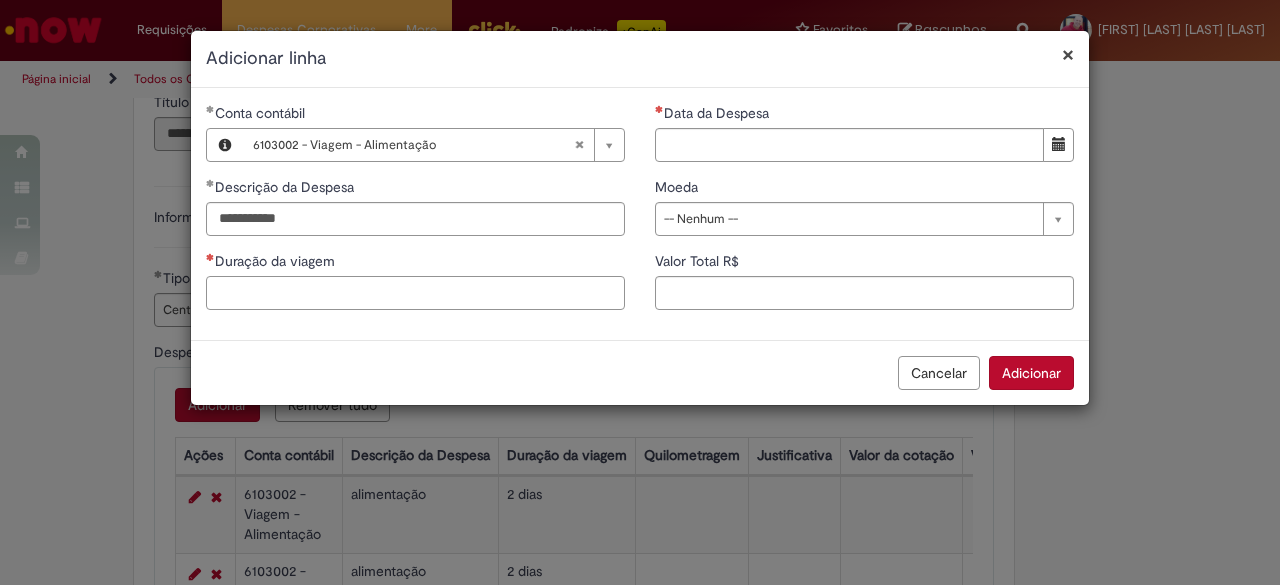 click on "Duração da viagem" at bounding box center [415, 293] 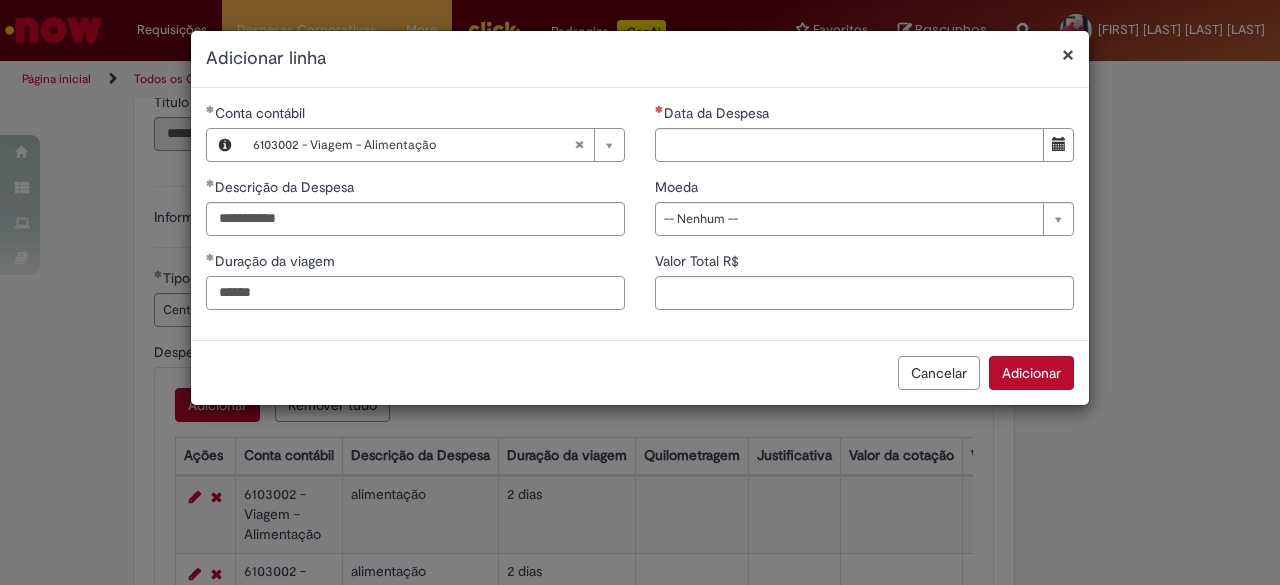 type on "******" 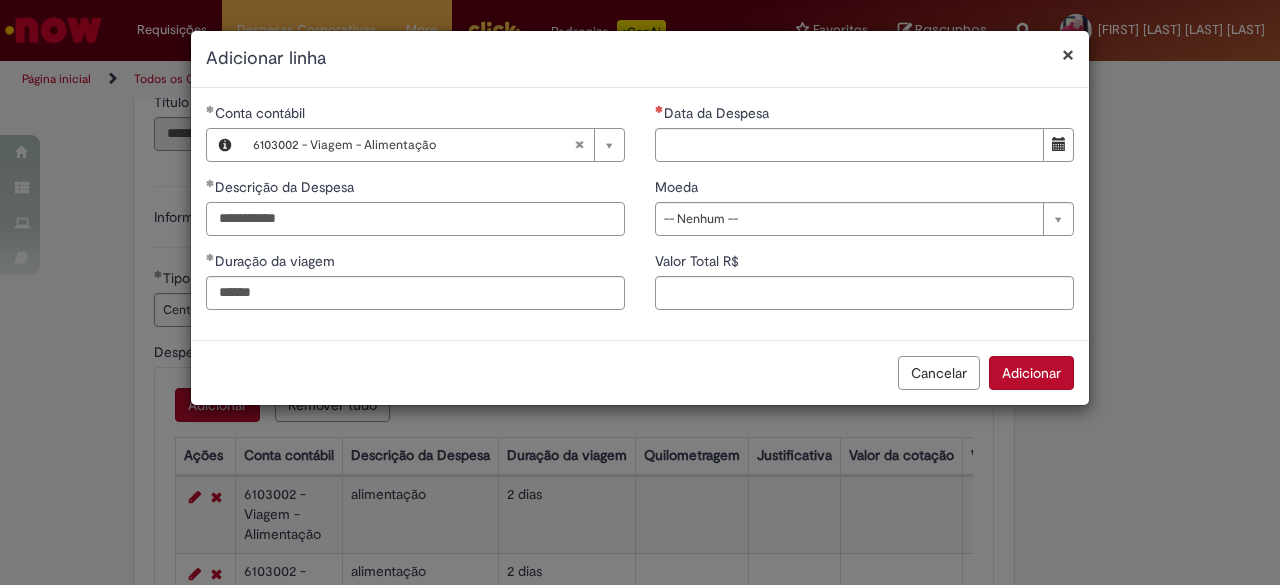 click on "**********" at bounding box center [415, 219] 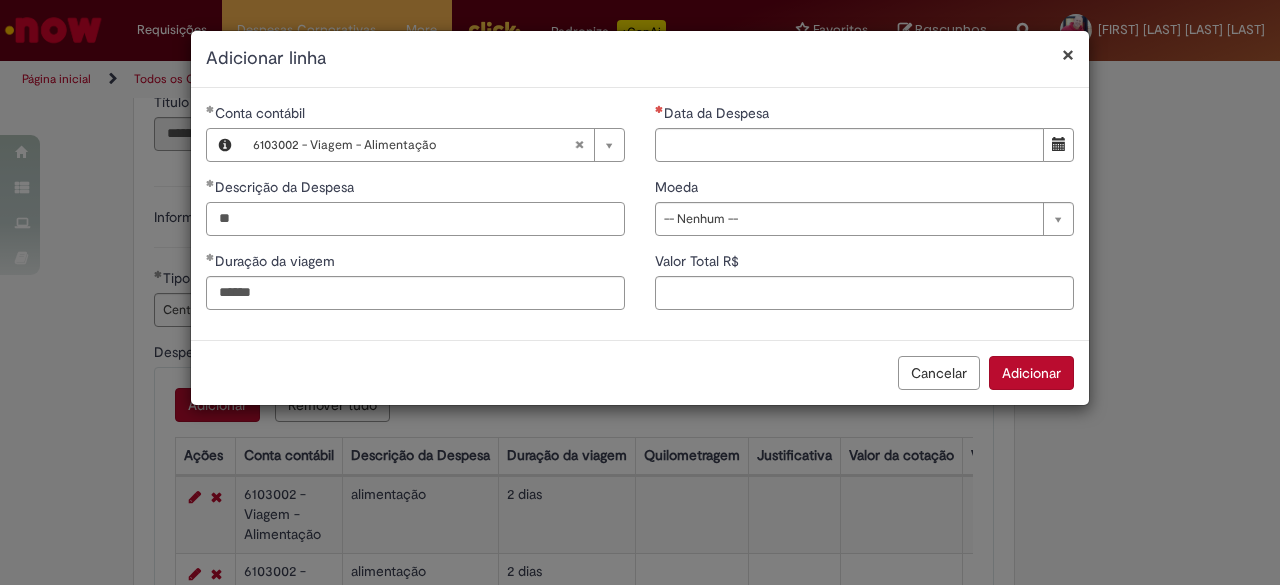type on "*" 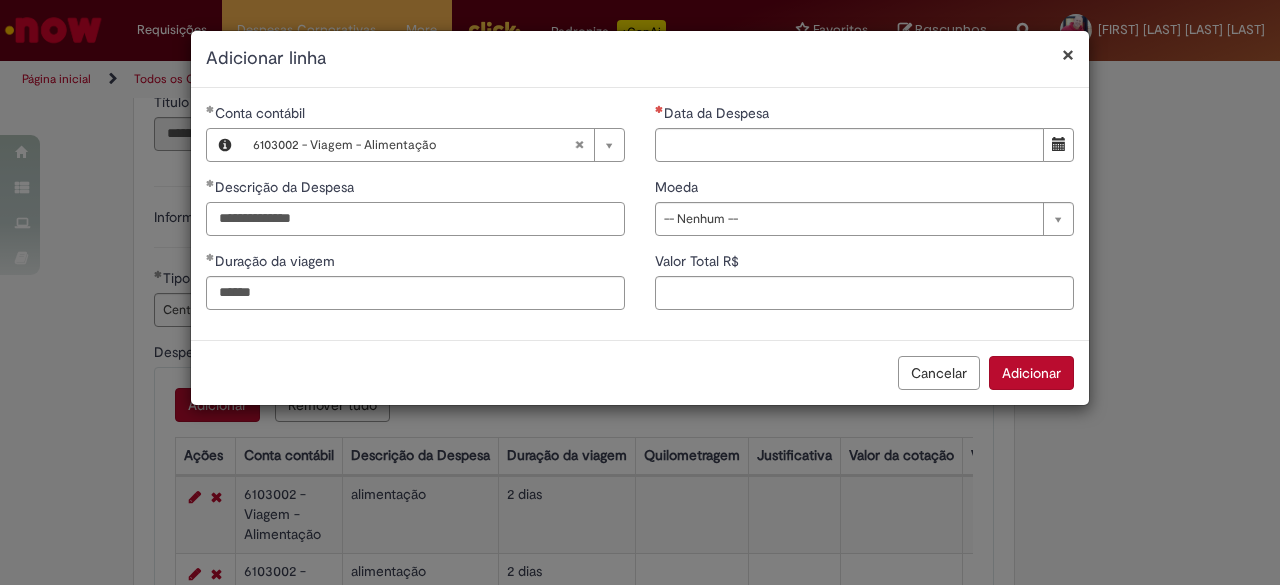 type on "**********" 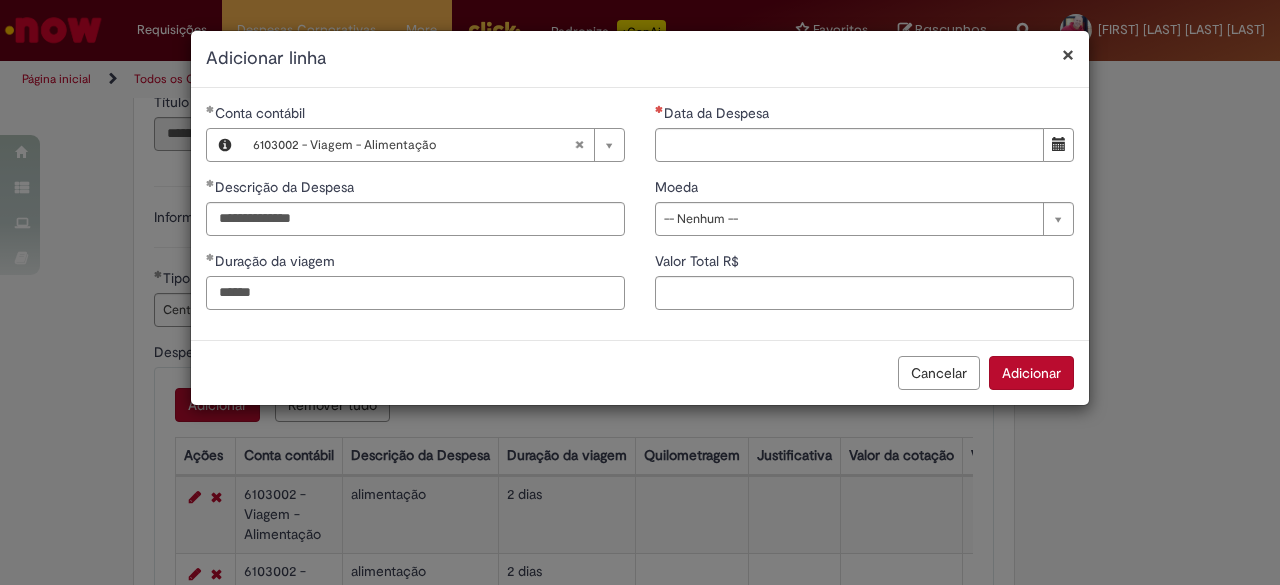 click on "******" at bounding box center (415, 293) 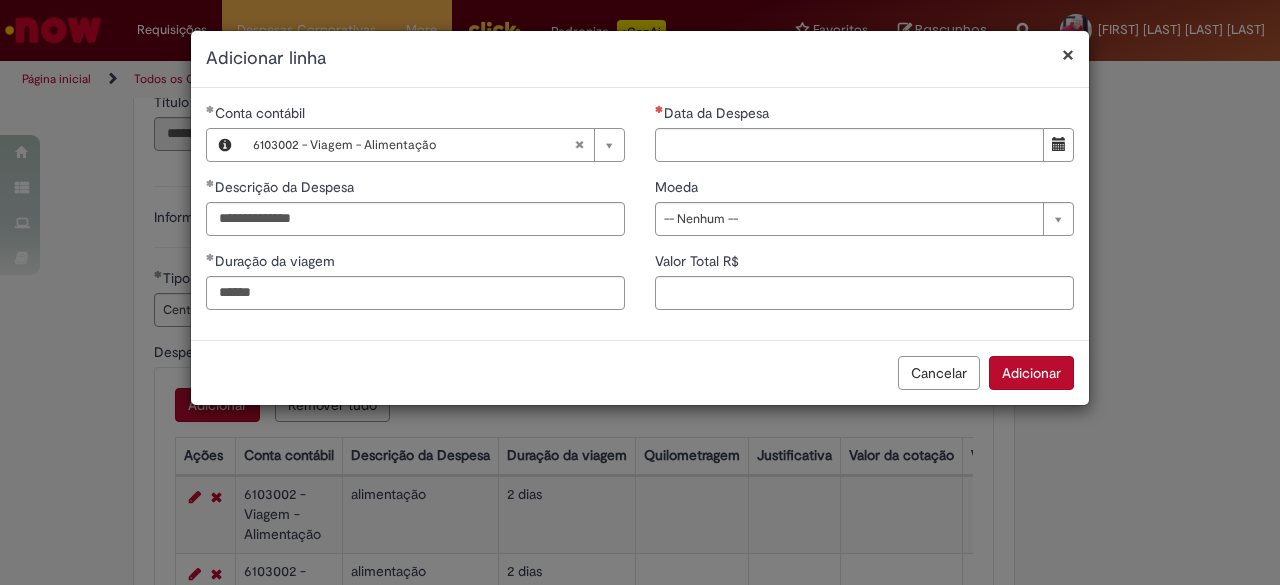 type 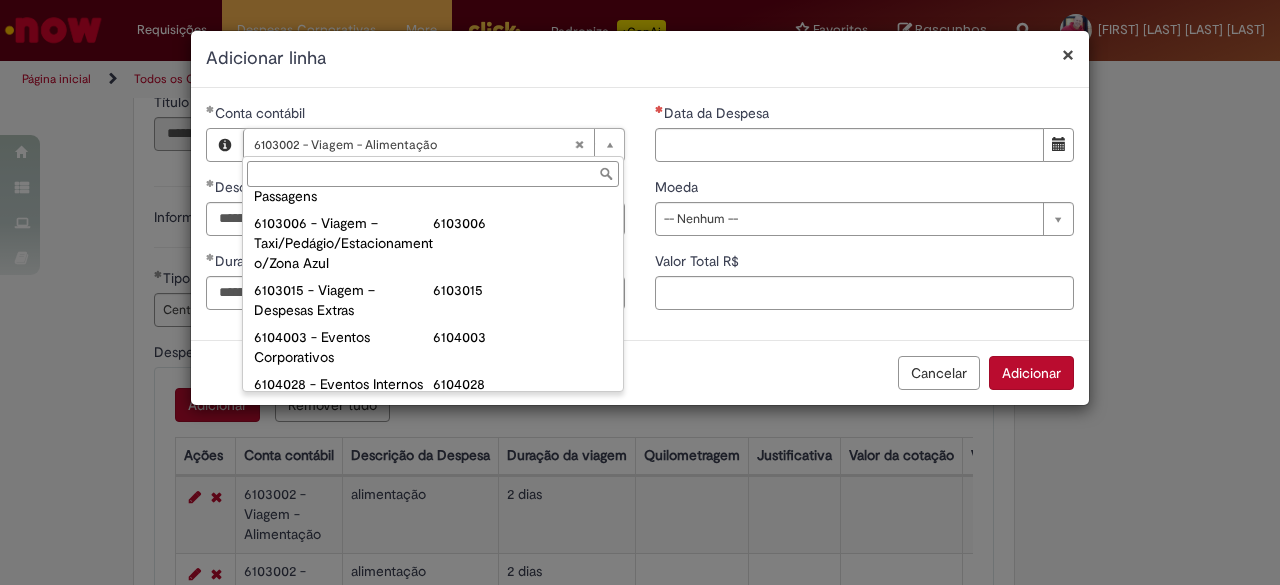 scroll, scrollTop: 1000, scrollLeft: 0, axis: vertical 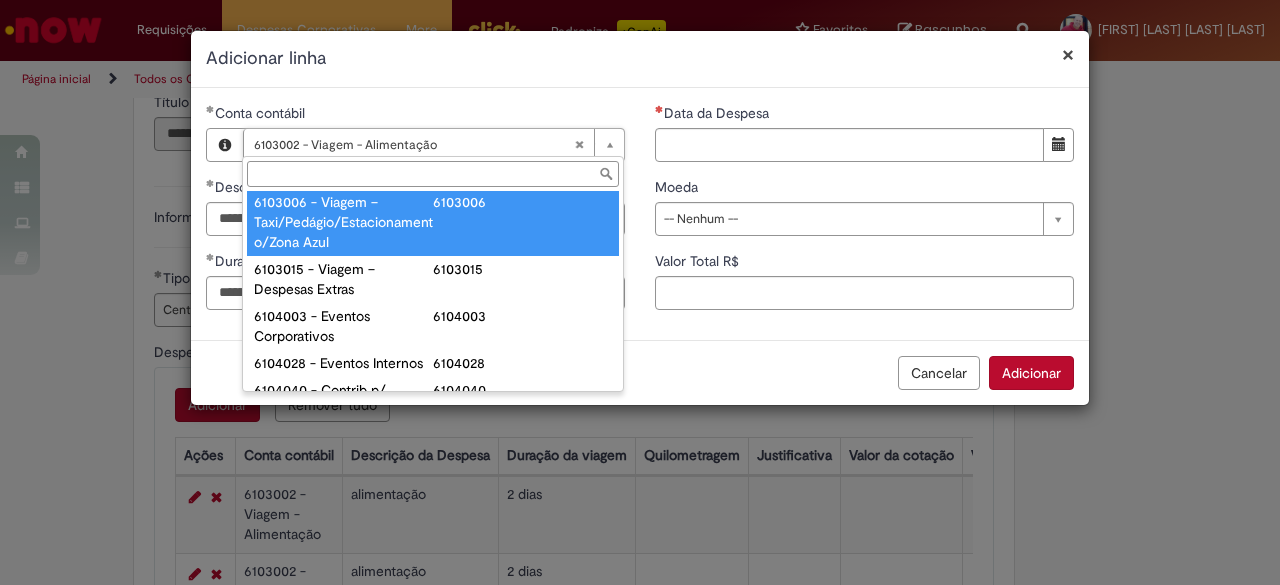 type on "**********" 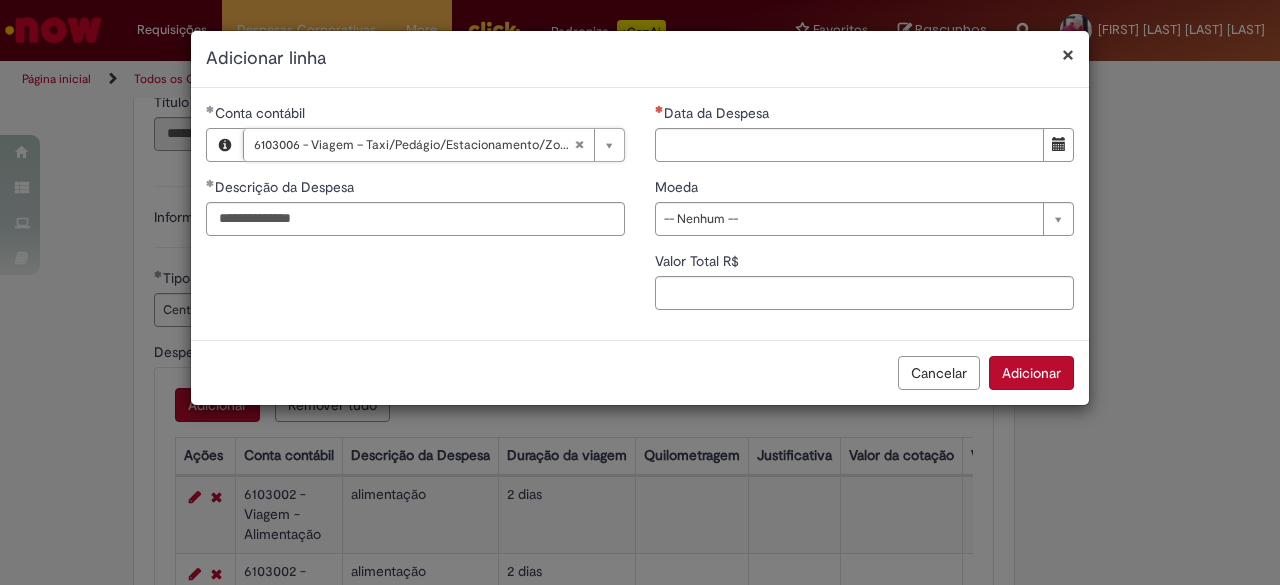 scroll, scrollTop: 0, scrollLeft: 201, axis: horizontal 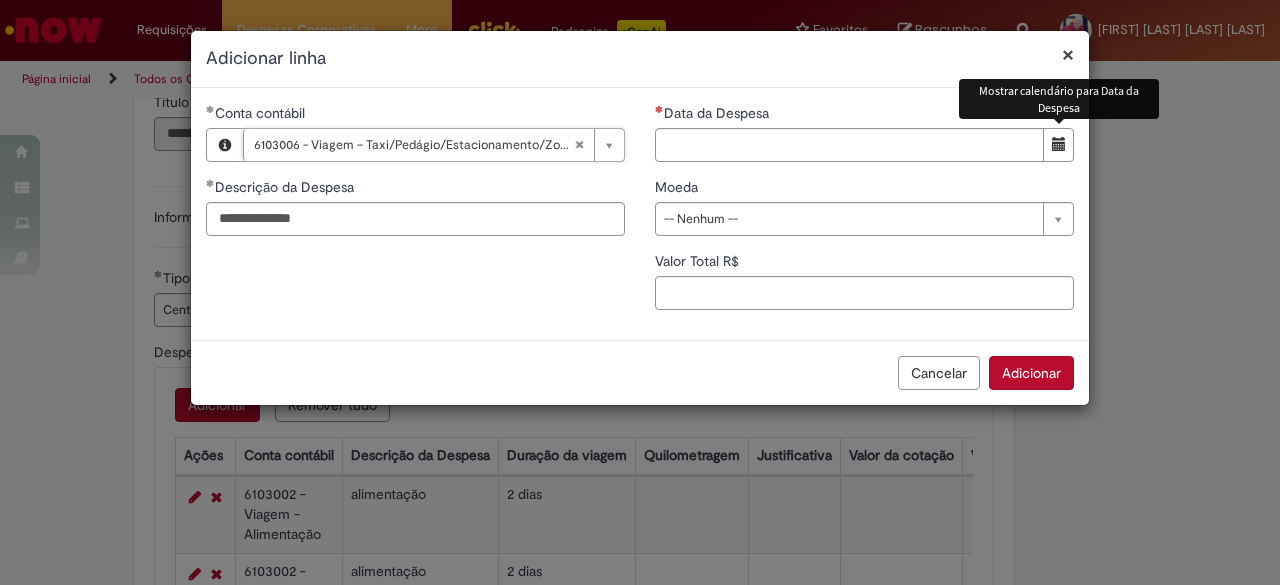 click at bounding box center (1058, 145) 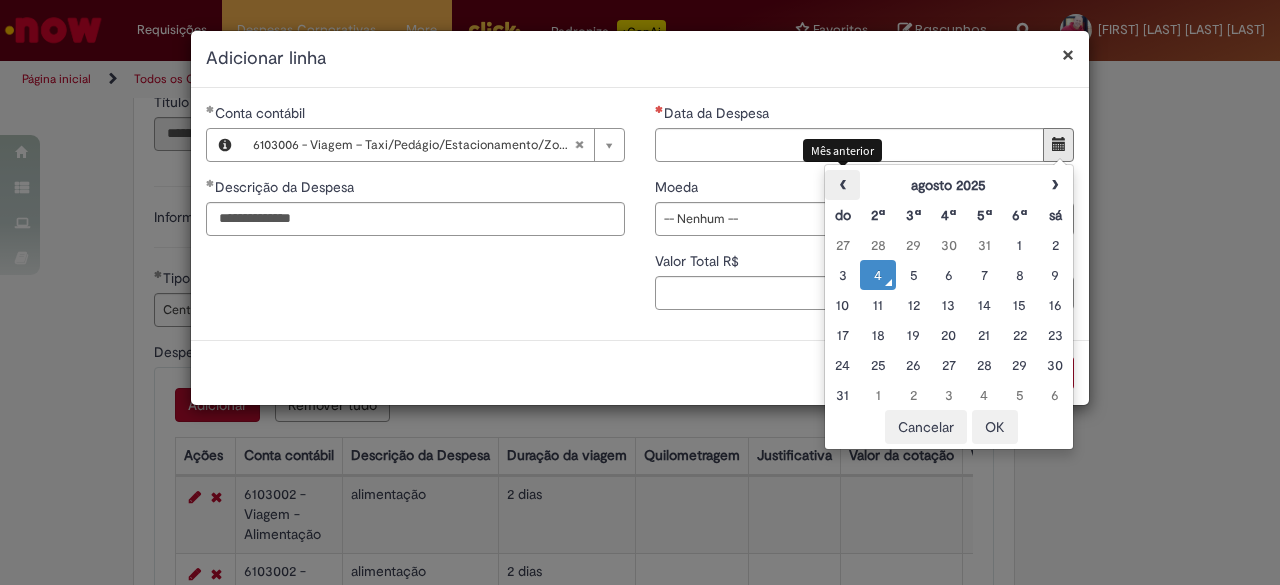 click on "‹" at bounding box center (842, 185) 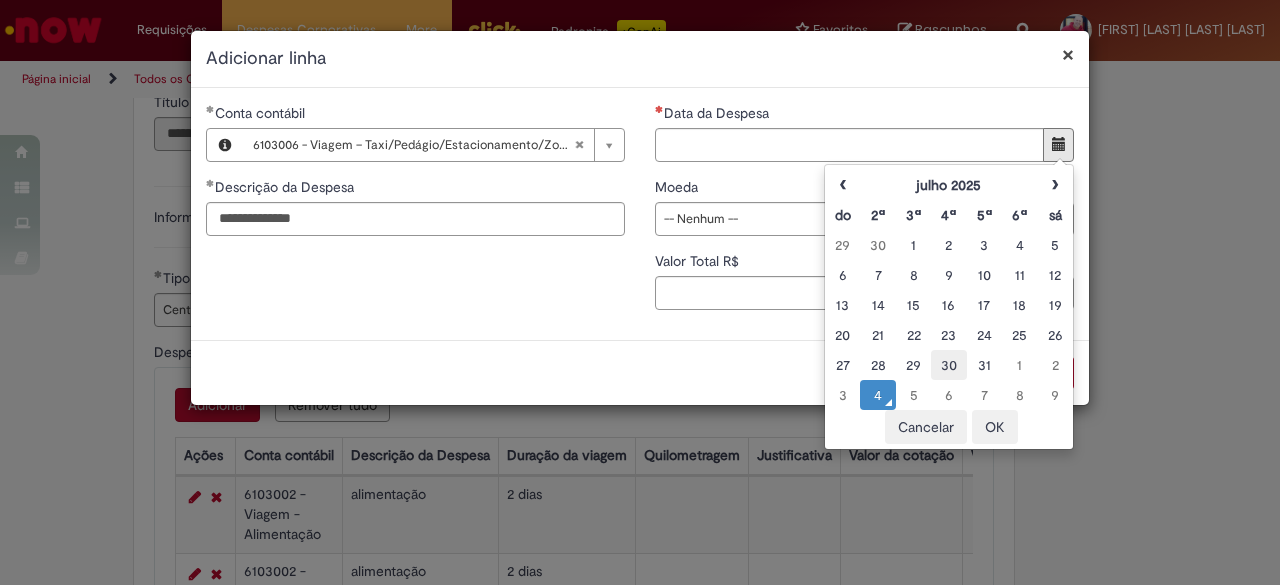 click on "30" at bounding box center (948, 365) 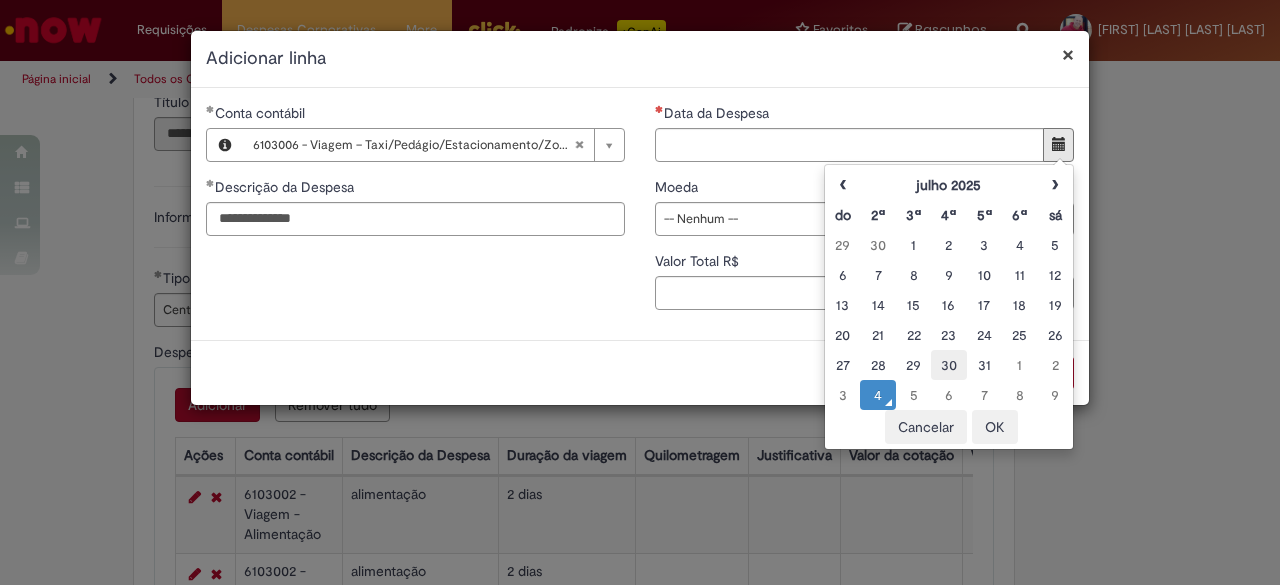 type on "**********" 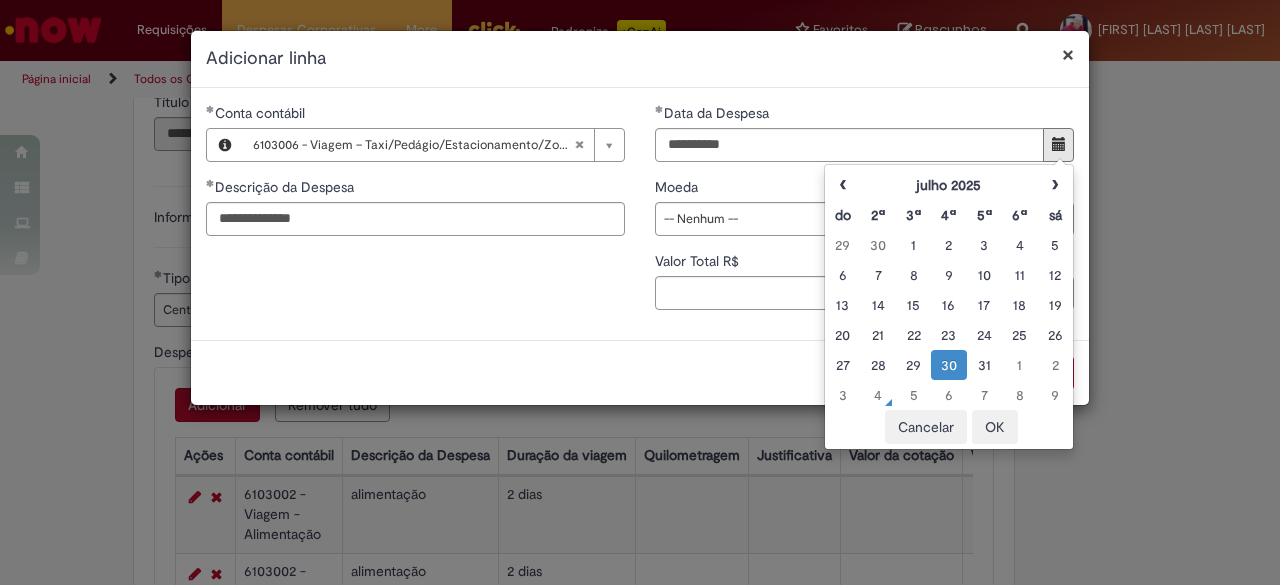 click on "OK" at bounding box center (995, 427) 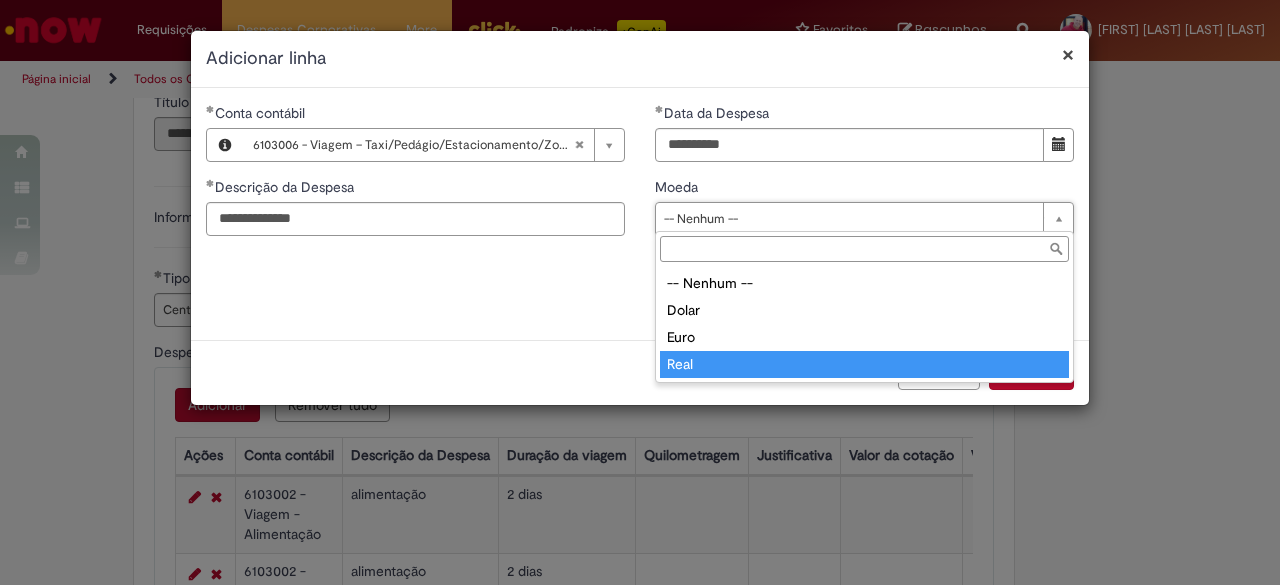 type on "****" 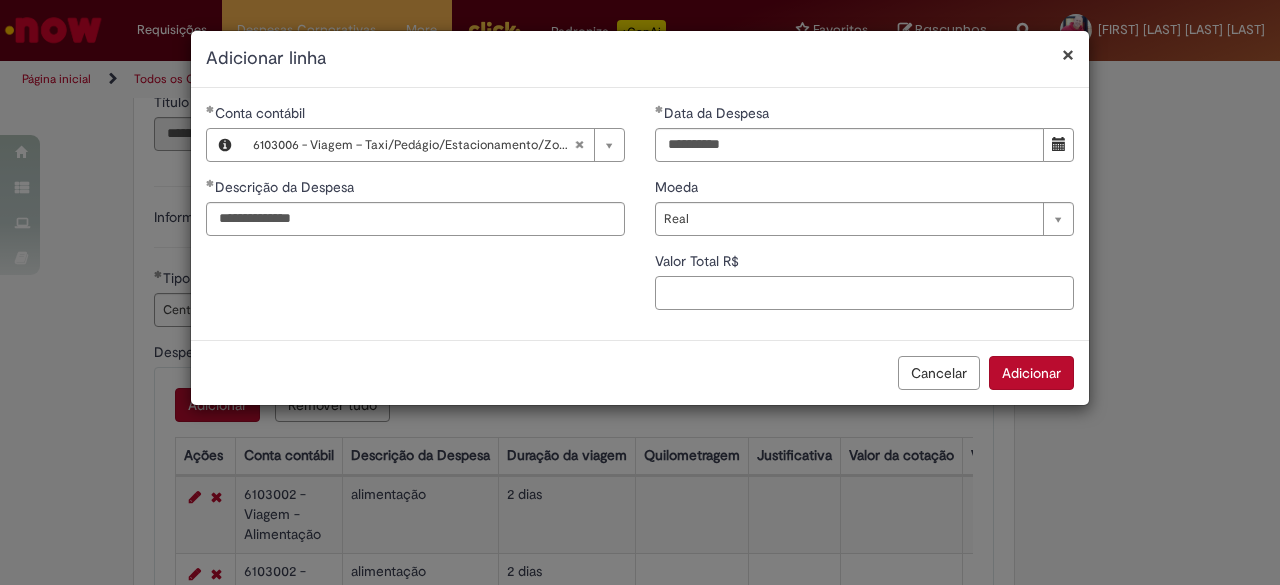 click on "Valor Total R$" at bounding box center [864, 293] 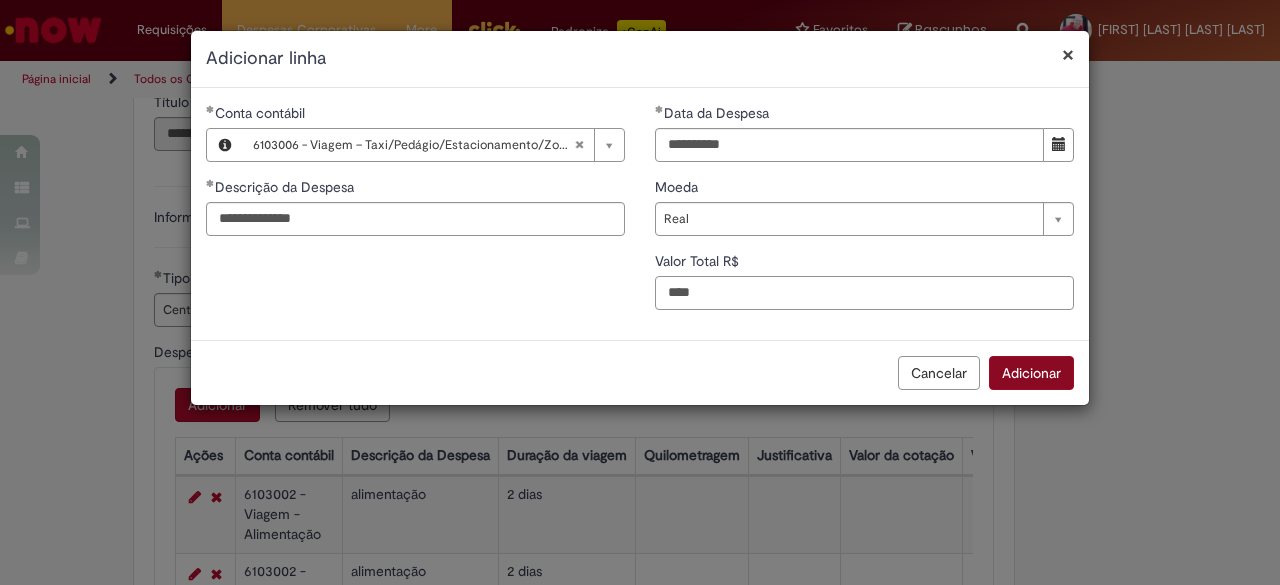 type on "****" 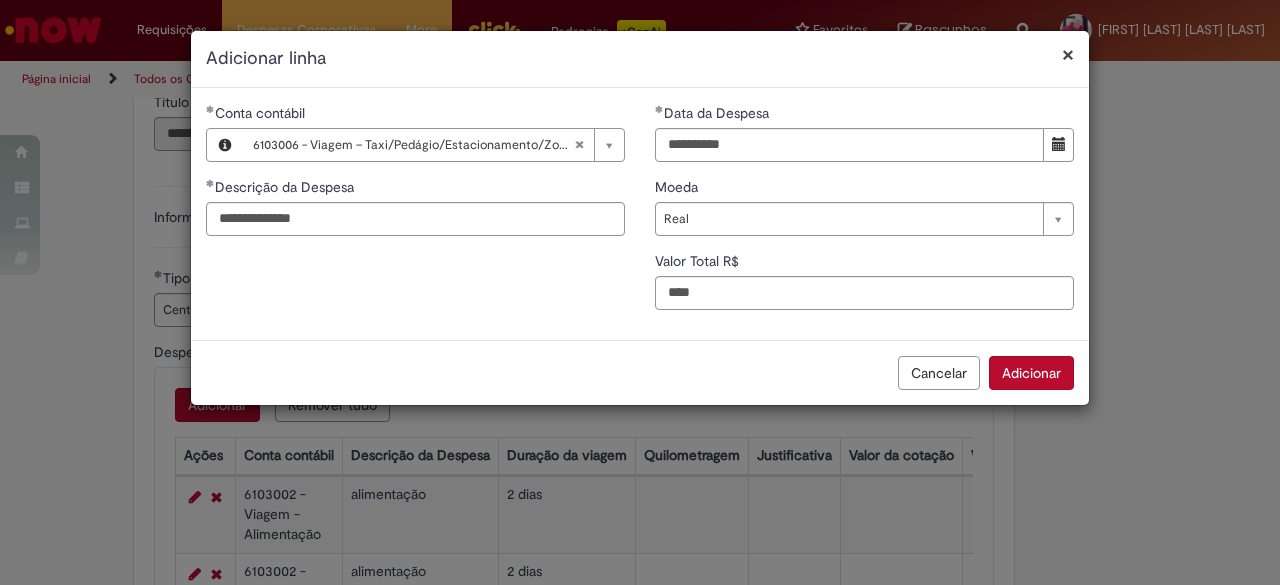 click on "Adicionar" at bounding box center [1031, 373] 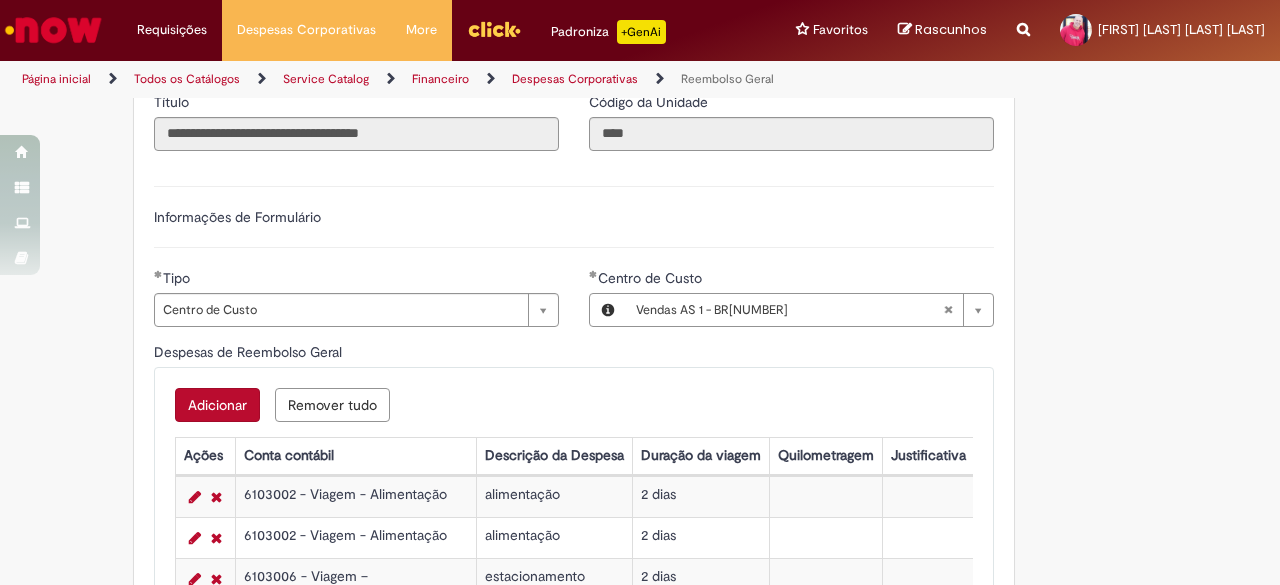 click on "Adicionar" at bounding box center (217, 405) 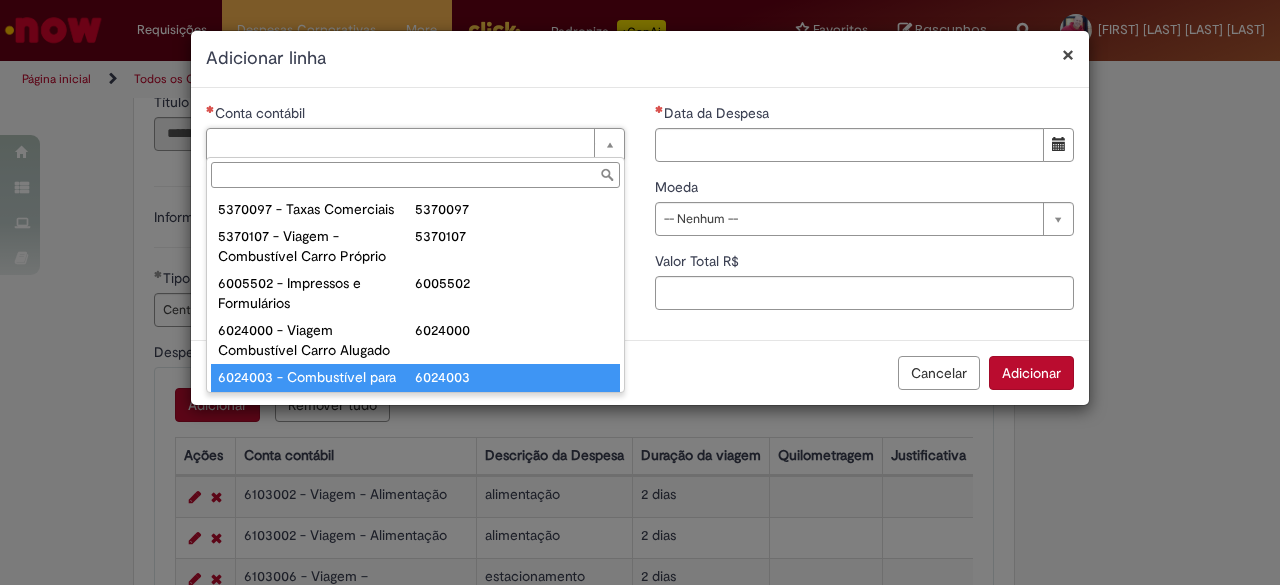 scroll, scrollTop: 15, scrollLeft: 0, axis: vertical 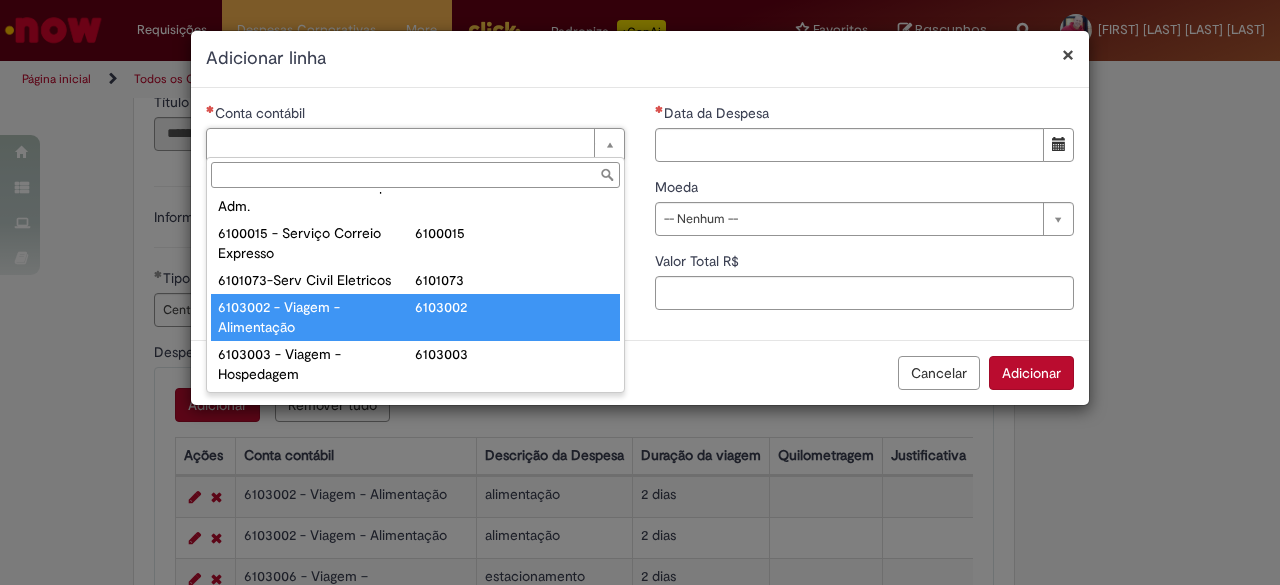type on "**********" 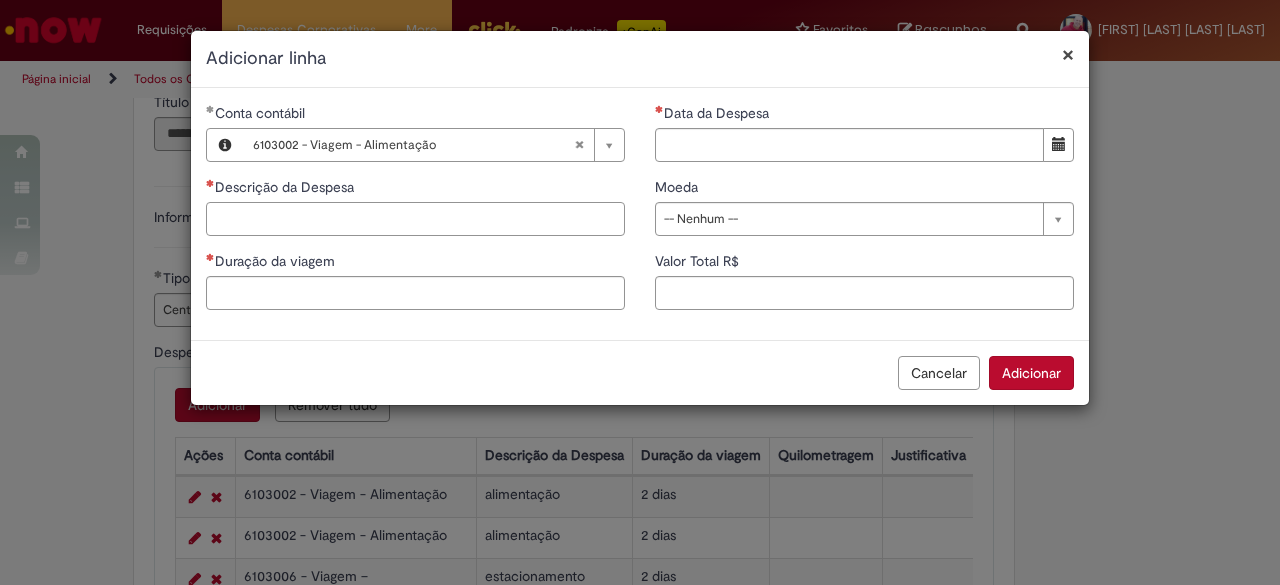 click on "Descrição da Despesa" at bounding box center [415, 219] 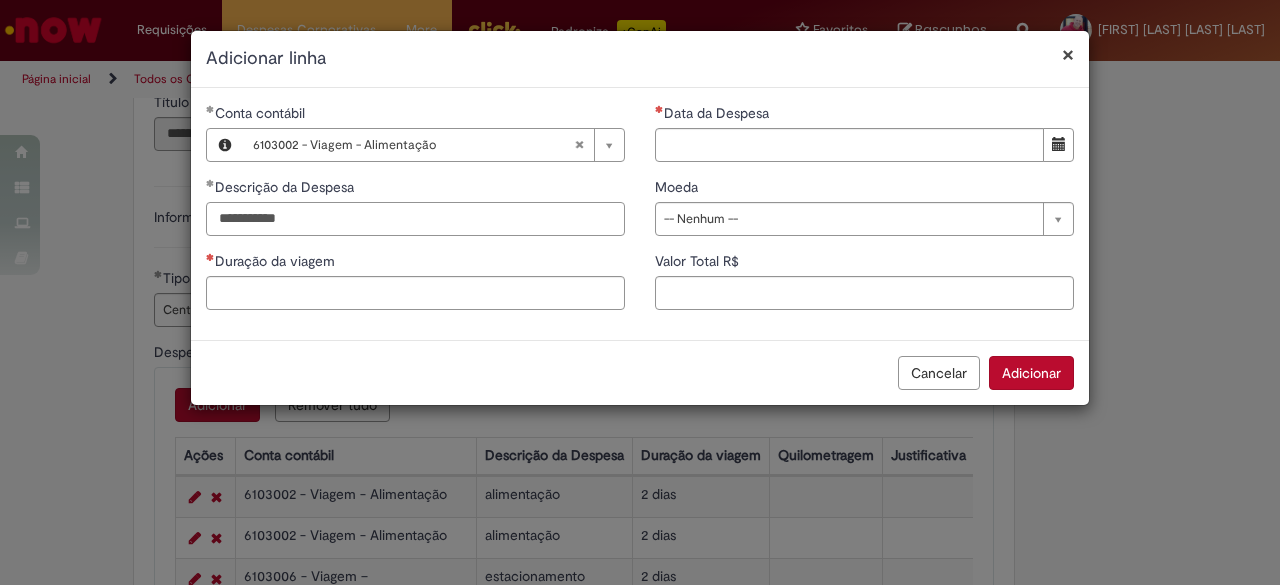 type on "**********" 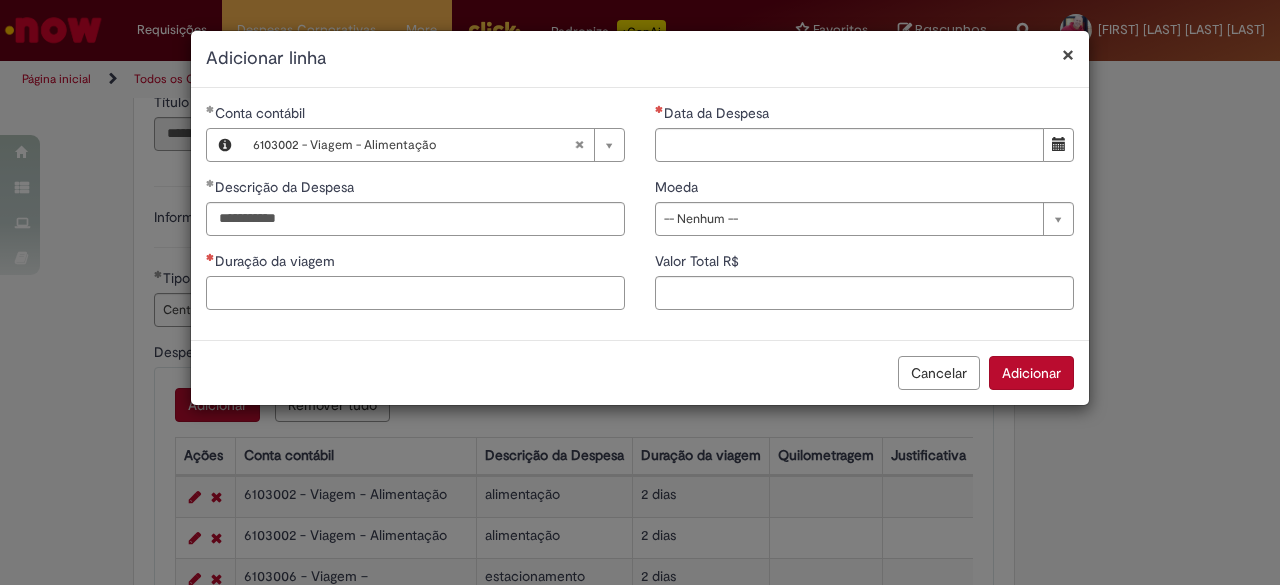 click on "Duração da viagem" at bounding box center (415, 293) 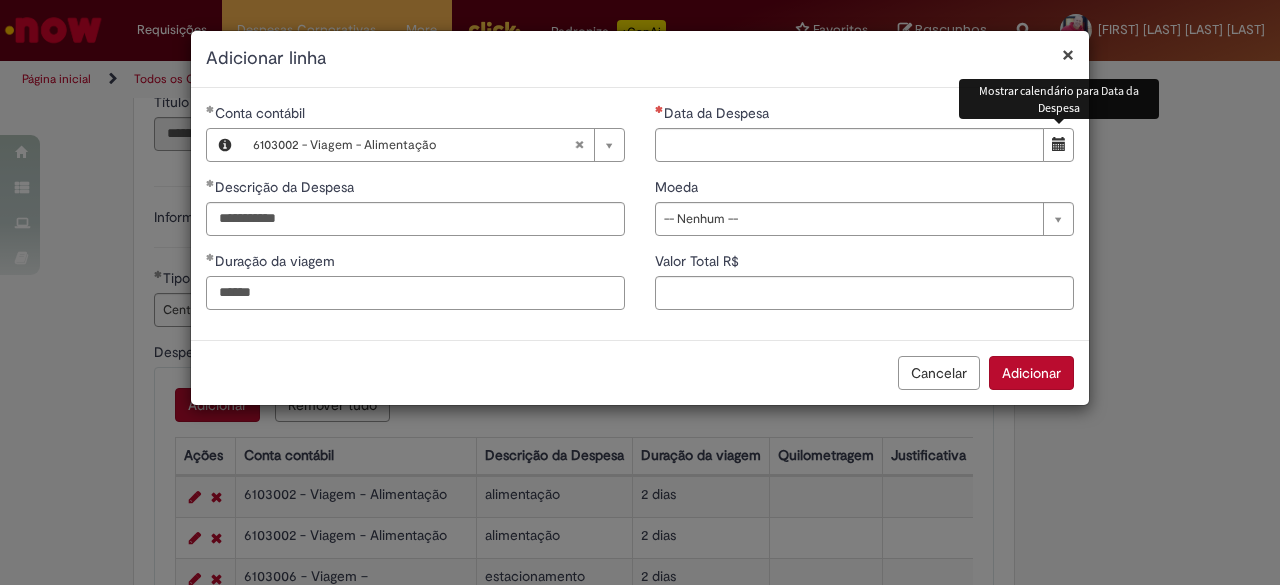 type on "******" 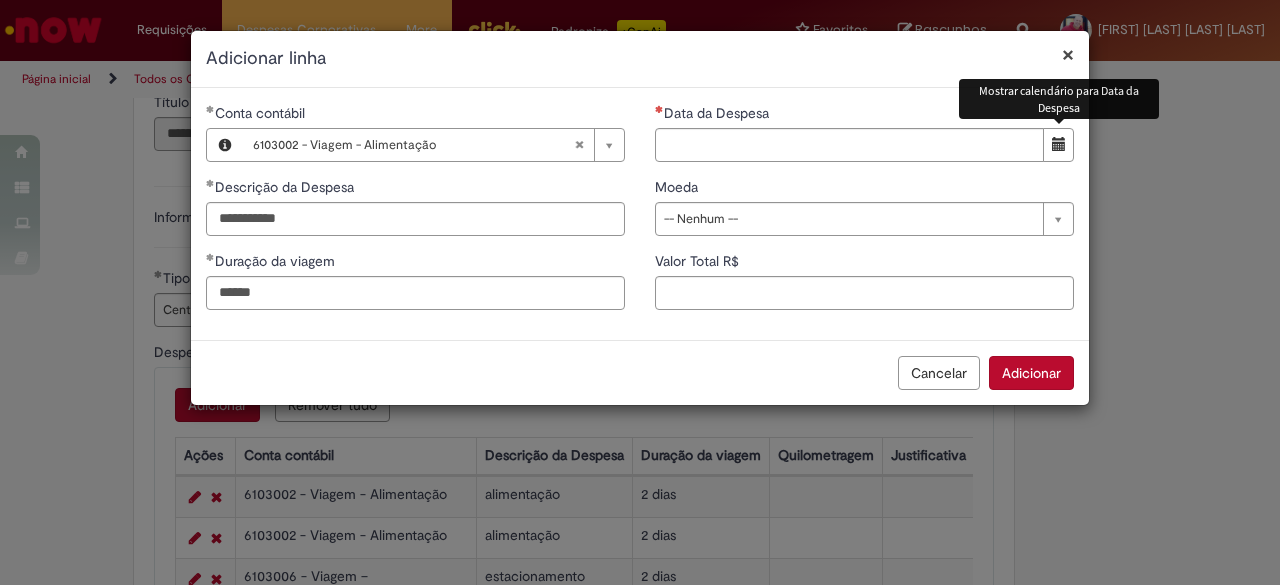 click at bounding box center [1059, 144] 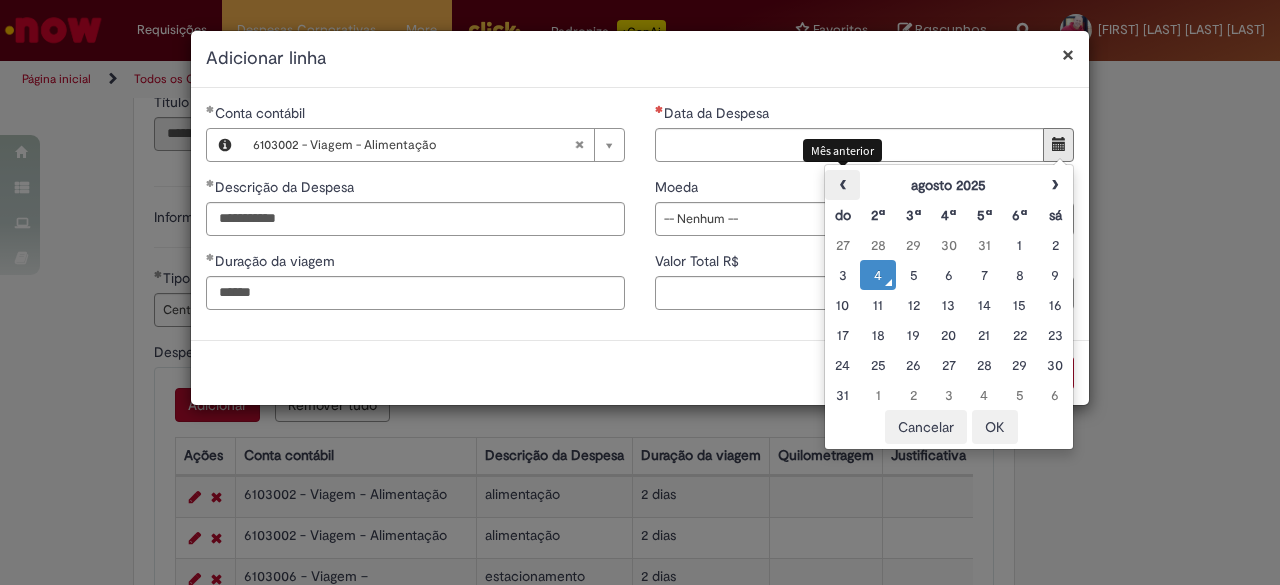 click on "‹" at bounding box center [842, 185] 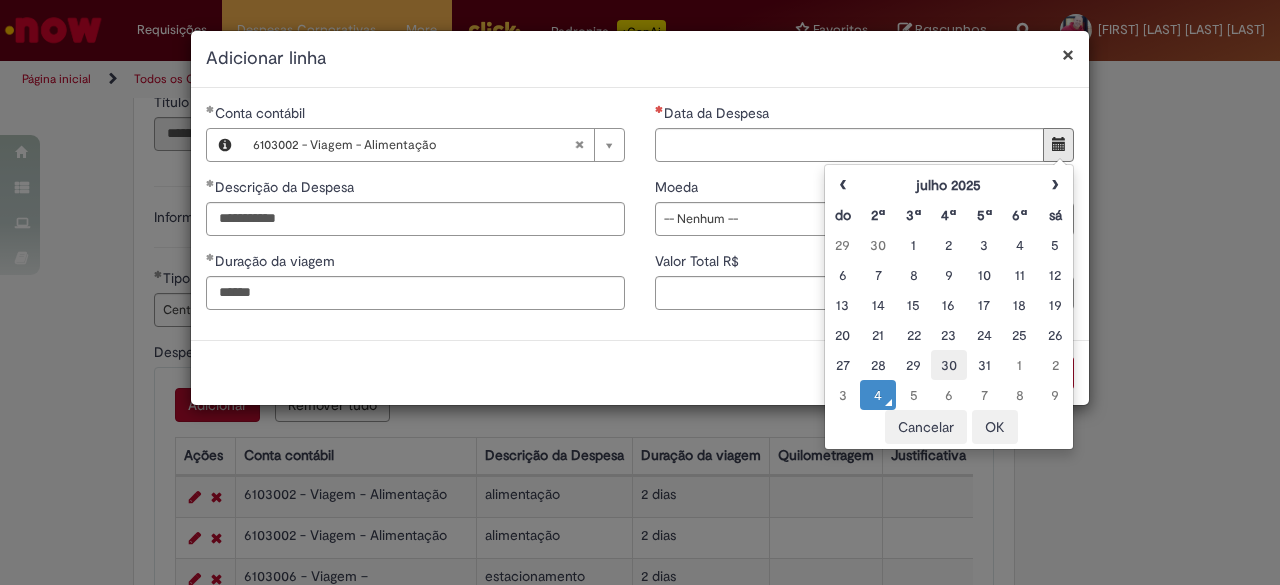click on "30" at bounding box center [948, 365] 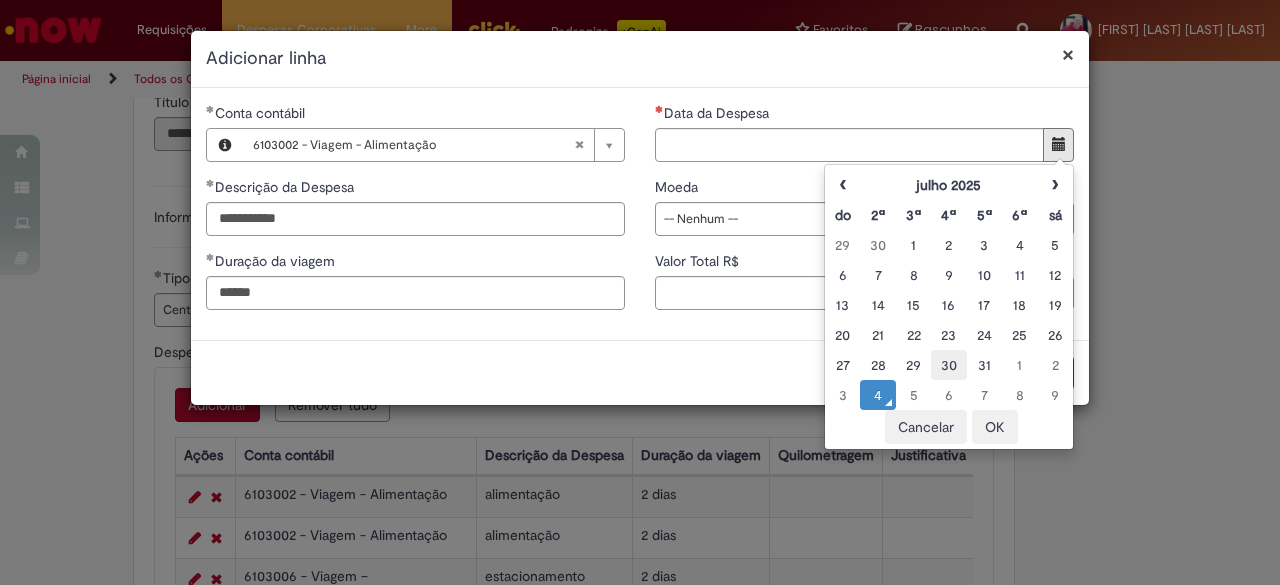 type on "**********" 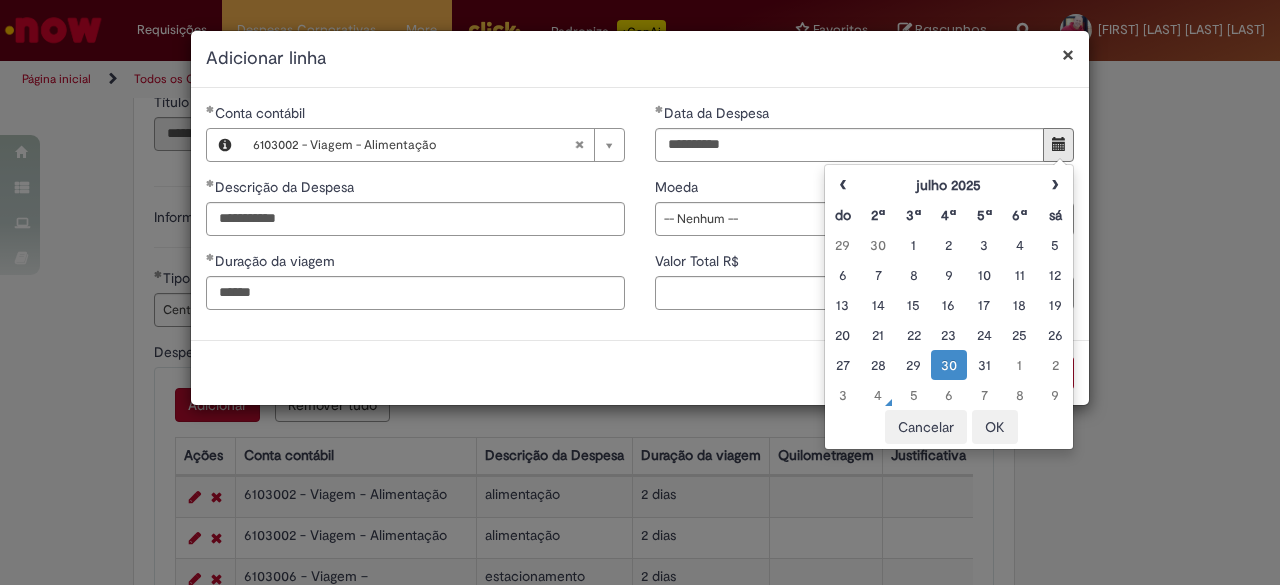 click on "OK" at bounding box center (995, 427) 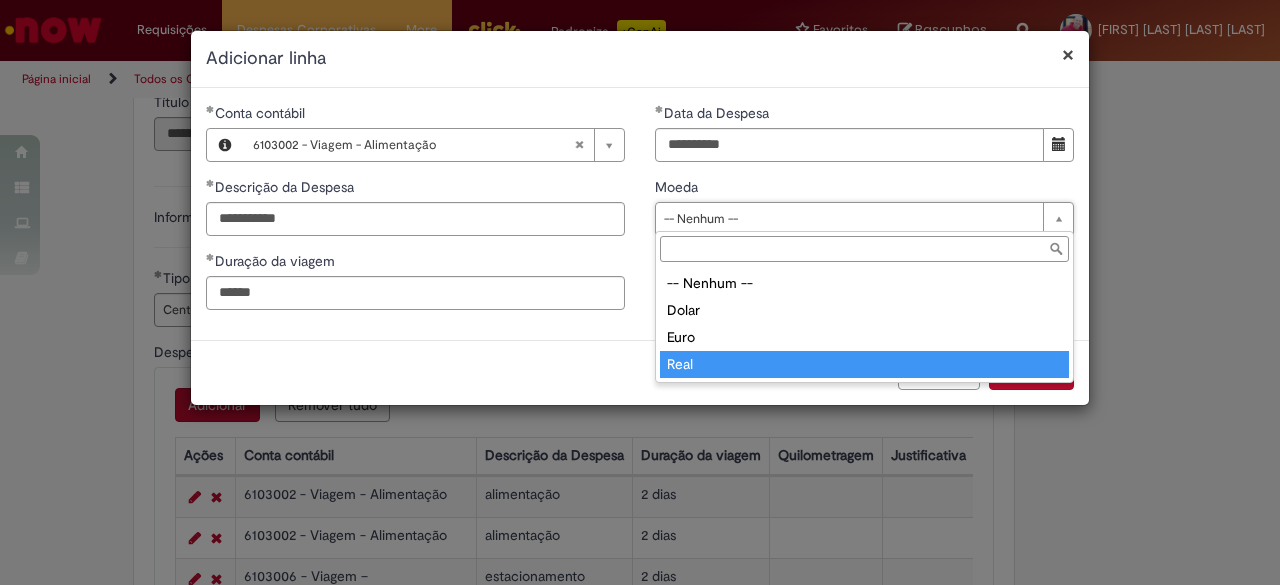 type on "****" 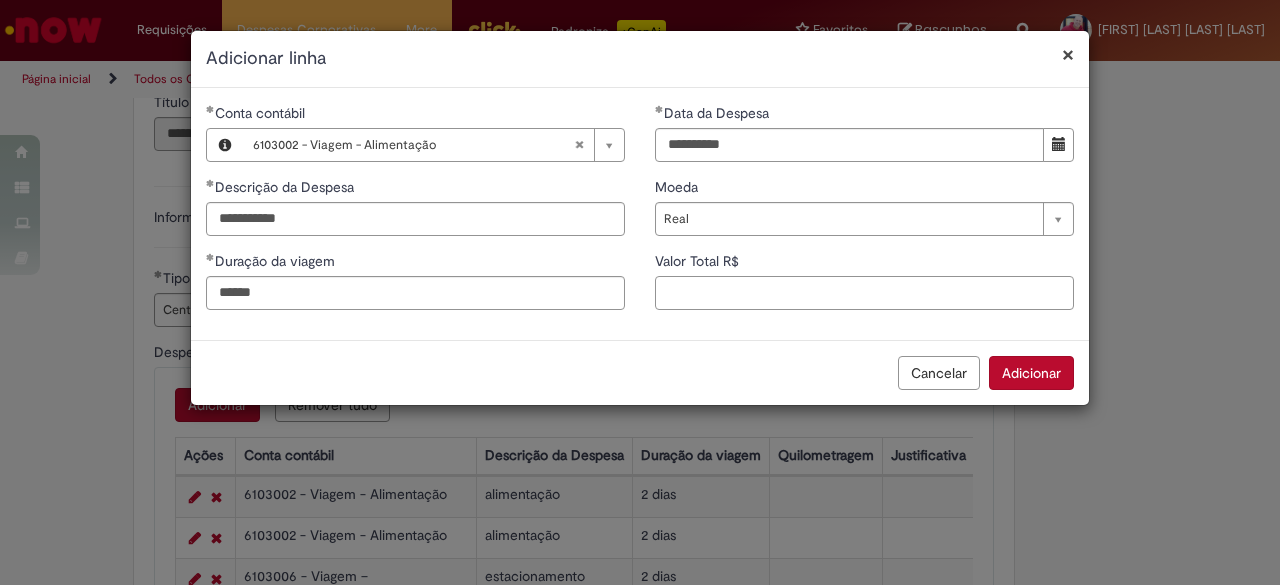 click on "Valor Total R$" at bounding box center (864, 293) 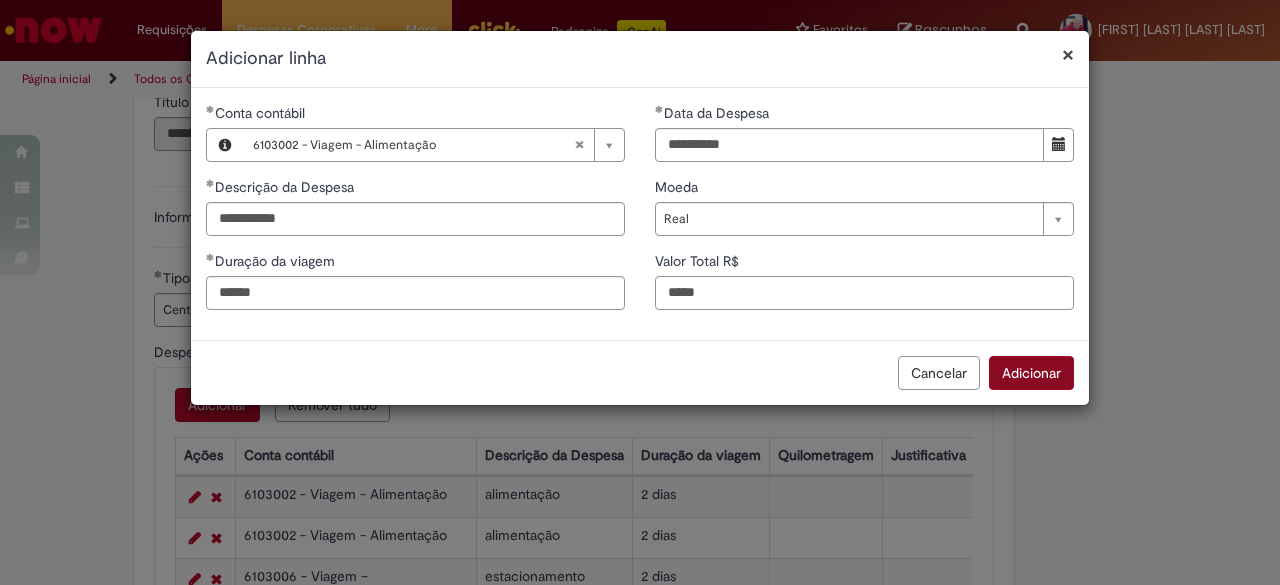 type on "*****" 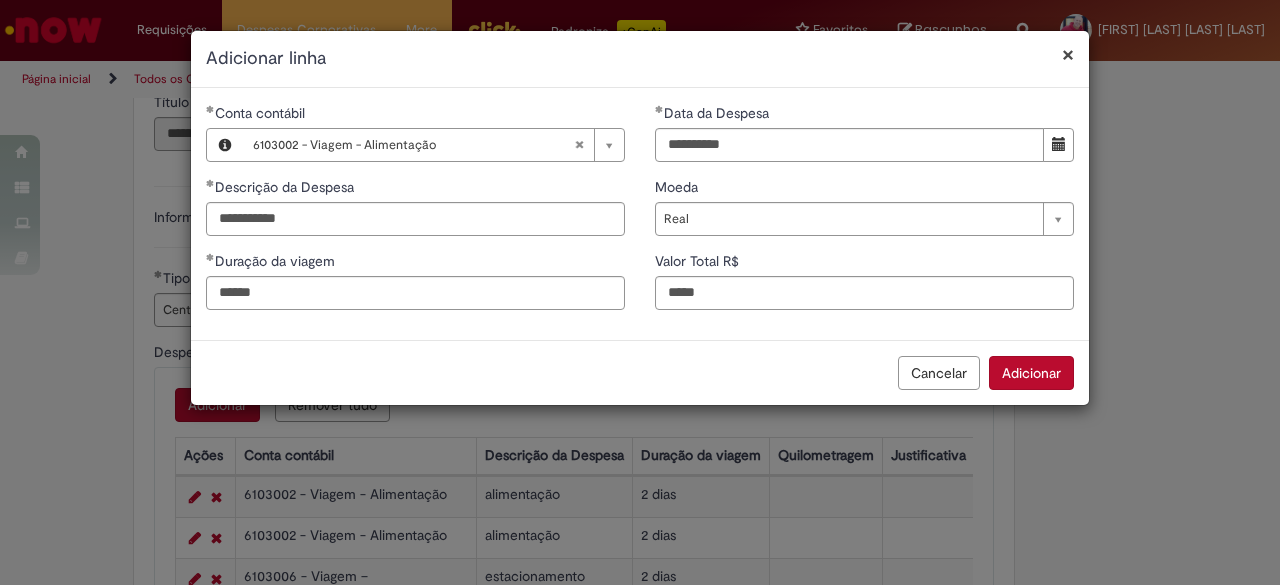 click on "Adicionar" at bounding box center (1031, 373) 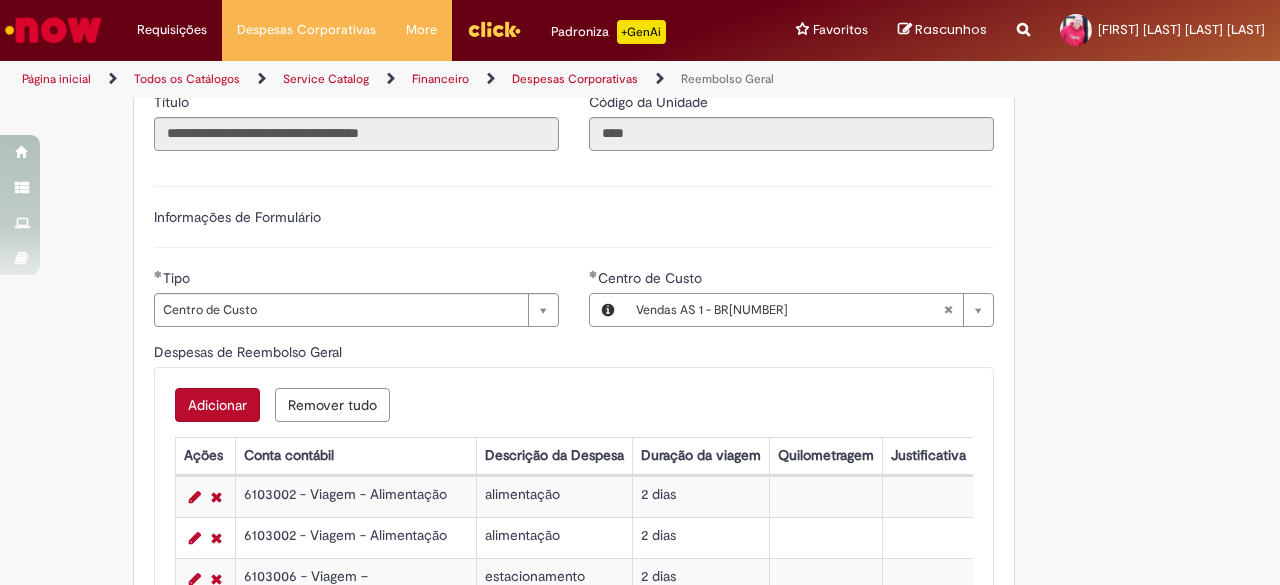 click on "Adicionar" at bounding box center (217, 405) 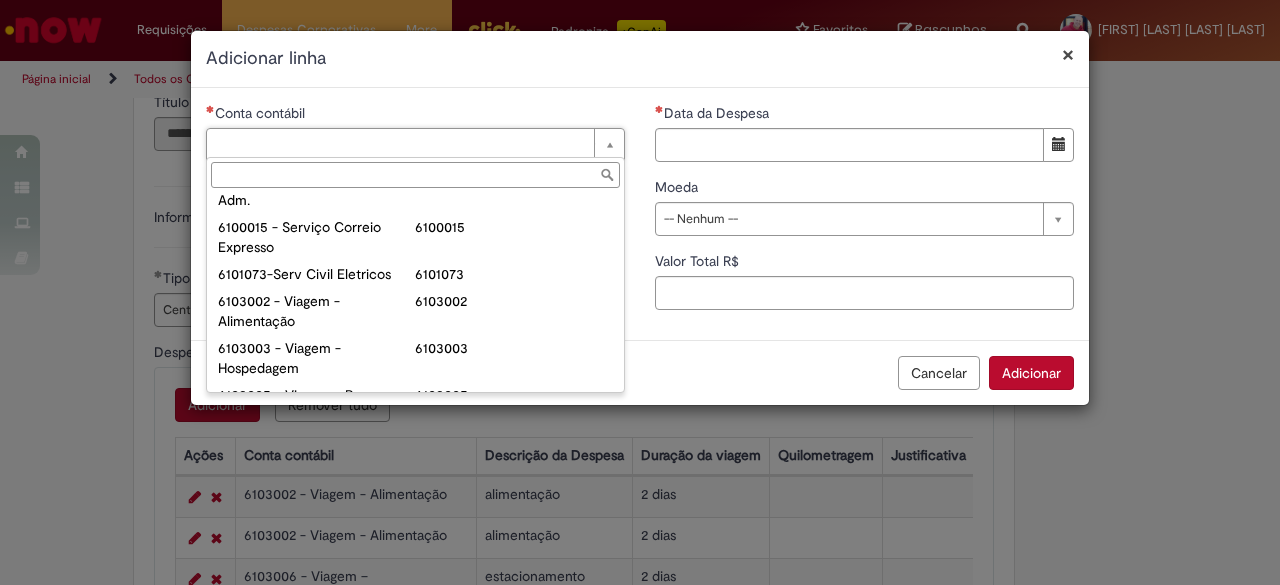 scroll, scrollTop: 760, scrollLeft: 0, axis: vertical 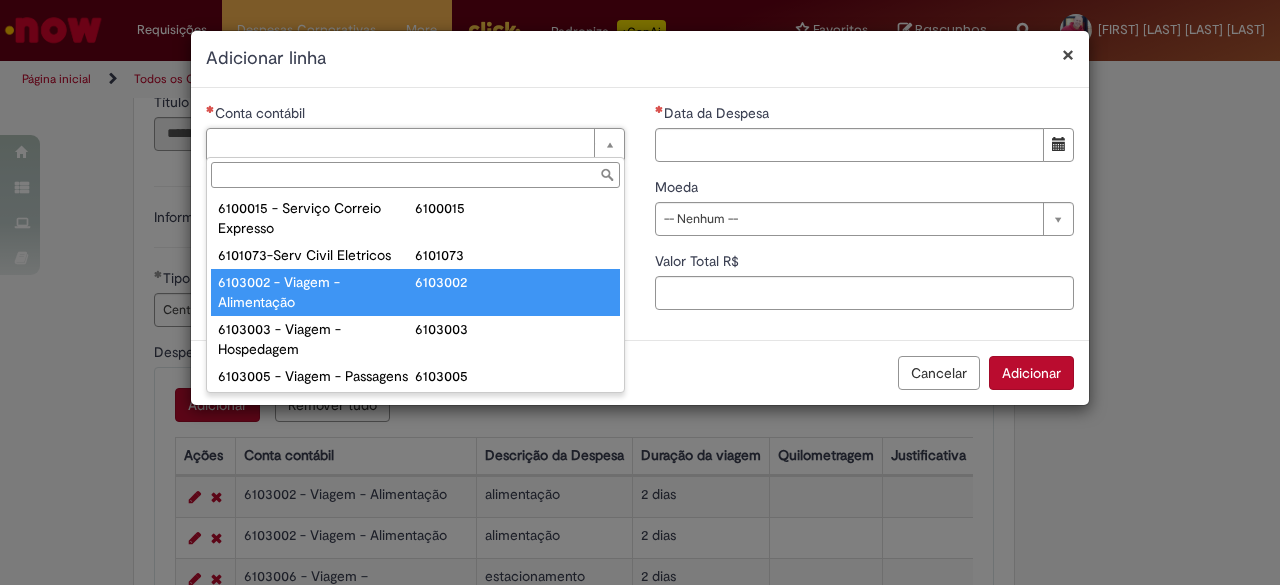 type on "**********" 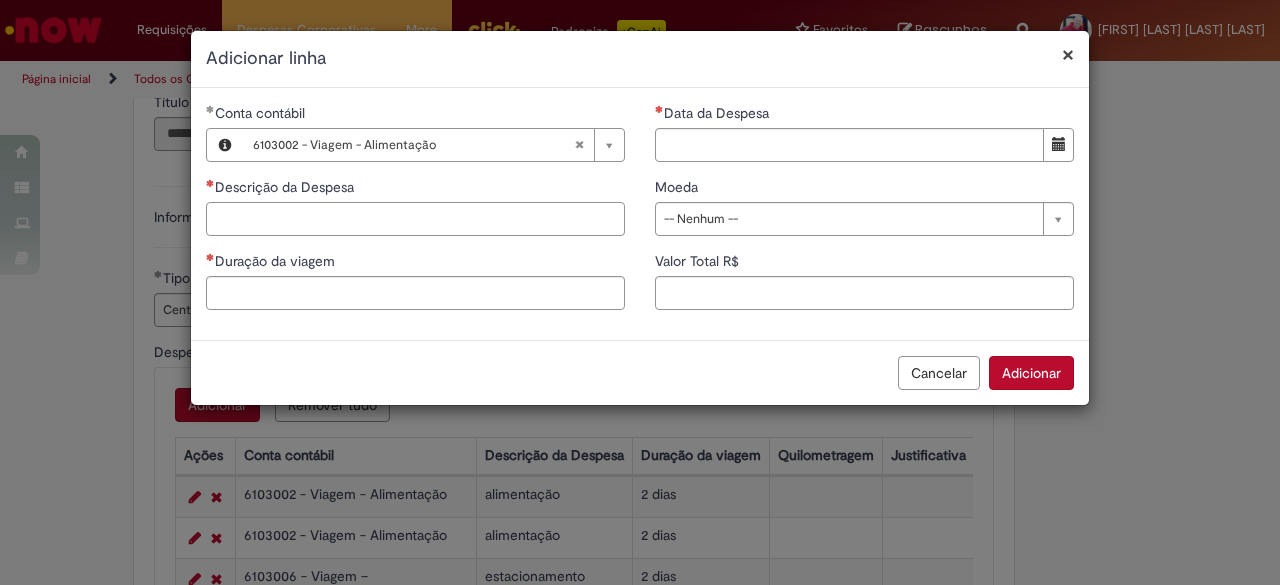 click on "Descrição da Despesa" at bounding box center [415, 219] 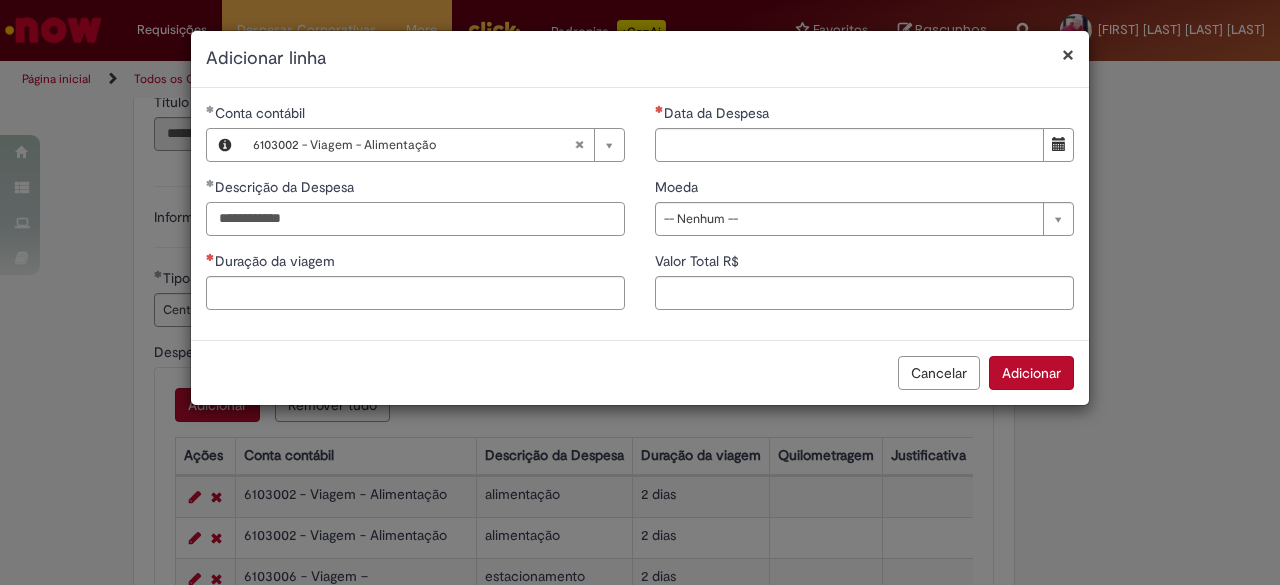 click on "**********" at bounding box center [415, 219] 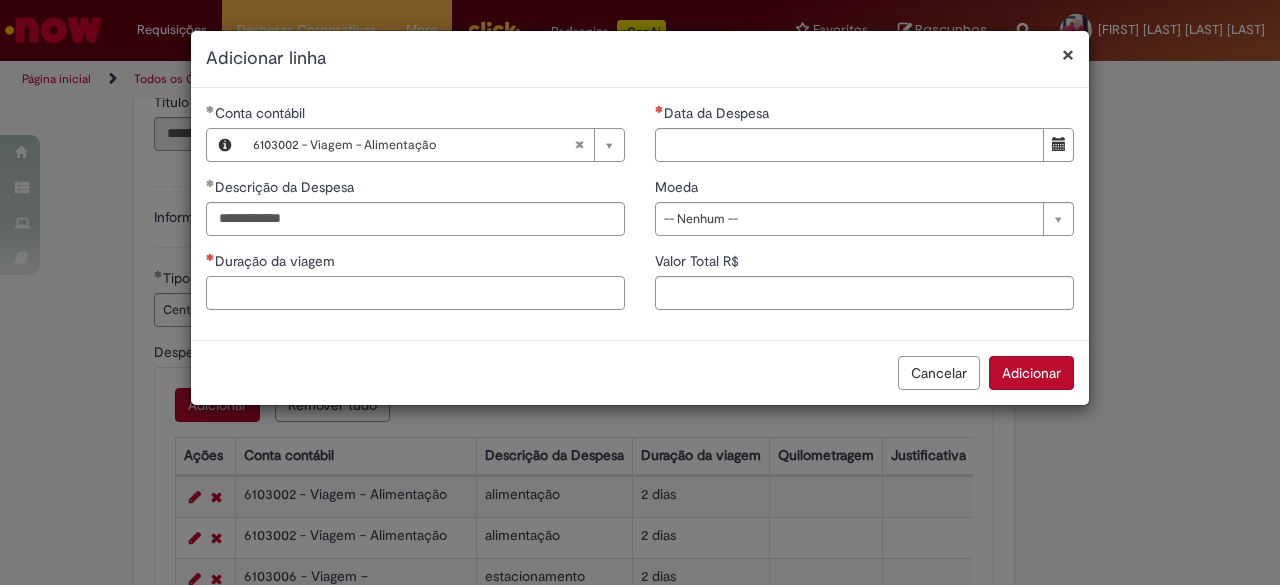 click on "Duração da viagem" at bounding box center [415, 293] 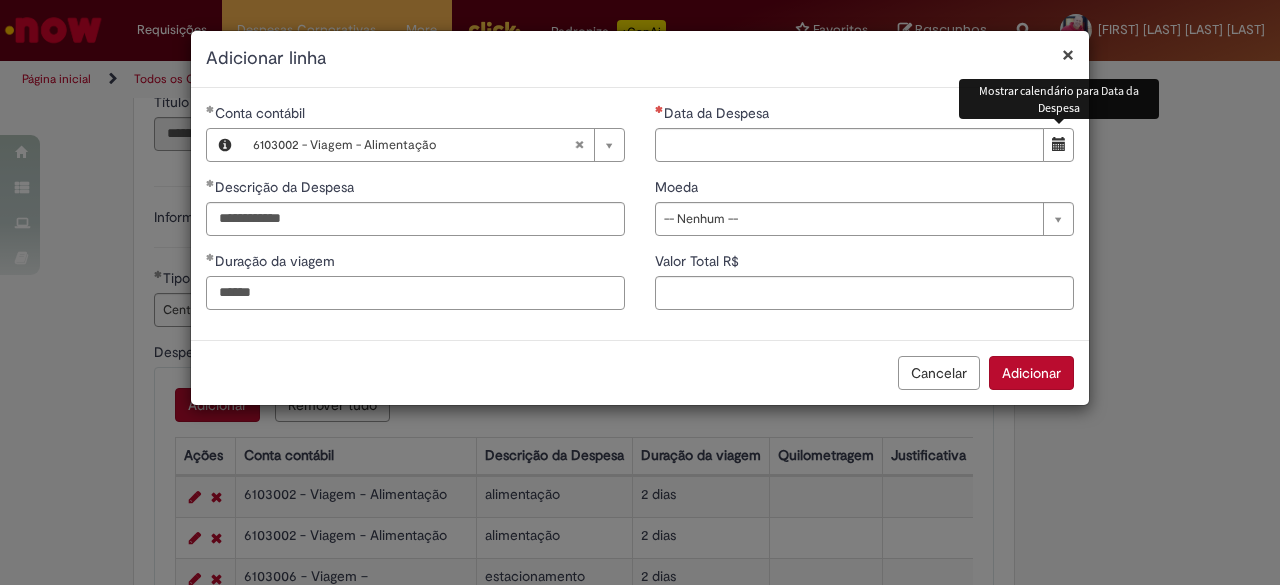 type on "******" 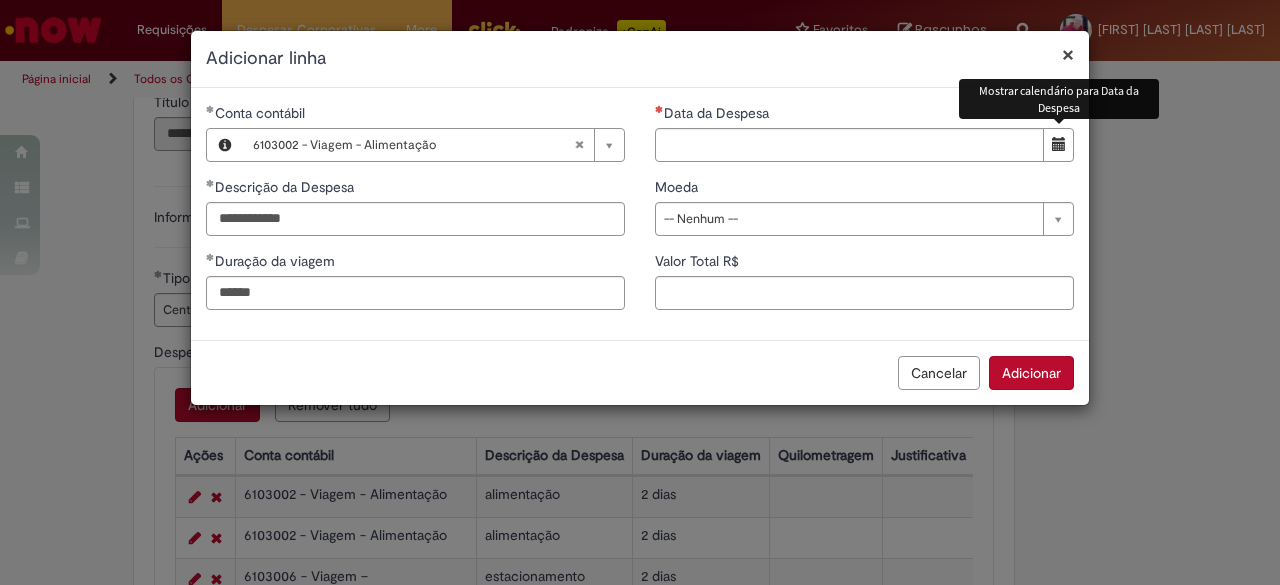 click at bounding box center [1058, 145] 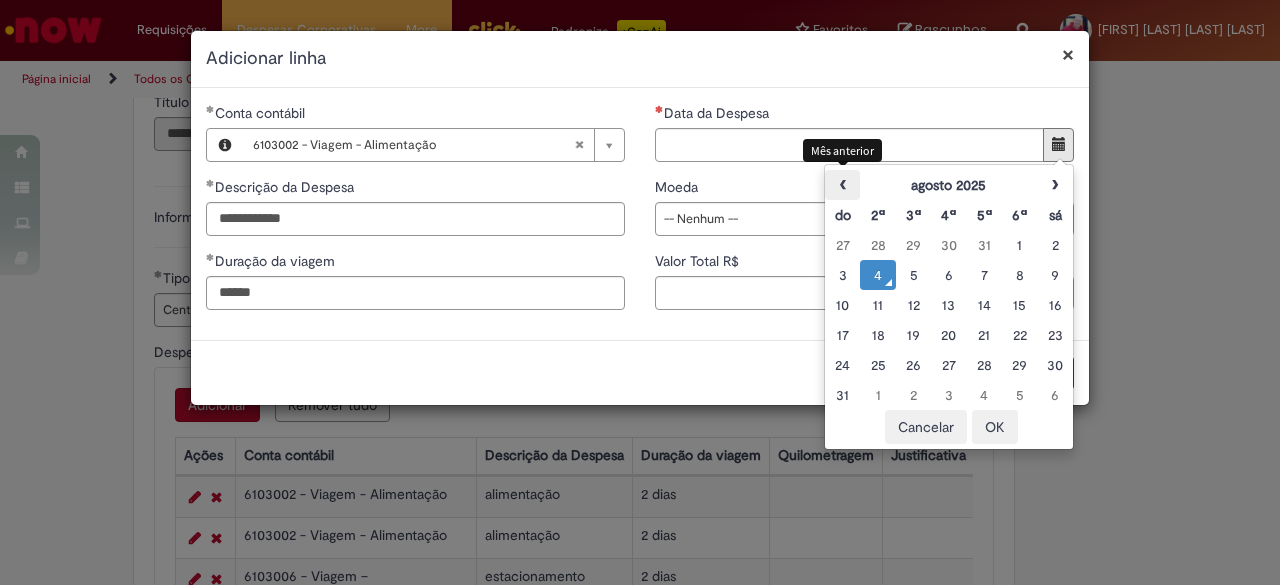click on "‹" at bounding box center [842, 185] 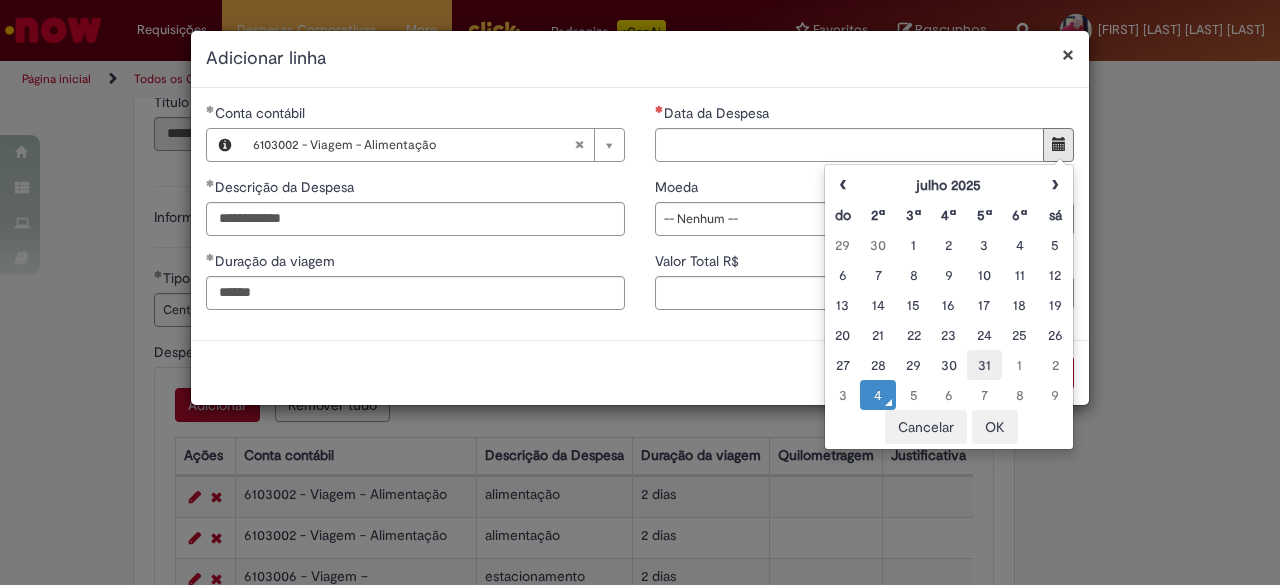 click on "31" at bounding box center (984, 365) 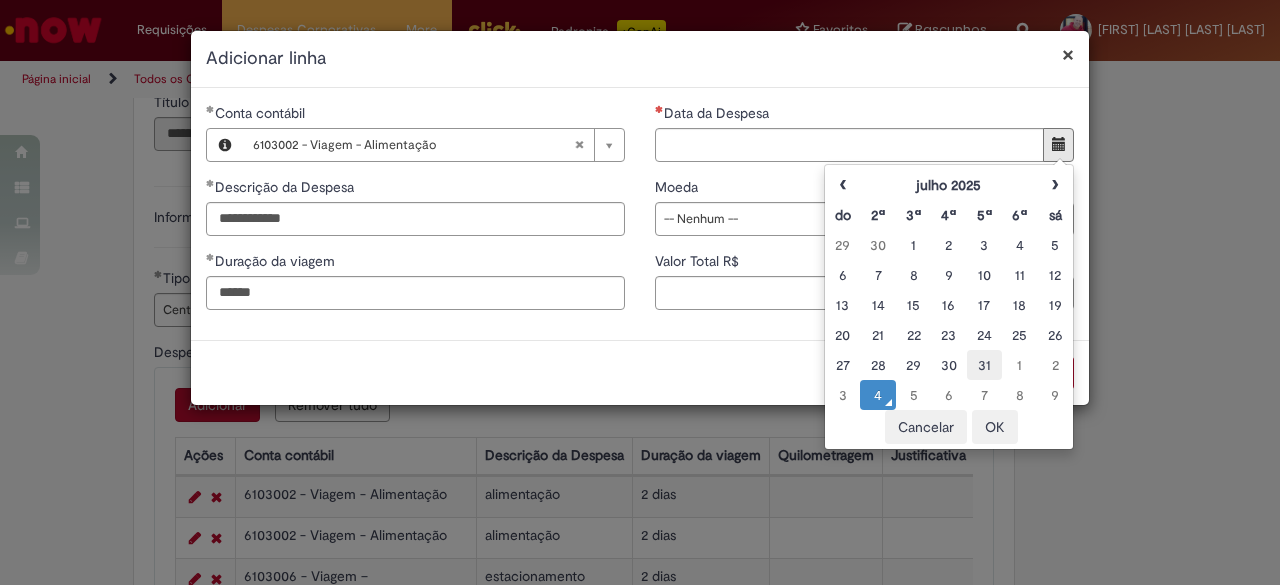 type on "**********" 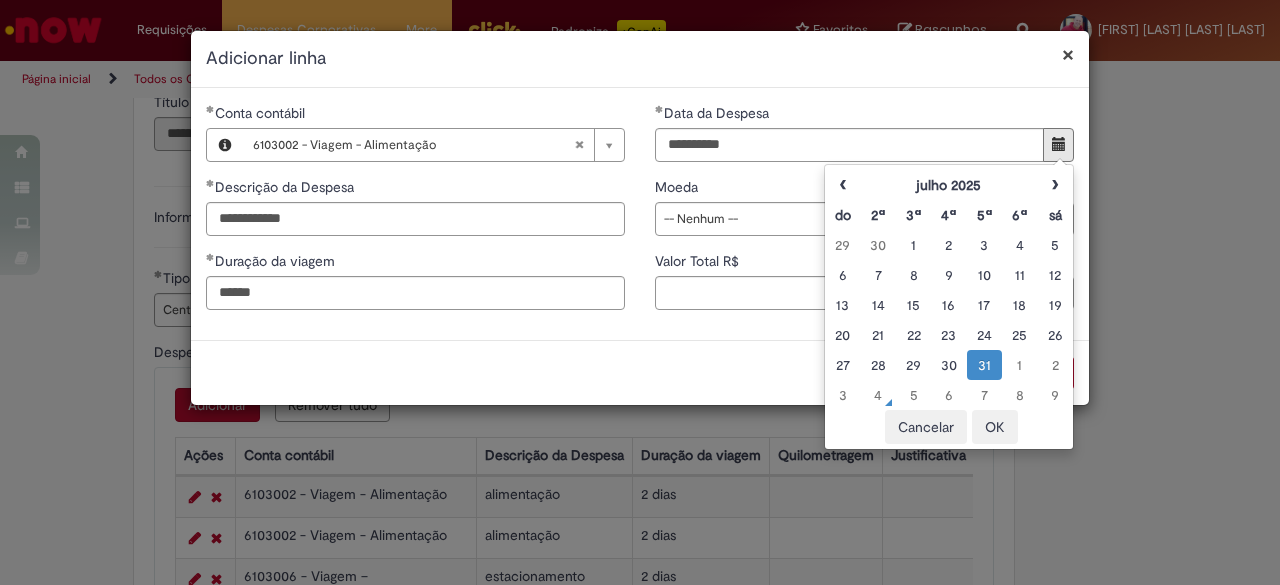 click on "OK" at bounding box center (995, 427) 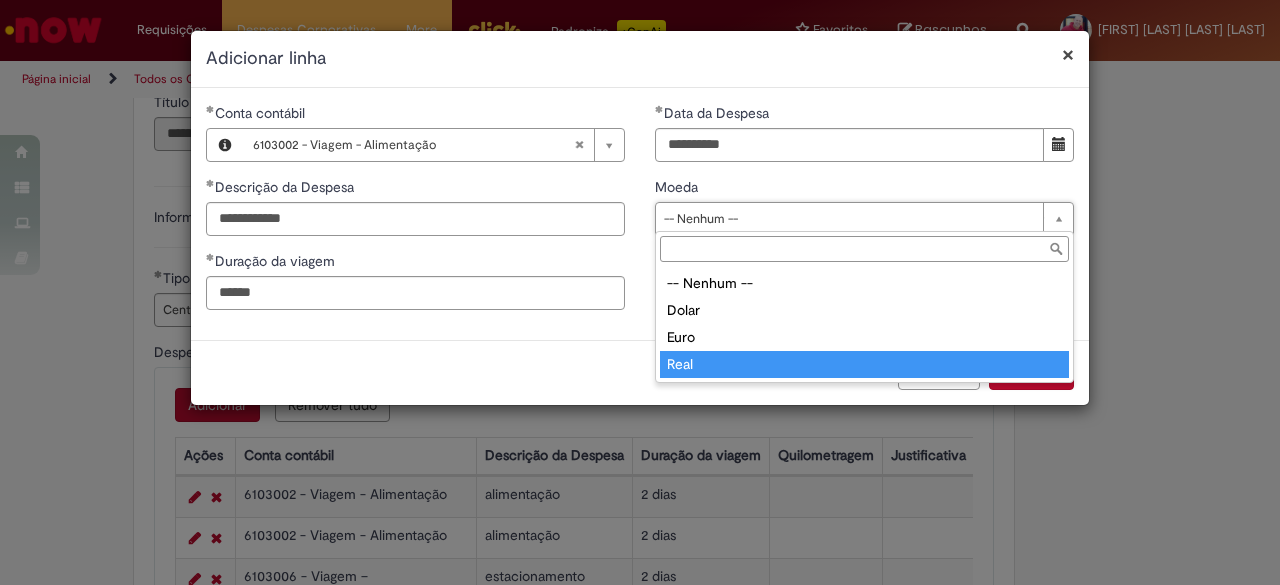type on "****" 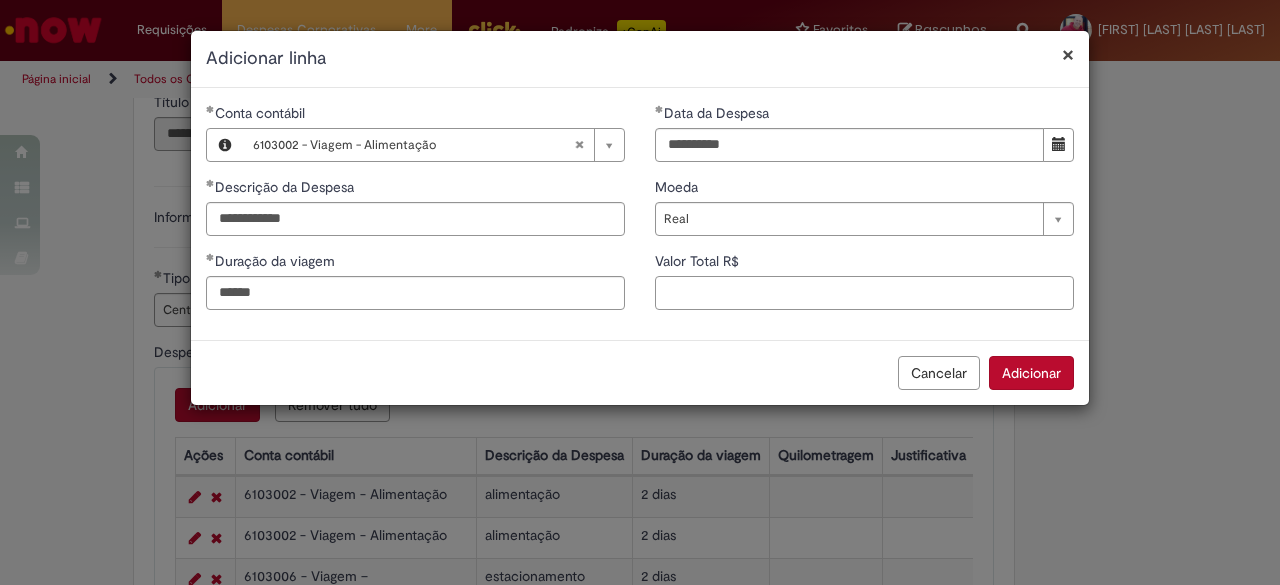 click on "Valor Total R$" at bounding box center (864, 293) 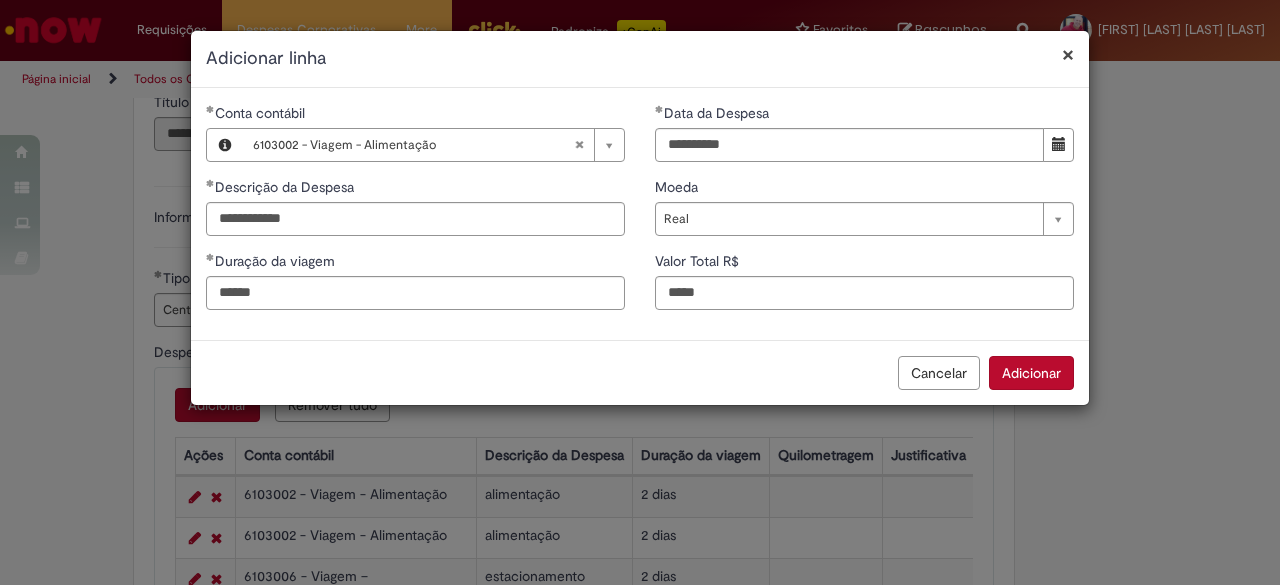 type on "****" 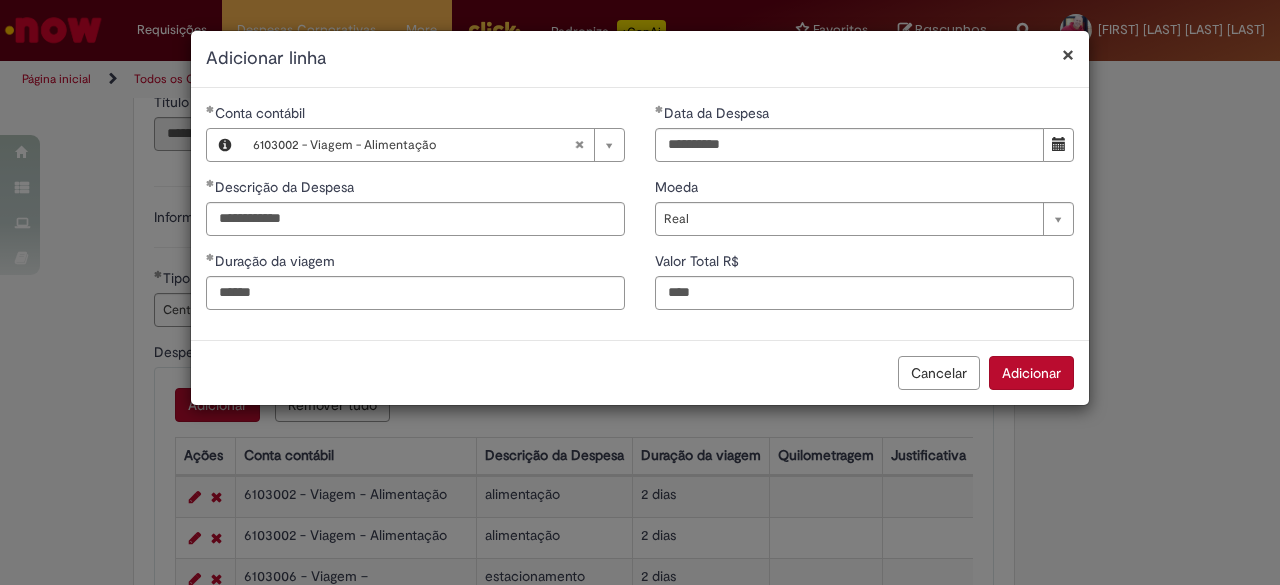 click on "Adicionar" at bounding box center (1031, 373) 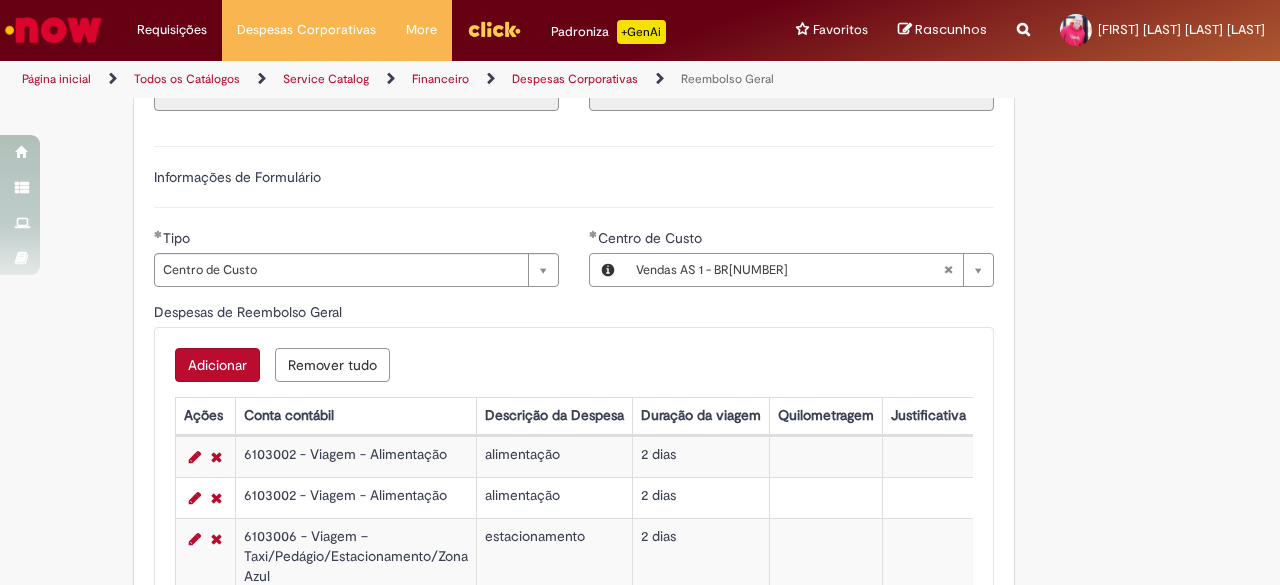 scroll, scrollTop: 680, scrollLeft: 0, axis: vertical 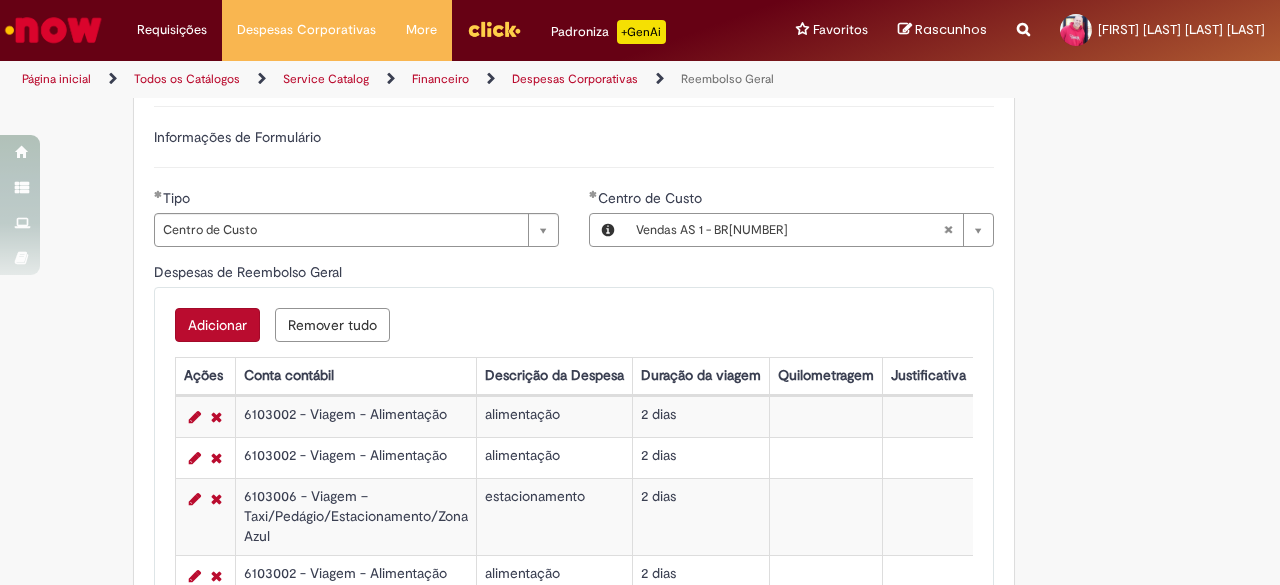 click on "Adicionar" at bounding box center [217, 325] 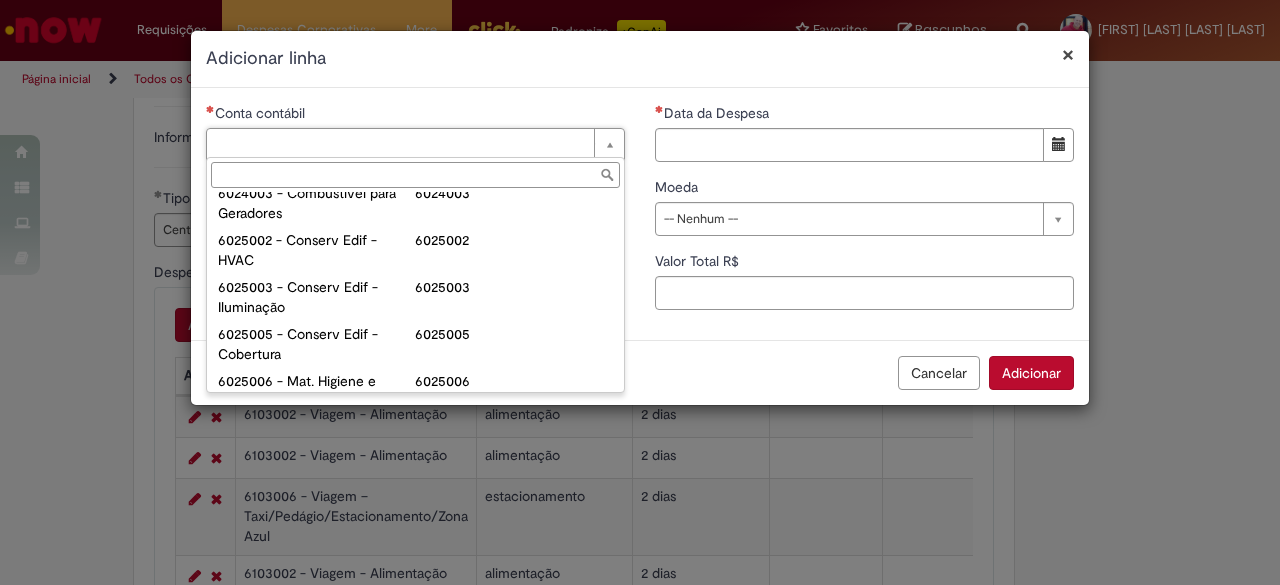 scroll, scrollTop: 215, scrollLeft: 0, axis: vertical 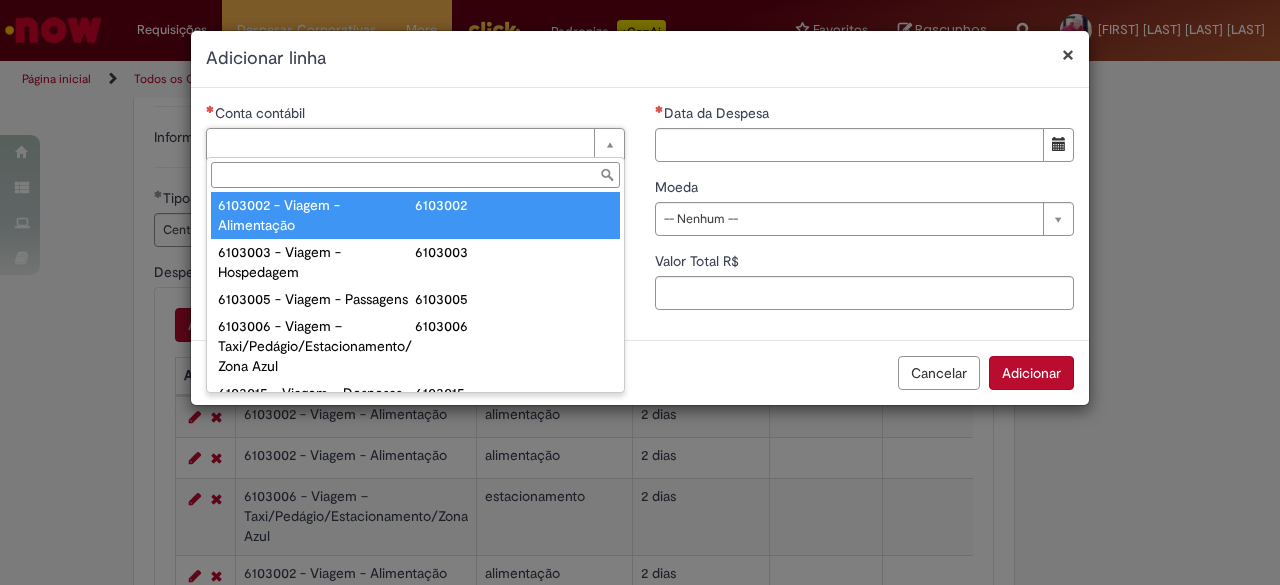 type on "**********" 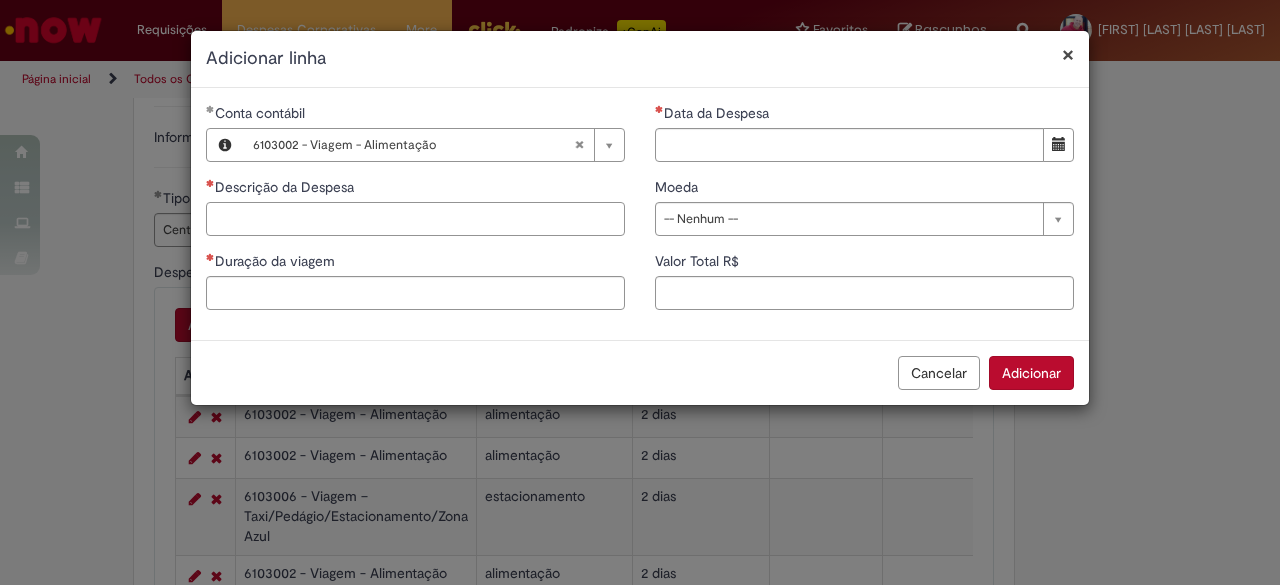 click on "Descrição da Despesa" at bounding box center [415, 219] 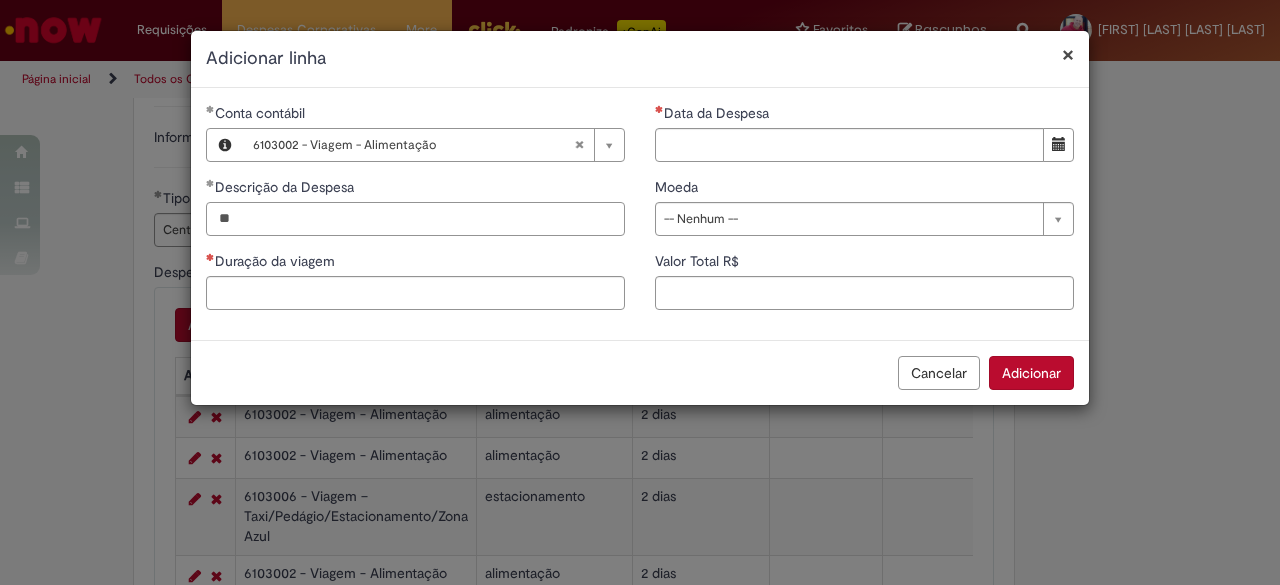 type on "*" 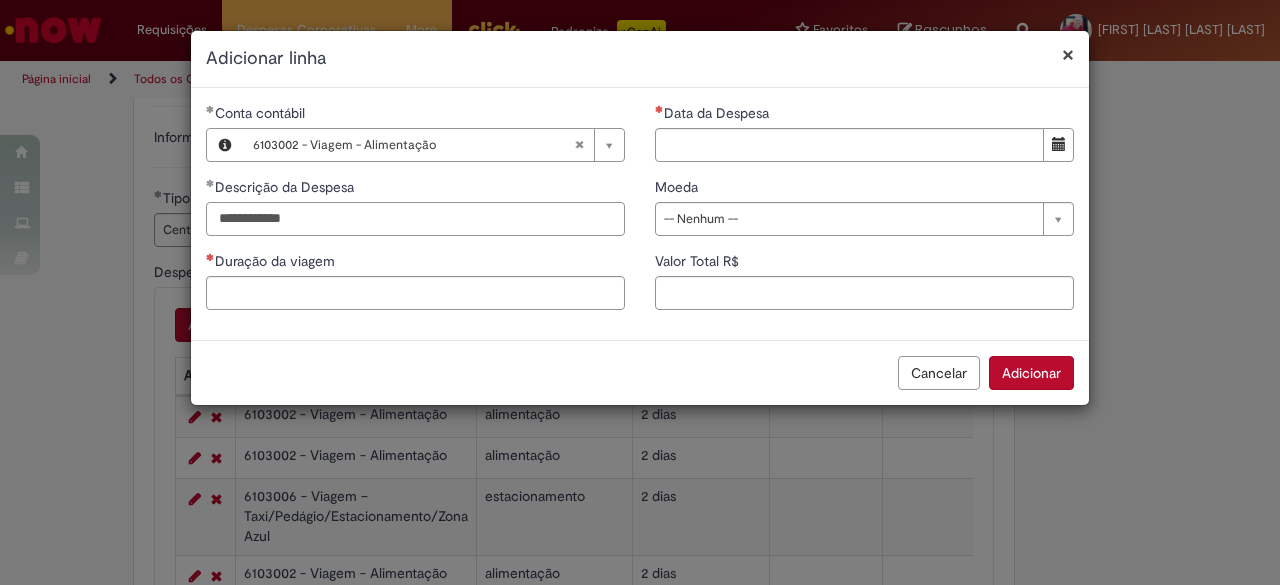 click on "**********" at bounding box center (415, 219) 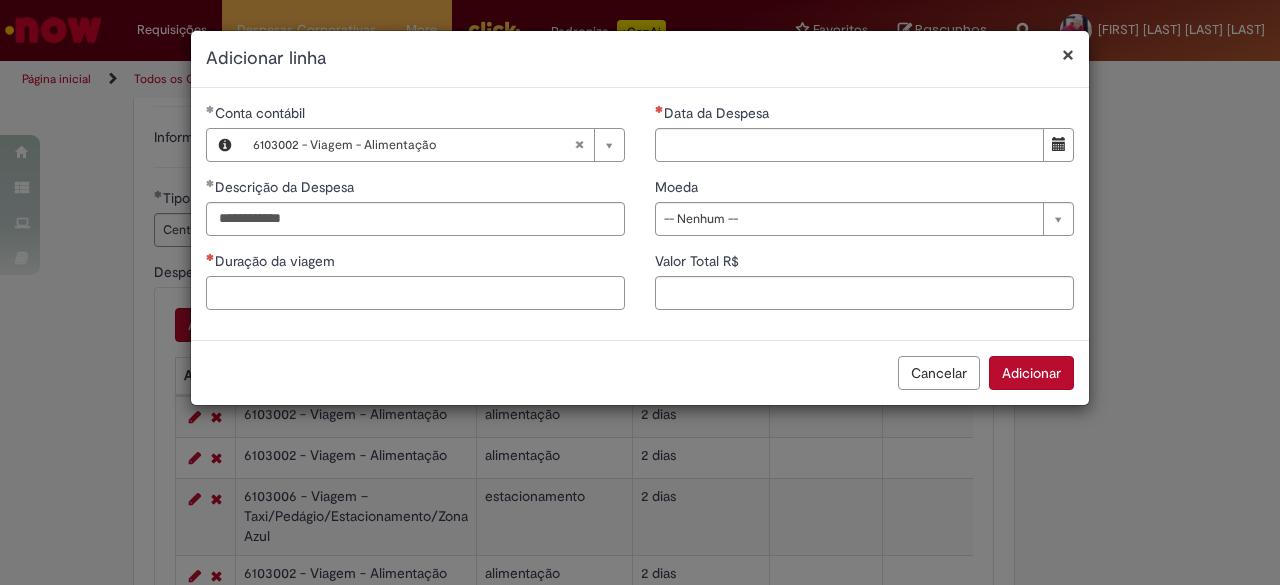 click on "Duração da viagem" at bounding box center [415, 293] 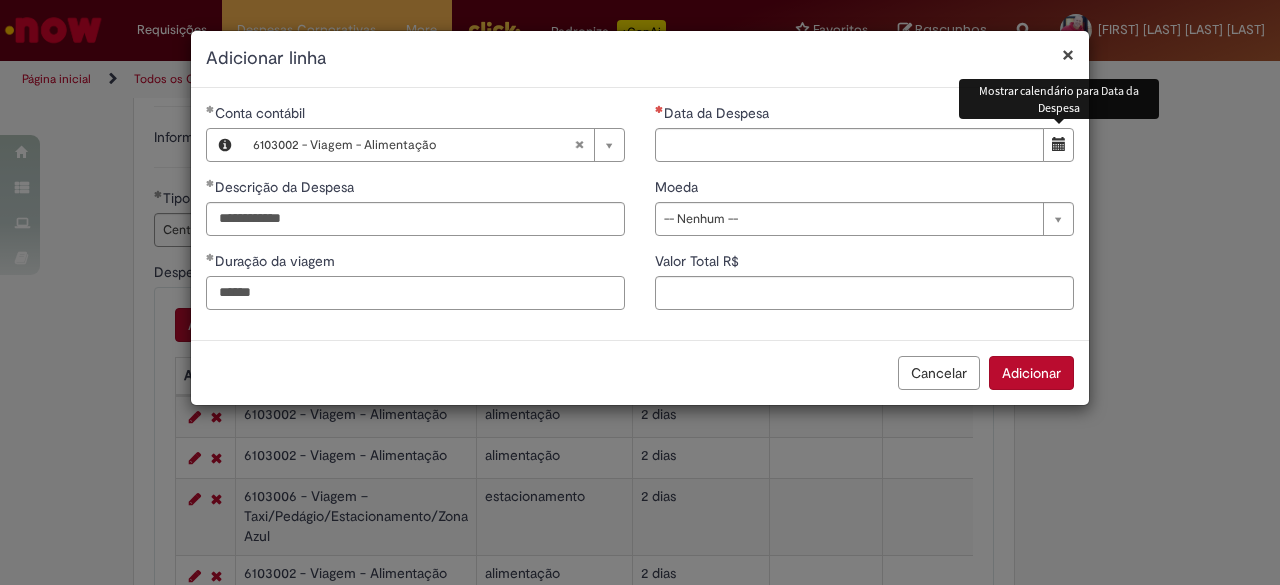 type on "******" 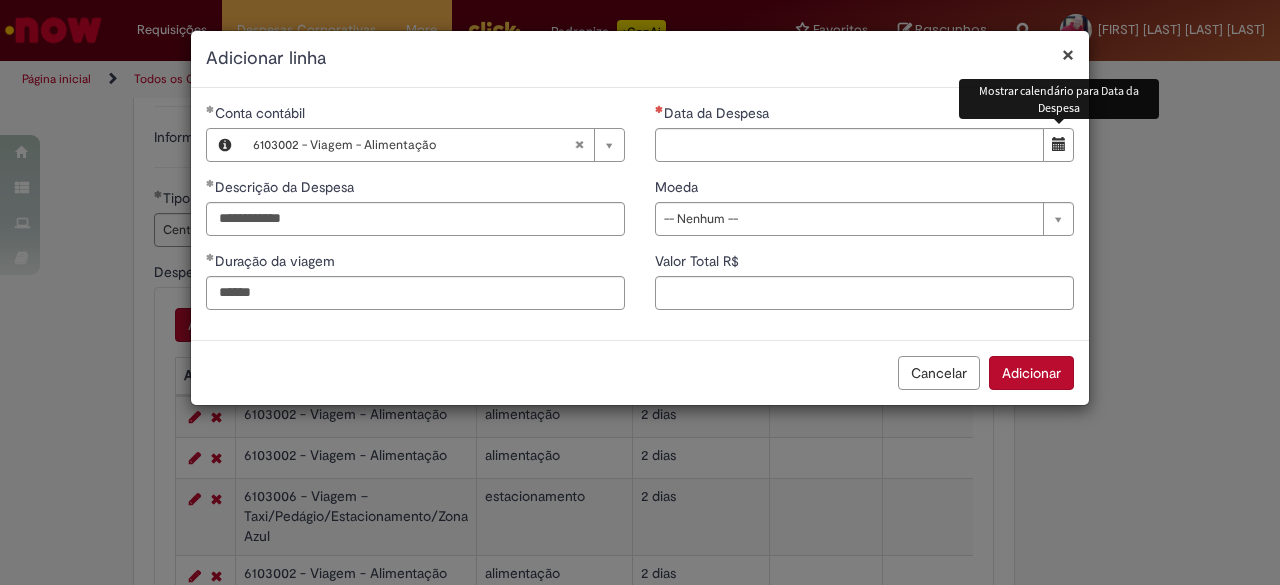 click at bounding box center [1059, 144] 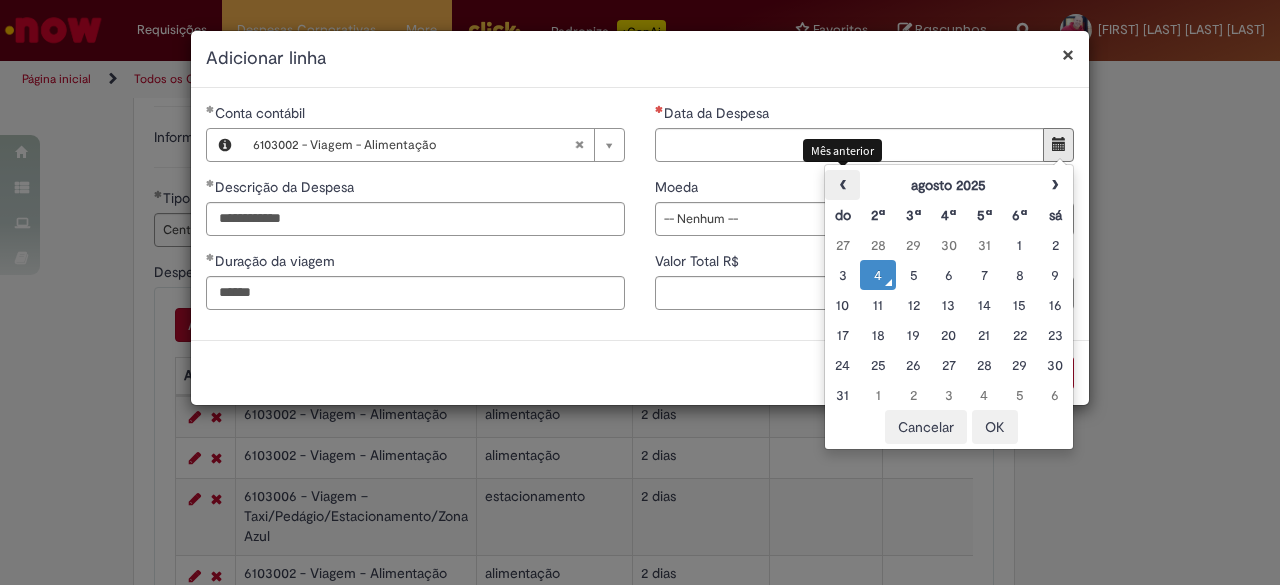 click on "‹" at bounding box center (842, 185) 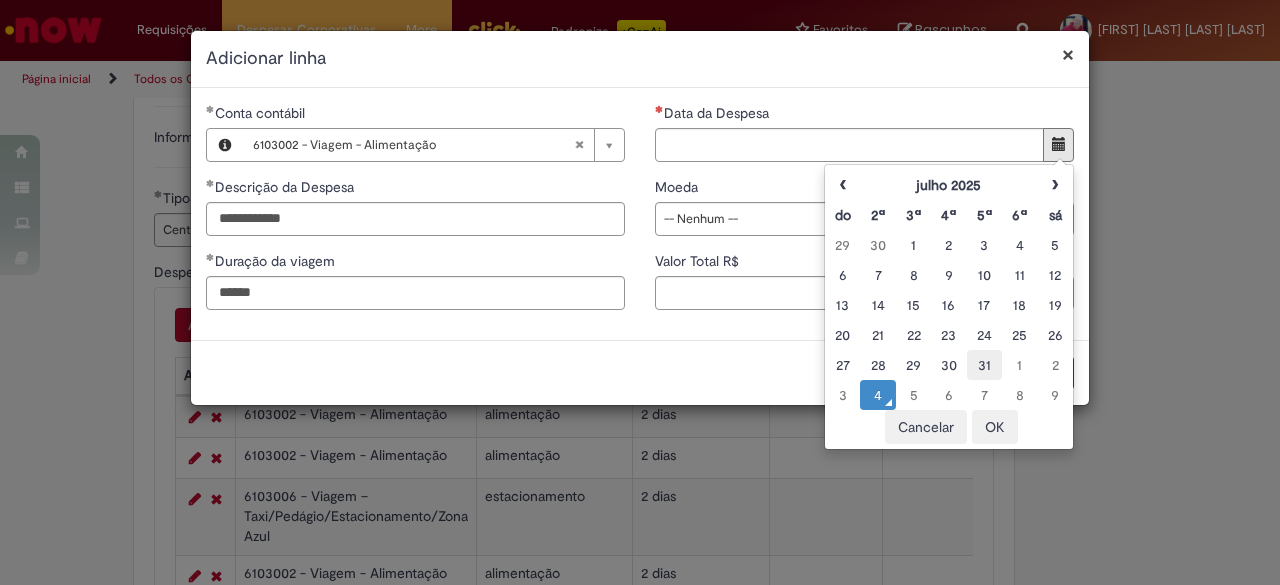 click on "31" at bounding box center [984, 365] 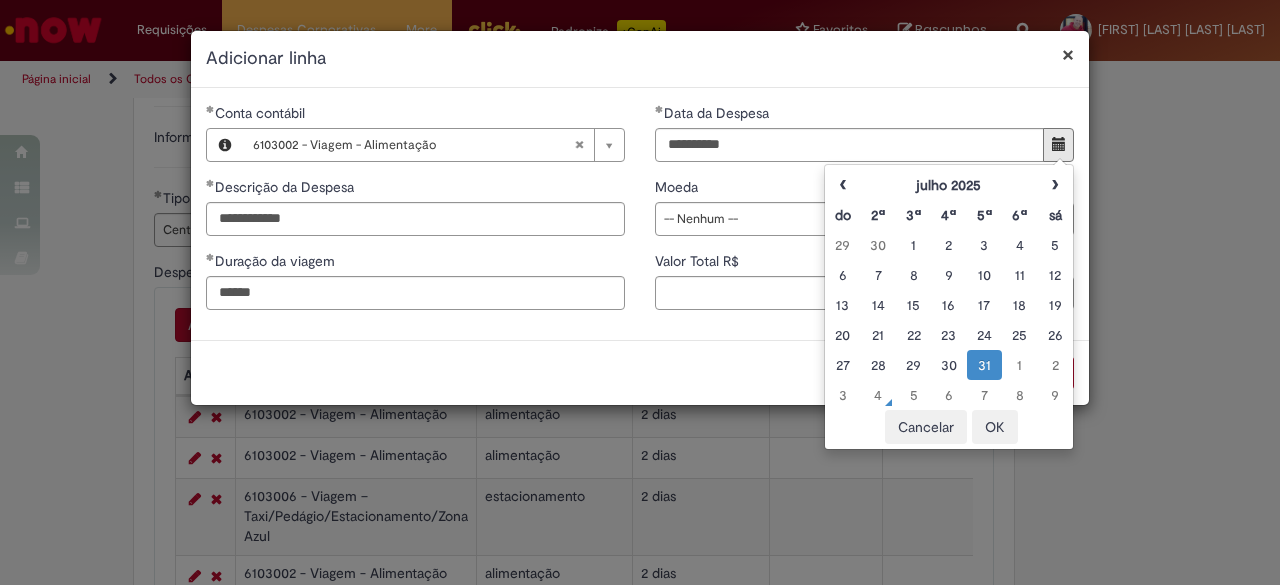 click on "OK" at bounding box center (995, 427) 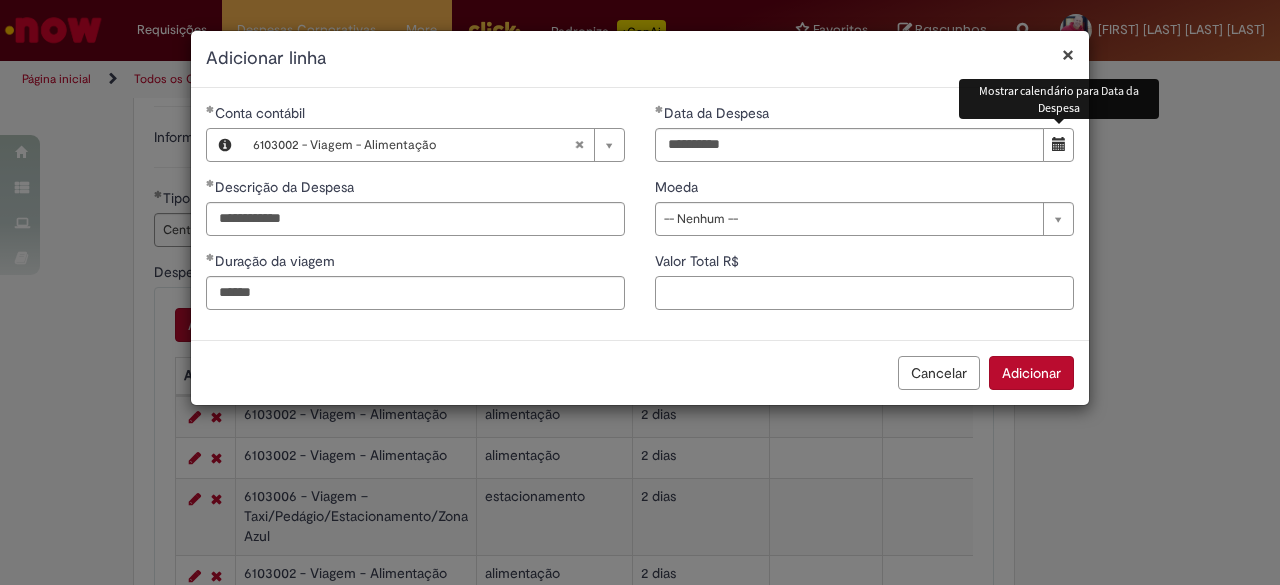 click on "Valor Total R$" at bounding box center [864, 293] 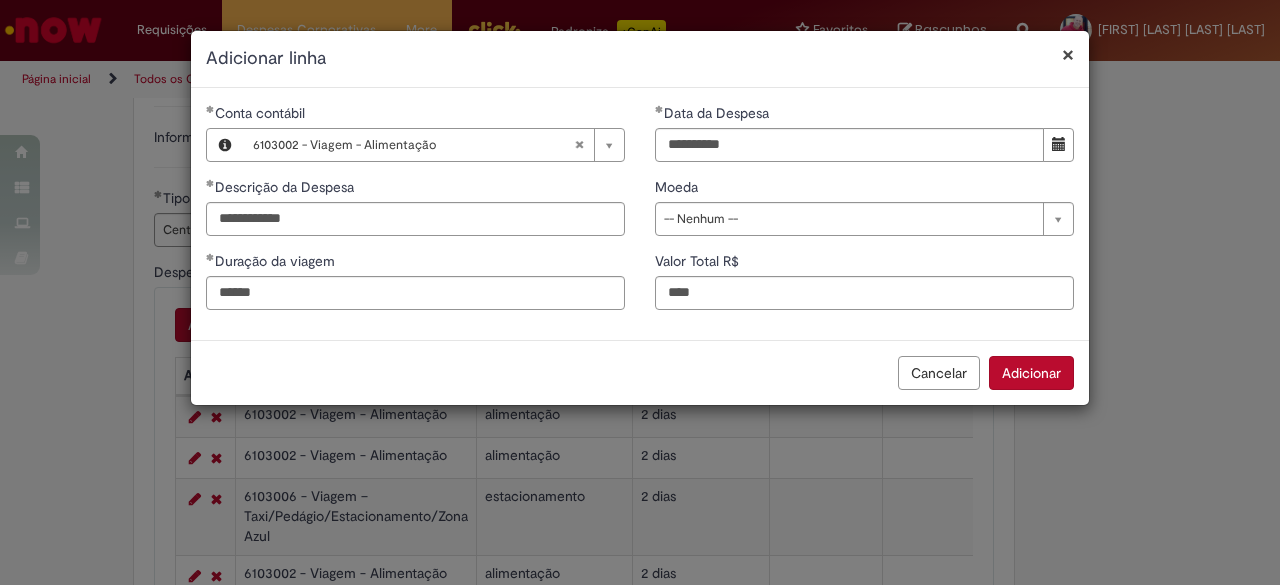type on "****" 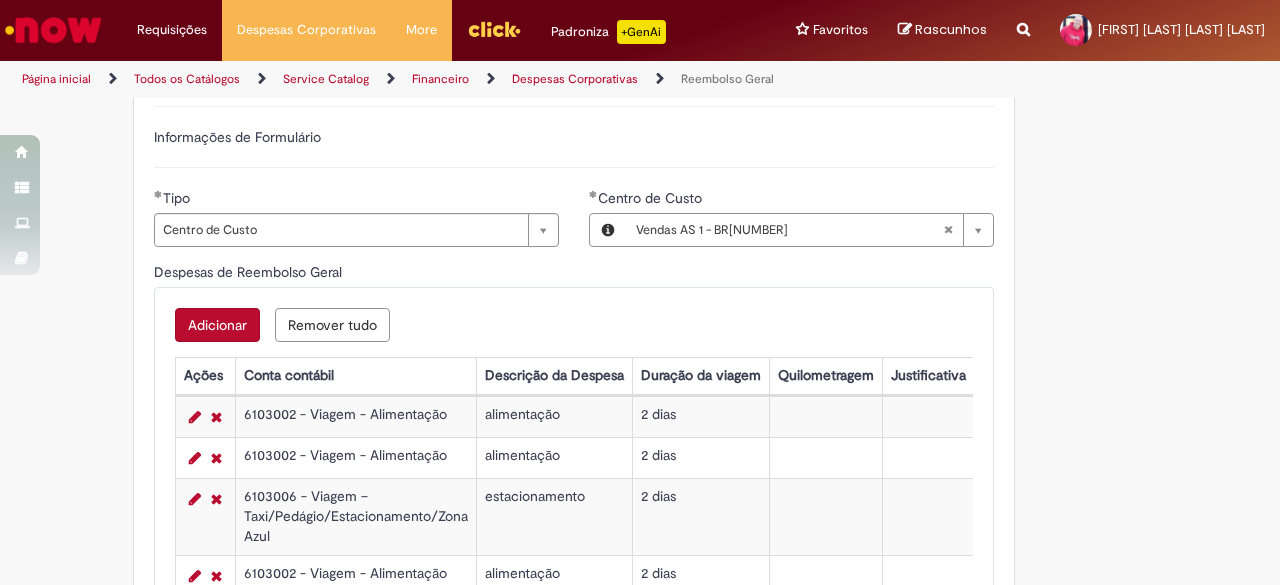 click on "Adicionar" at bounding box center (217, 325) 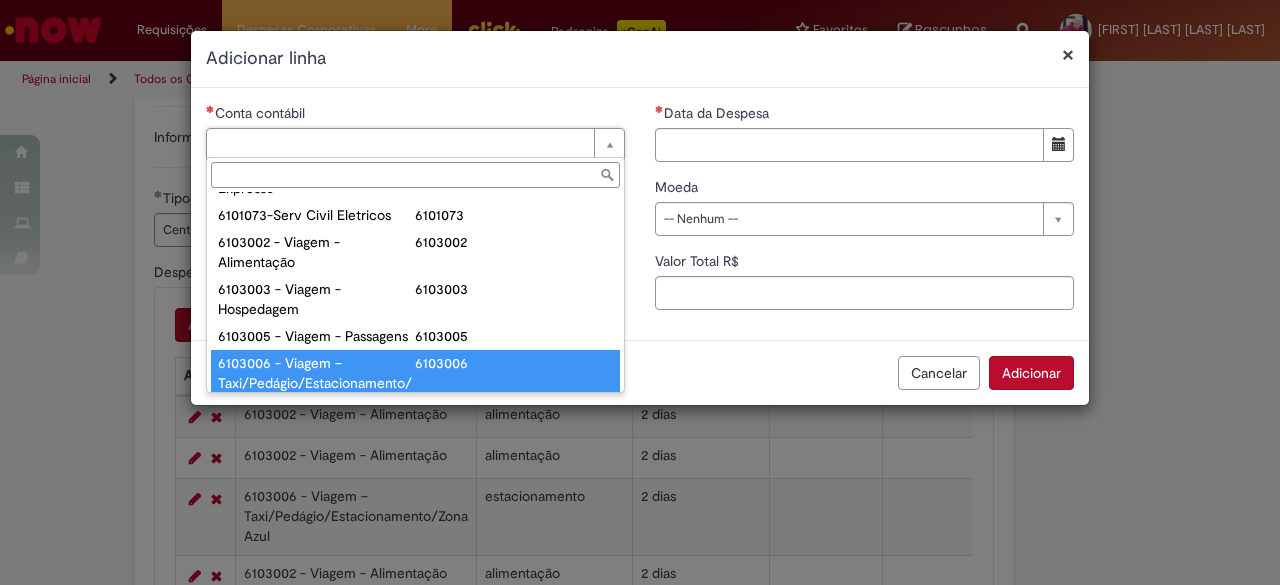 scroll, scrollTop: 821, scrollLeft: 0, axis: vertical 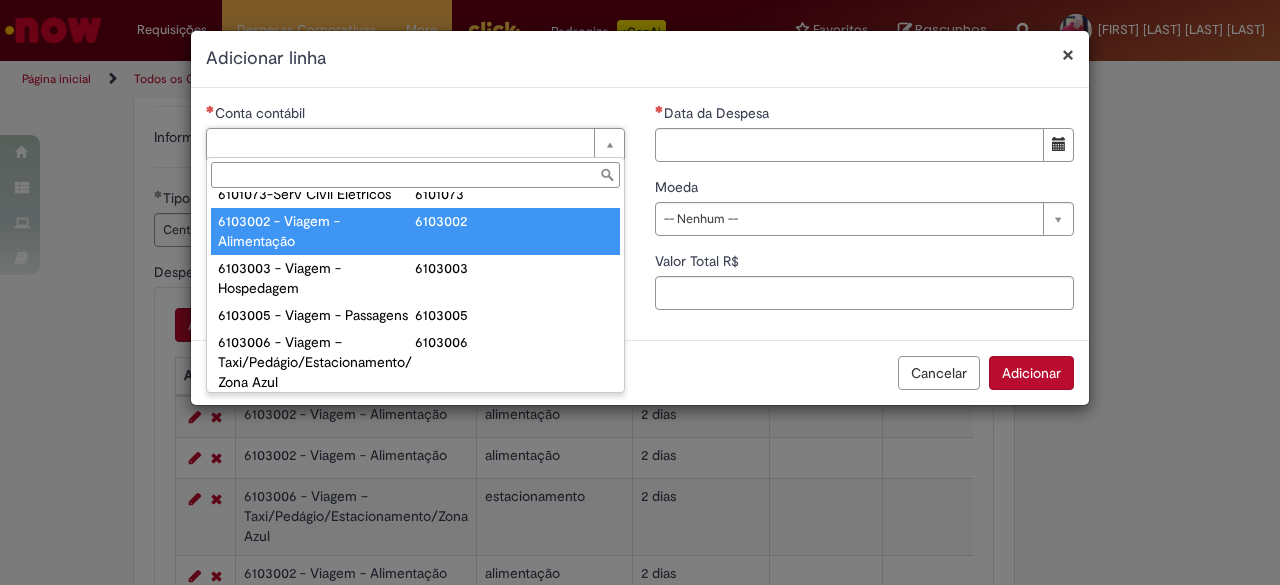 type on "**********" 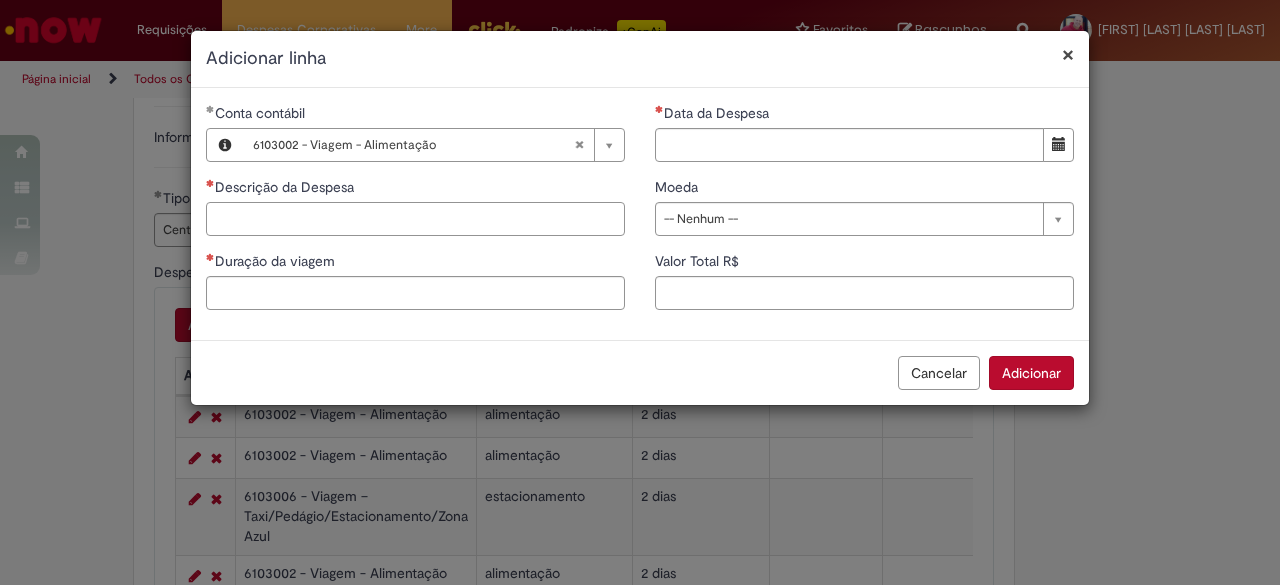 click on "Descrição da Despesa" at bounding box center [415, 219] 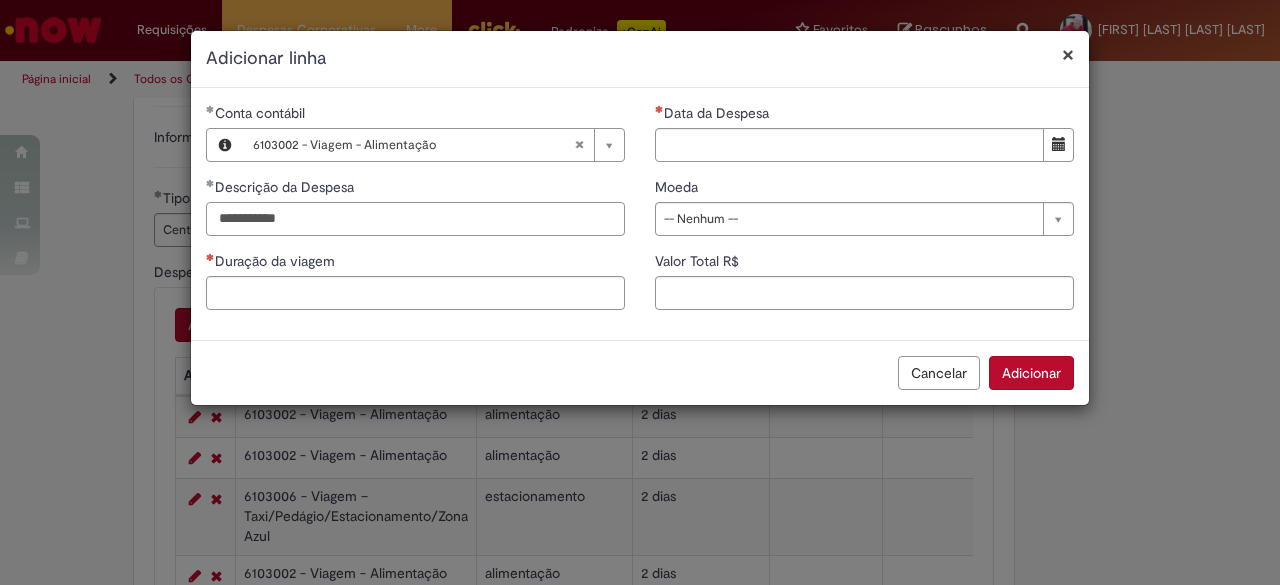 type on "**********" 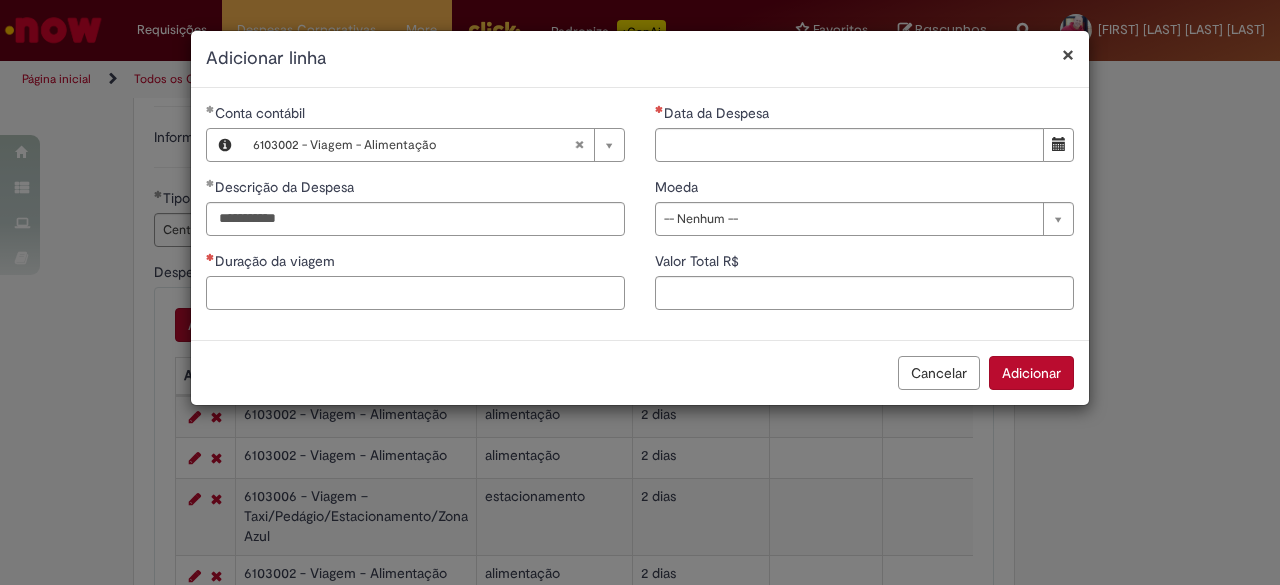 click on "Duração da viagem" at bounding box center [415, 293] 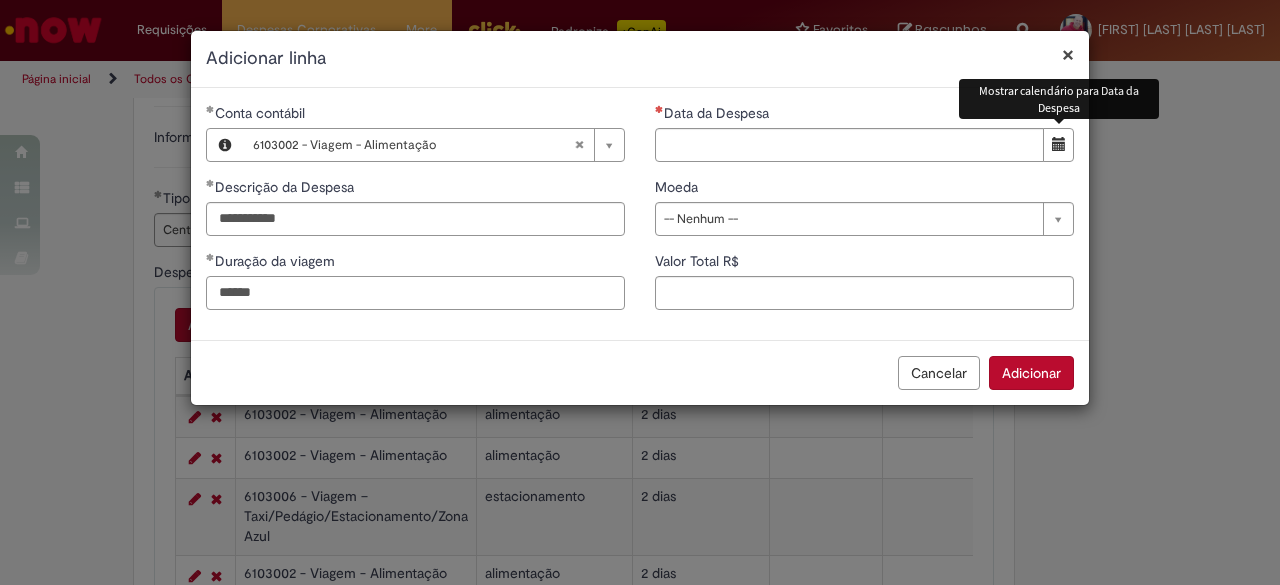 type on "******" 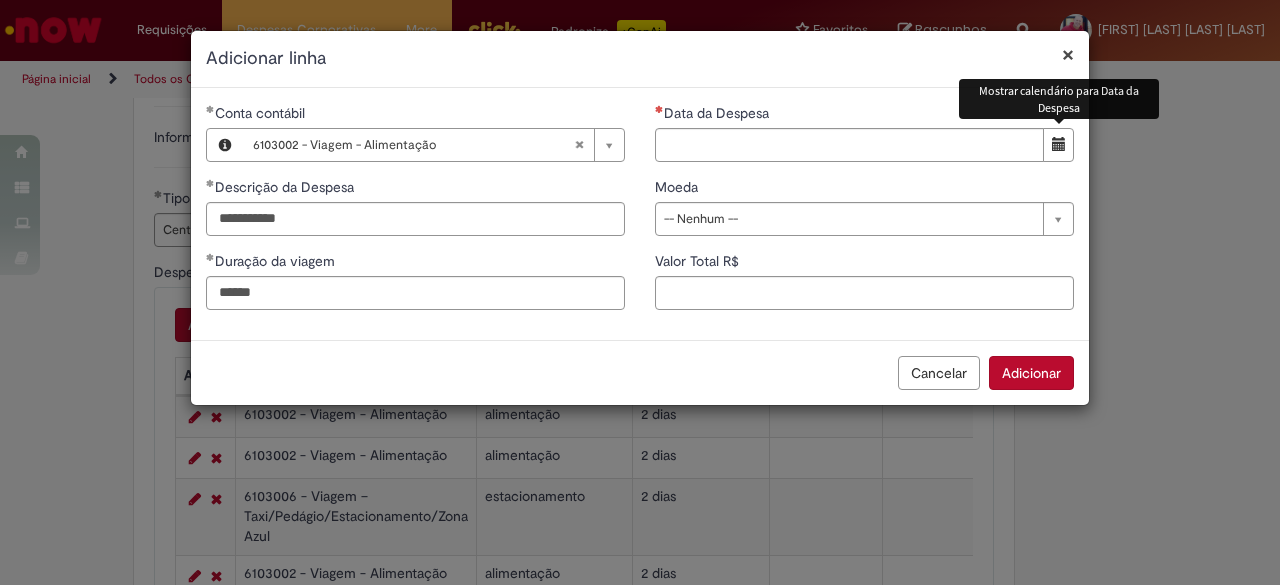 click at bounding box center (1059, 144) 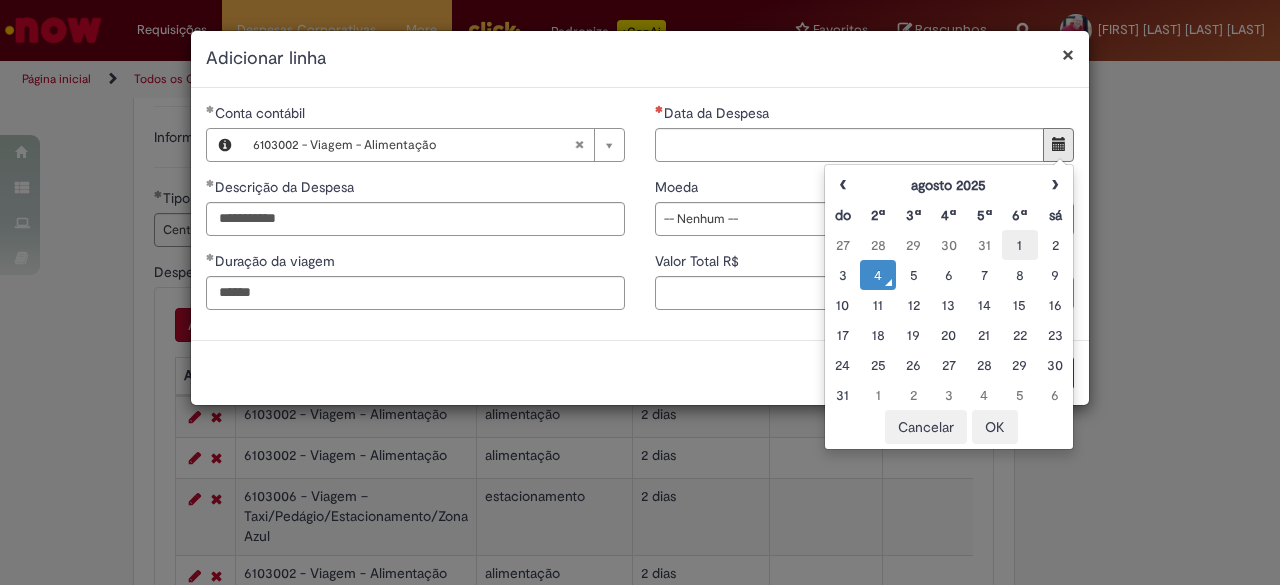 click on "1" at bounding box center [1019, 245] 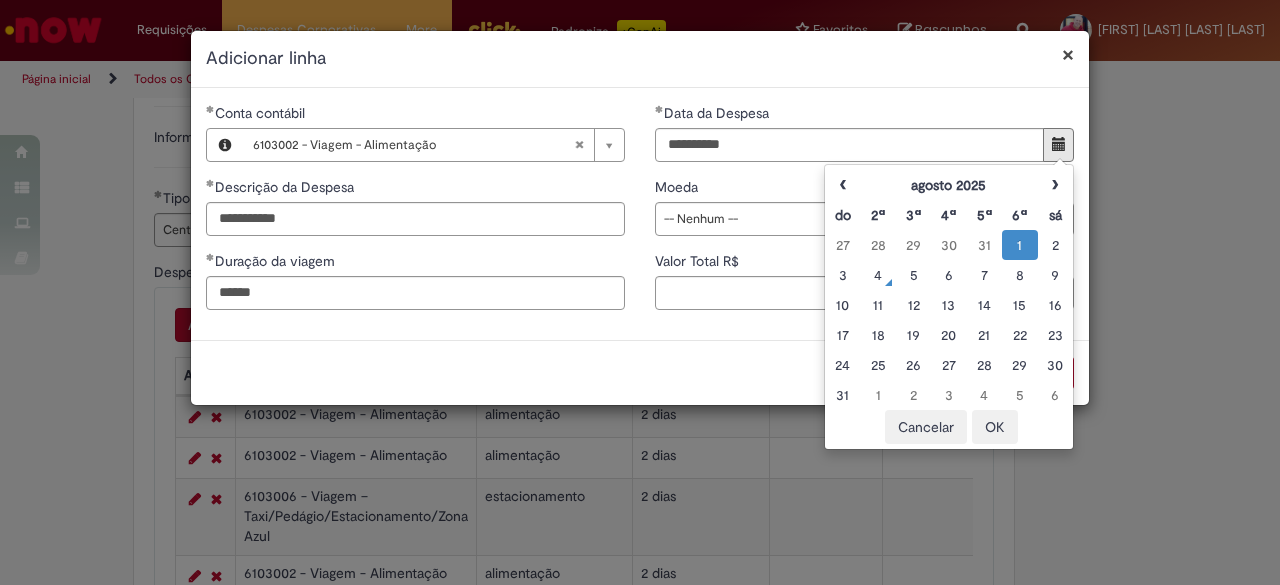 click on "OK" at bounding box center [995, 427] 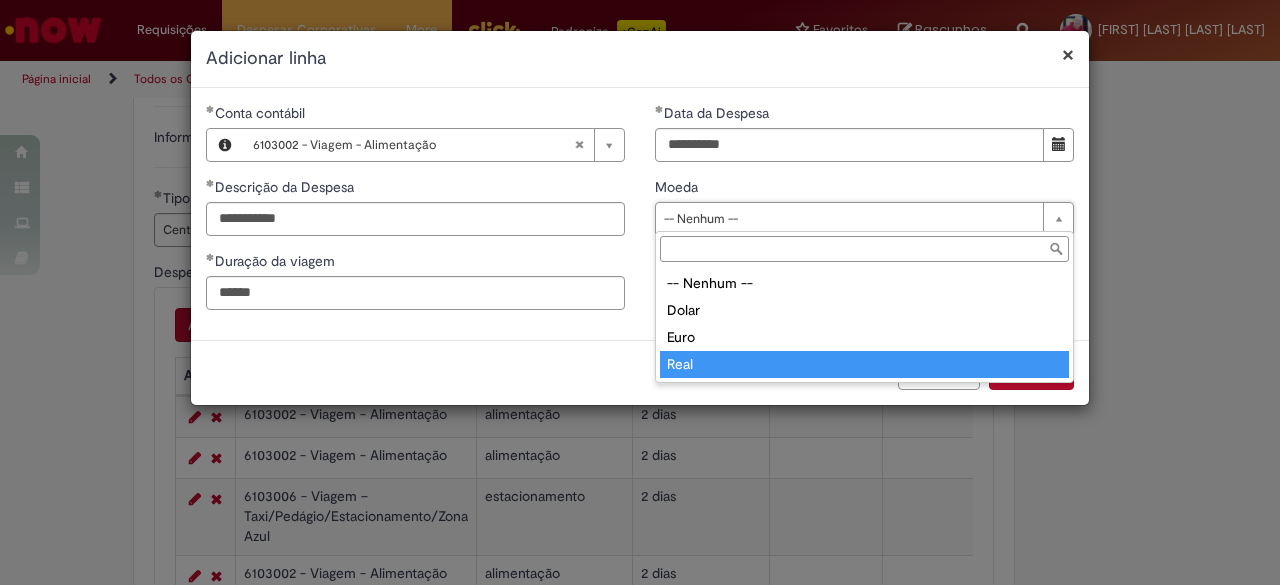 type on "****" 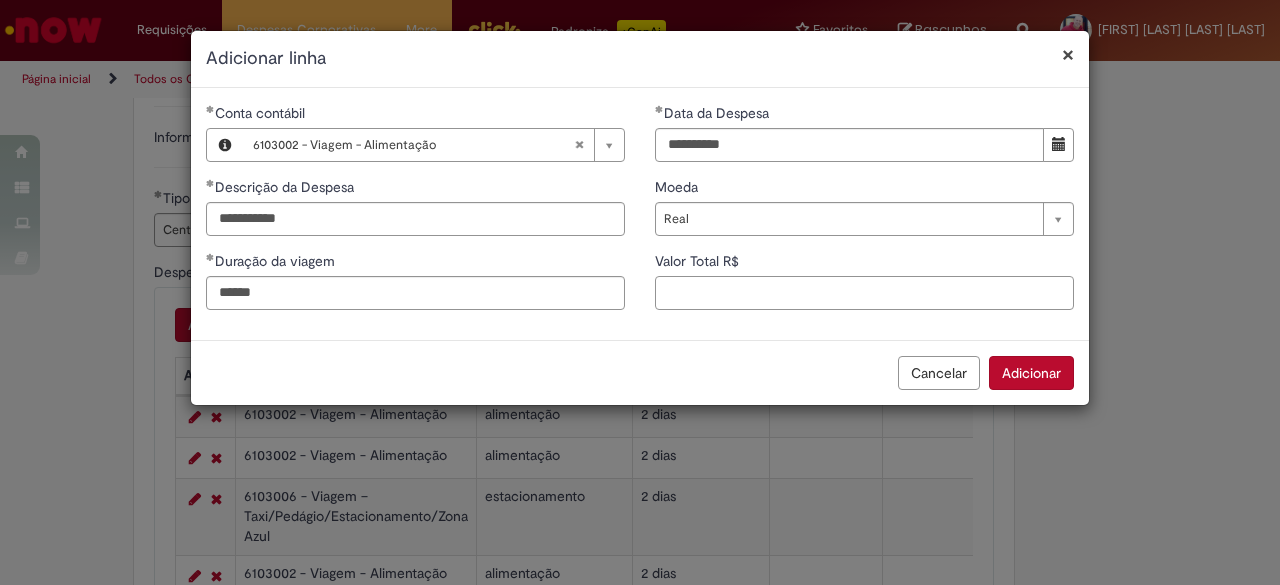 click on "Valor Total R$" at bounding box center [864, 293] 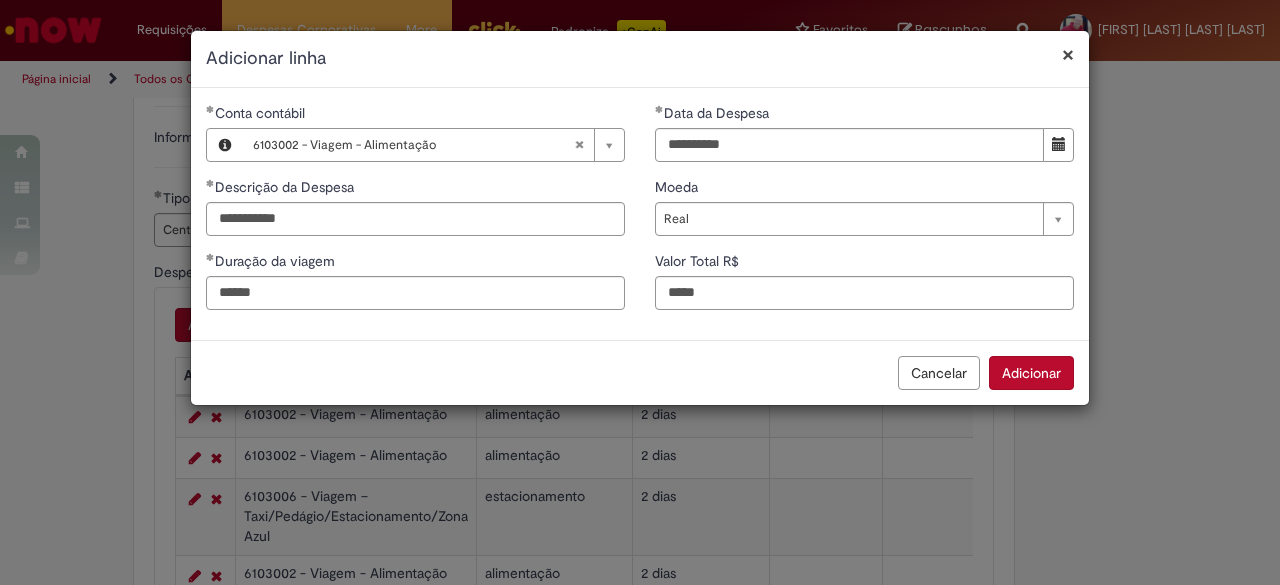 type on "*****" 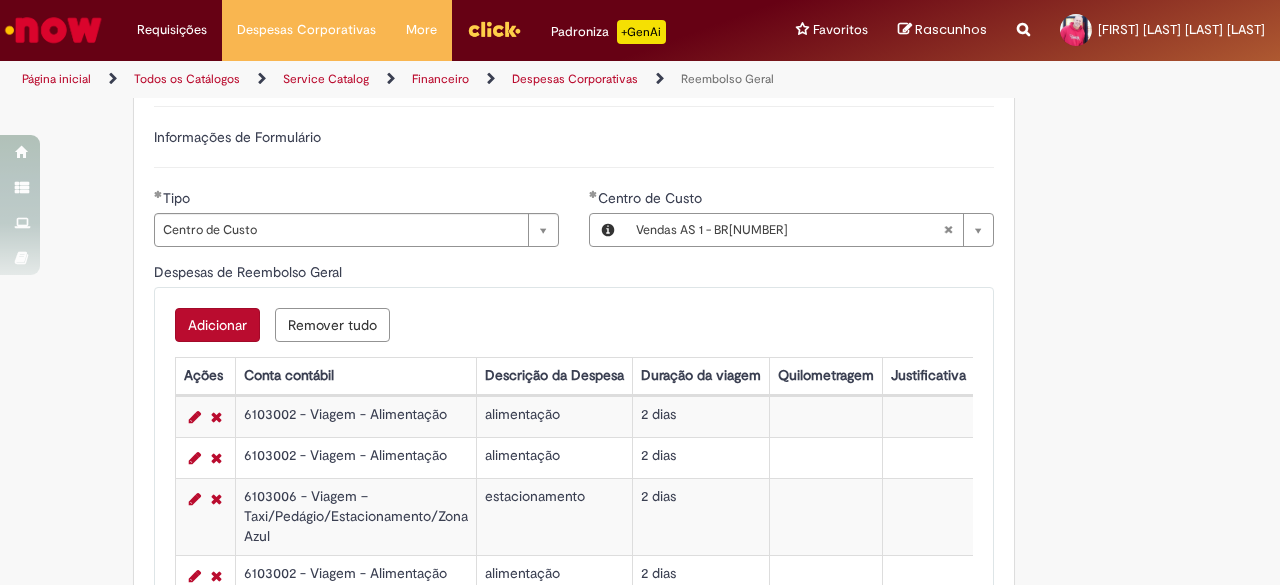 click on "Adicionar" at bounding box center [217, 325] 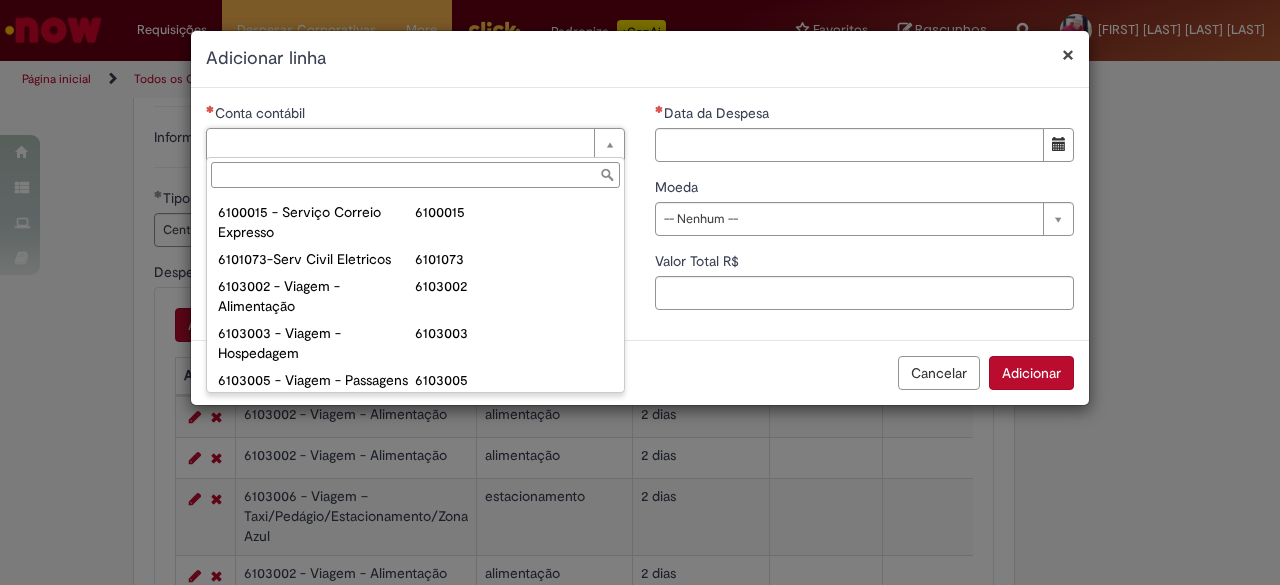 scroll, scrollTop: 760, scrollLeft: 0, axis: vertical 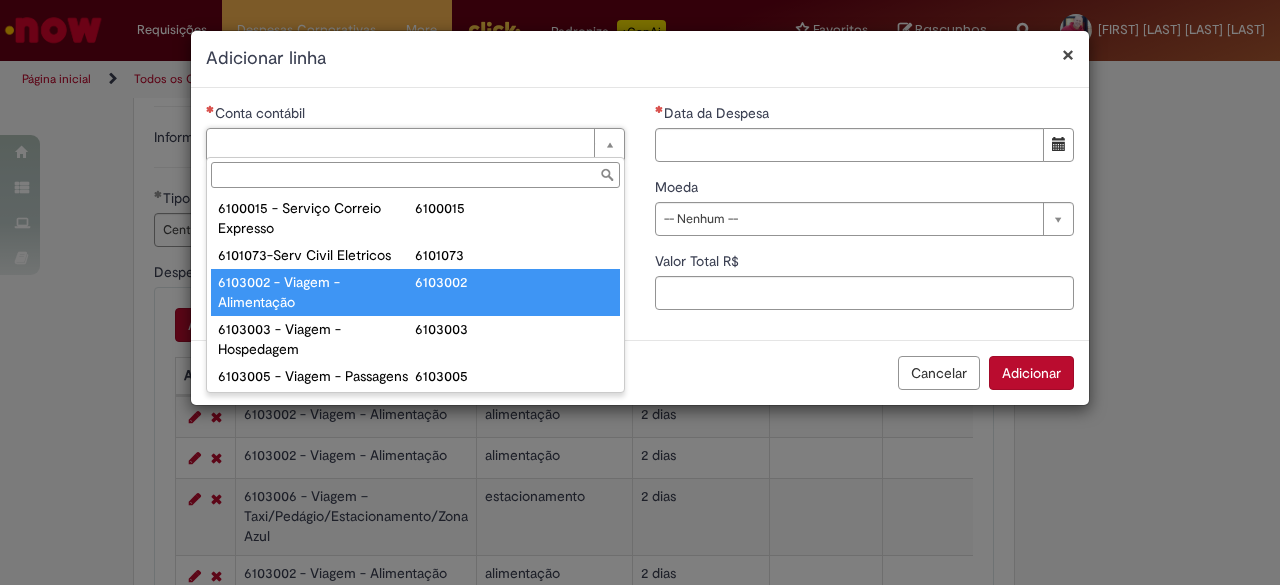 type on "**********" 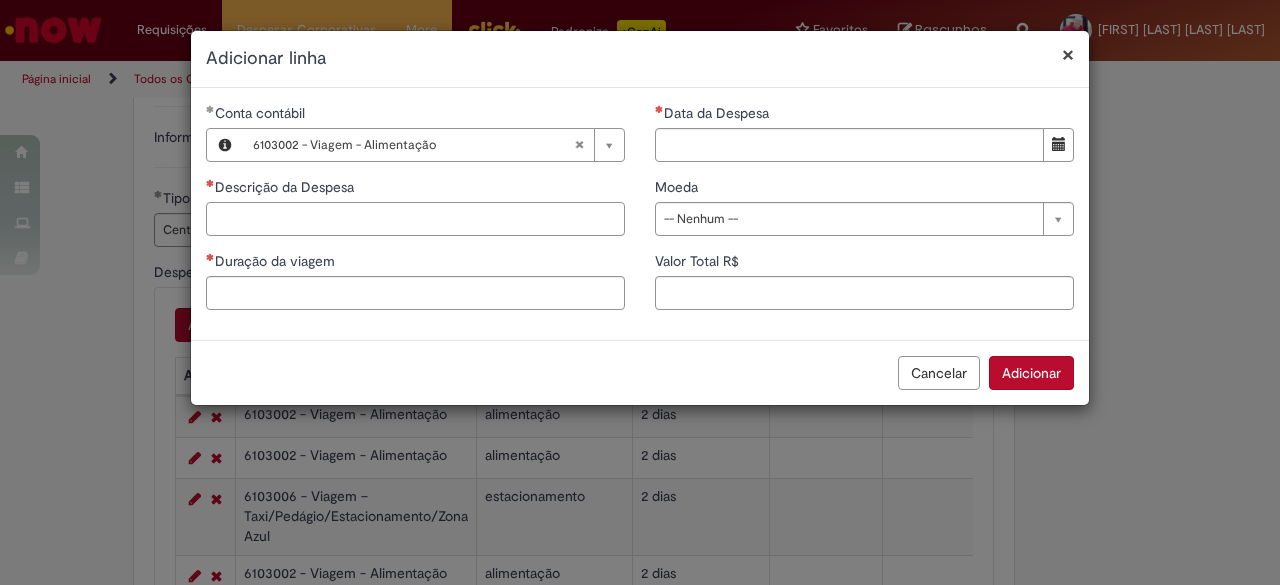 click on "Descrição da Despesa" at bounding box center (415, 219) 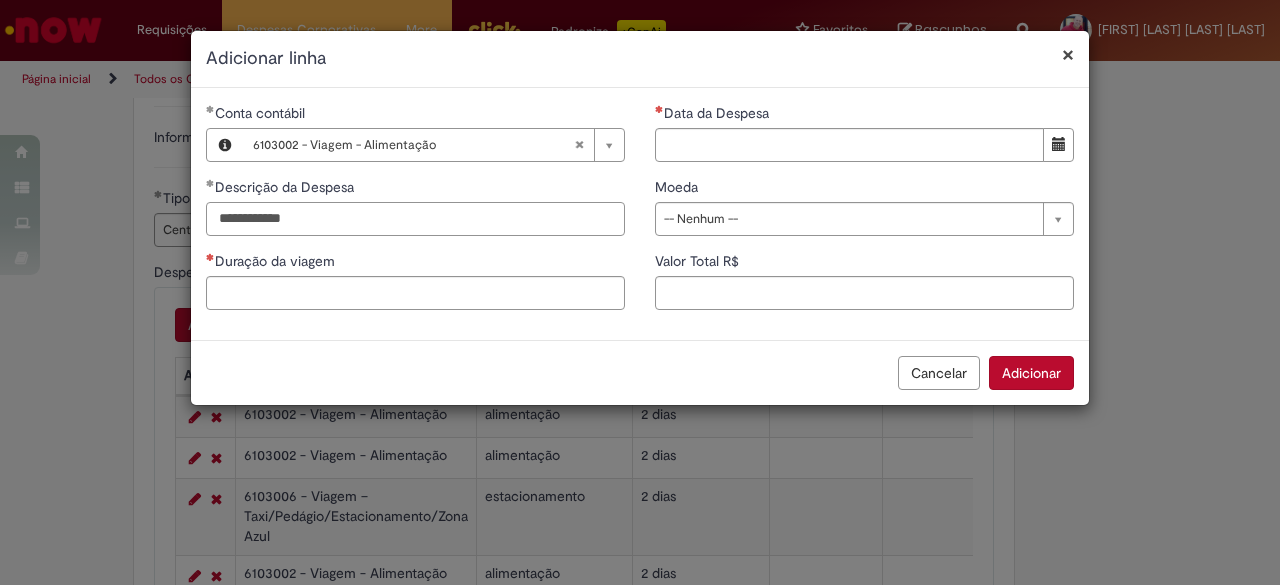 type on "**********" 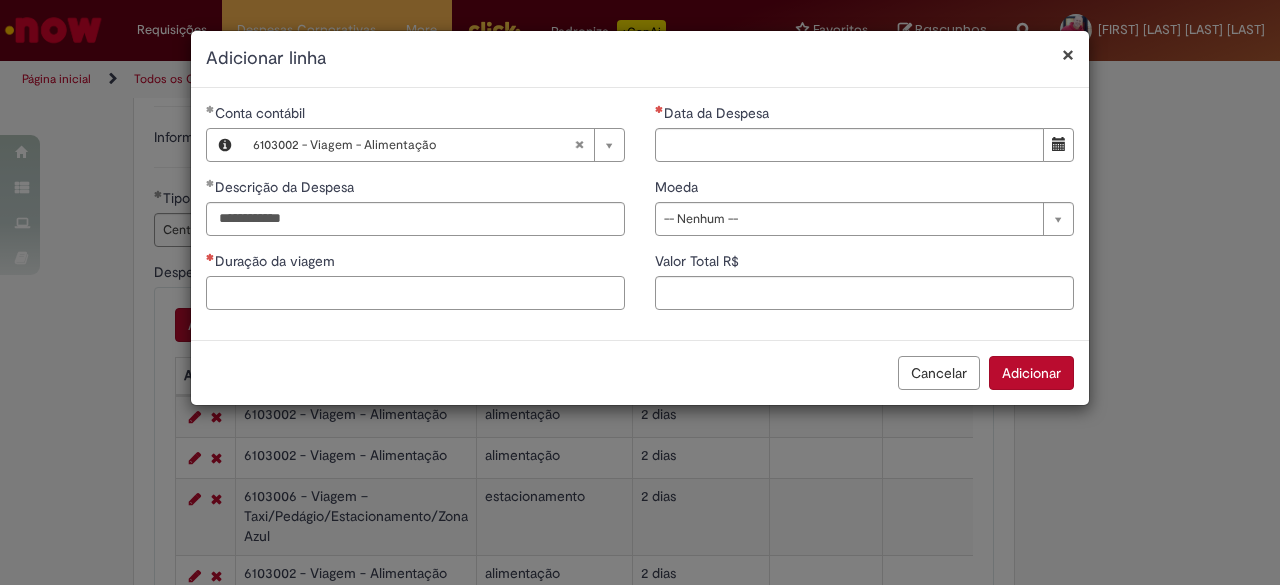 click on "Duração da viagem" at bounding box center (415, 293) 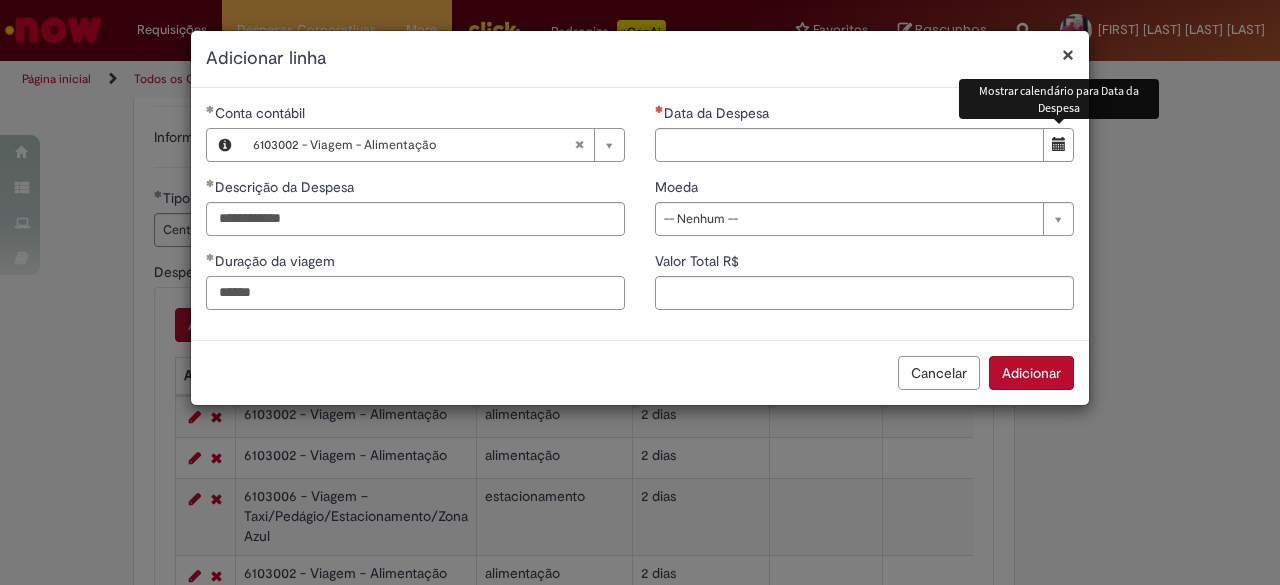 type on "******" 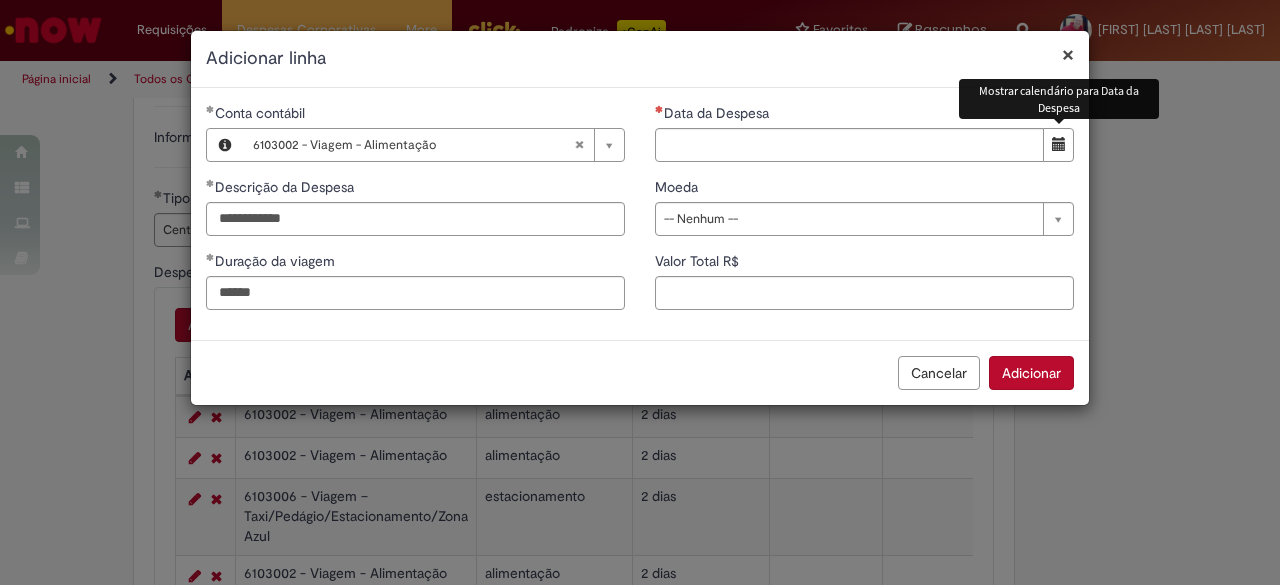click at bounding box center [1059, 144] 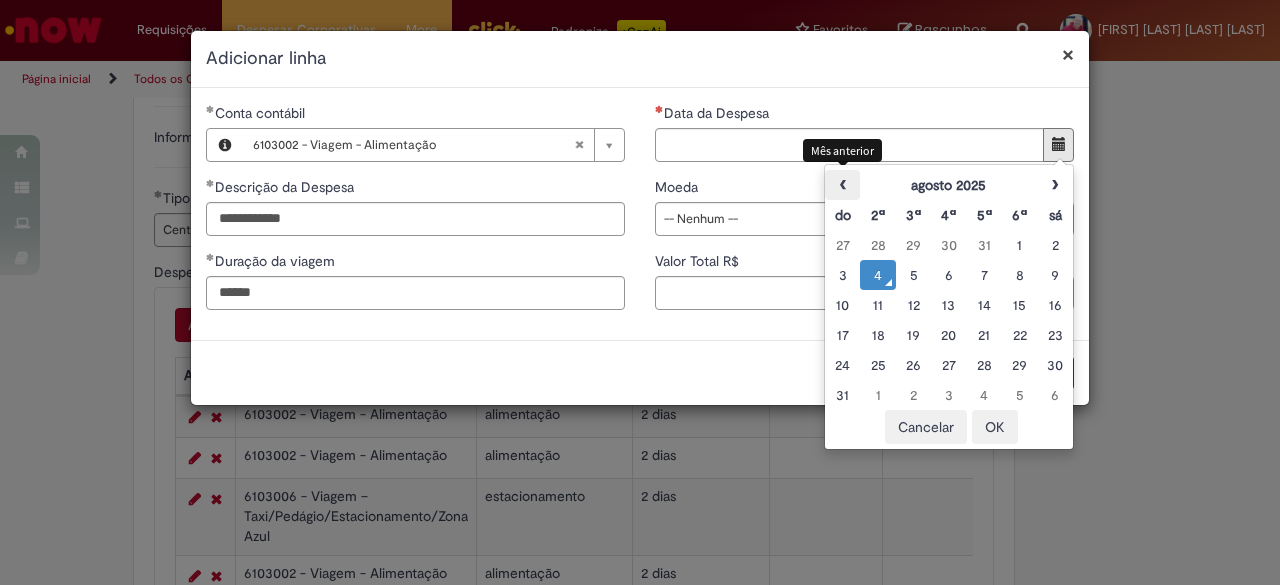 click on "‹" at bounding box center [842, 185] 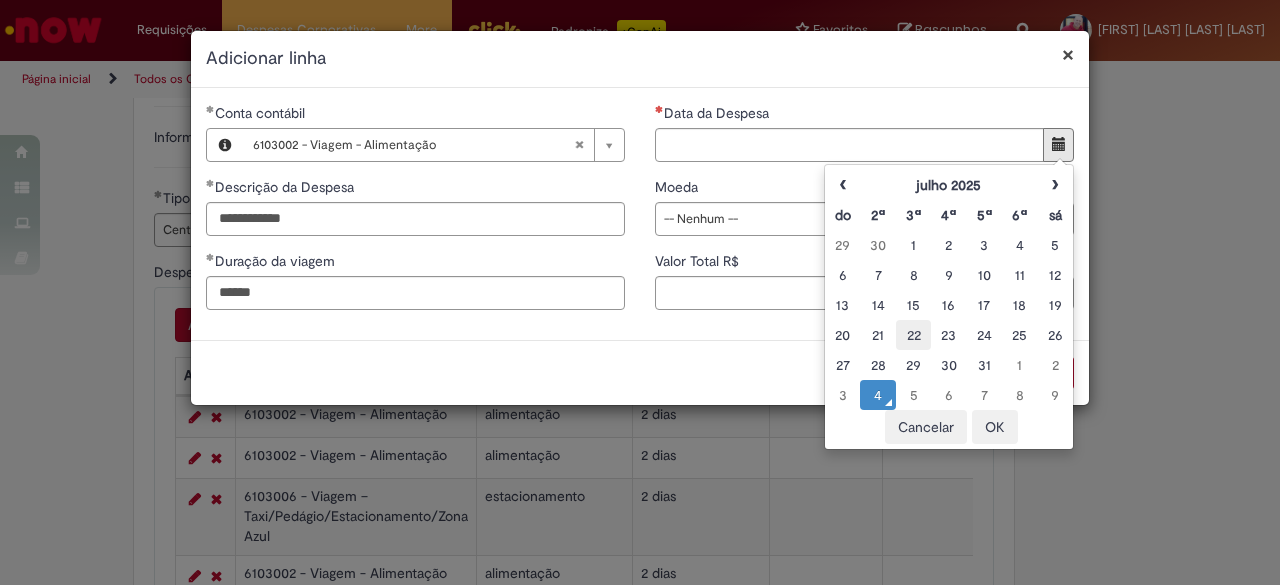 click on "22" at bounding box center (913, 335) 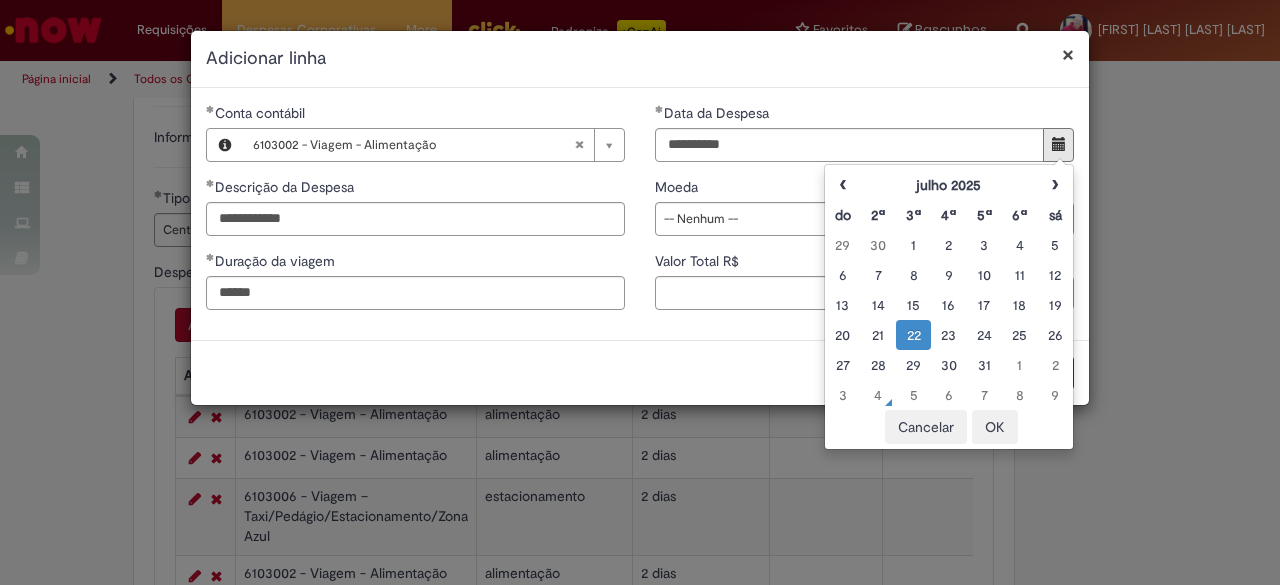 click on "OK" at bounding box center (995, 427) 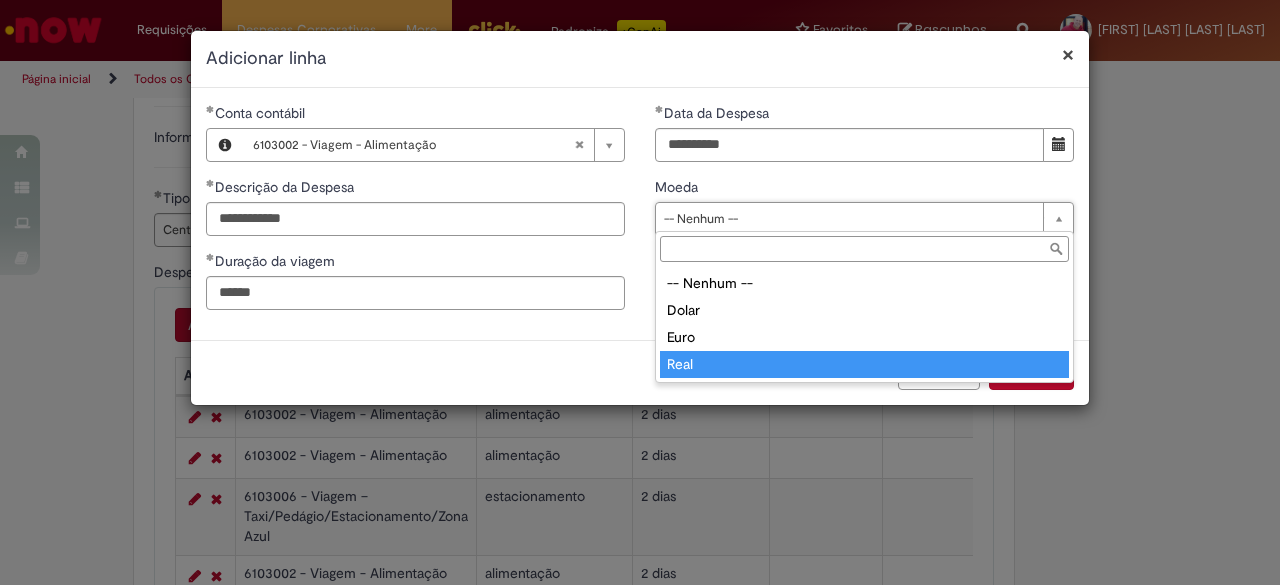 type on "****" 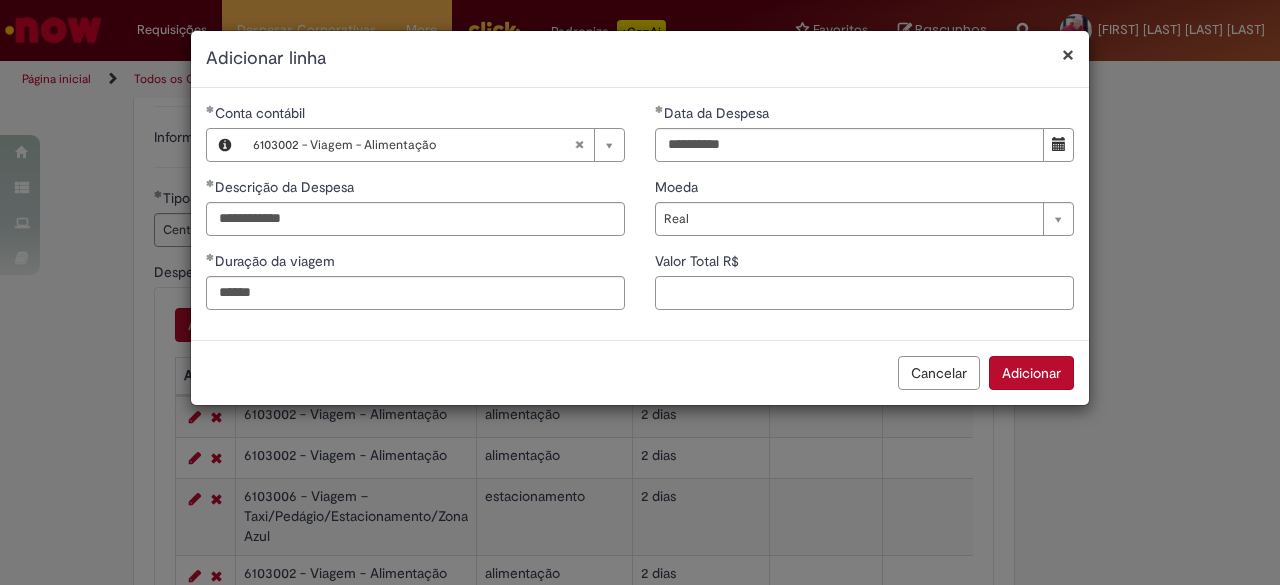 click on "Valor Total R$" at bounding box center [864, 293] 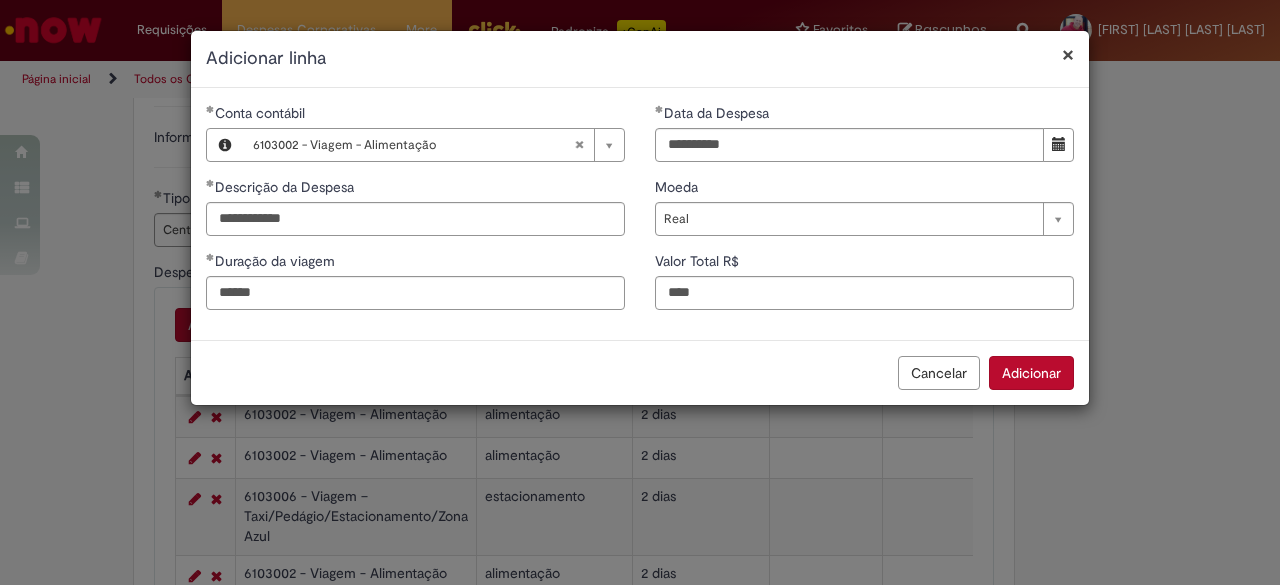 type on "*" 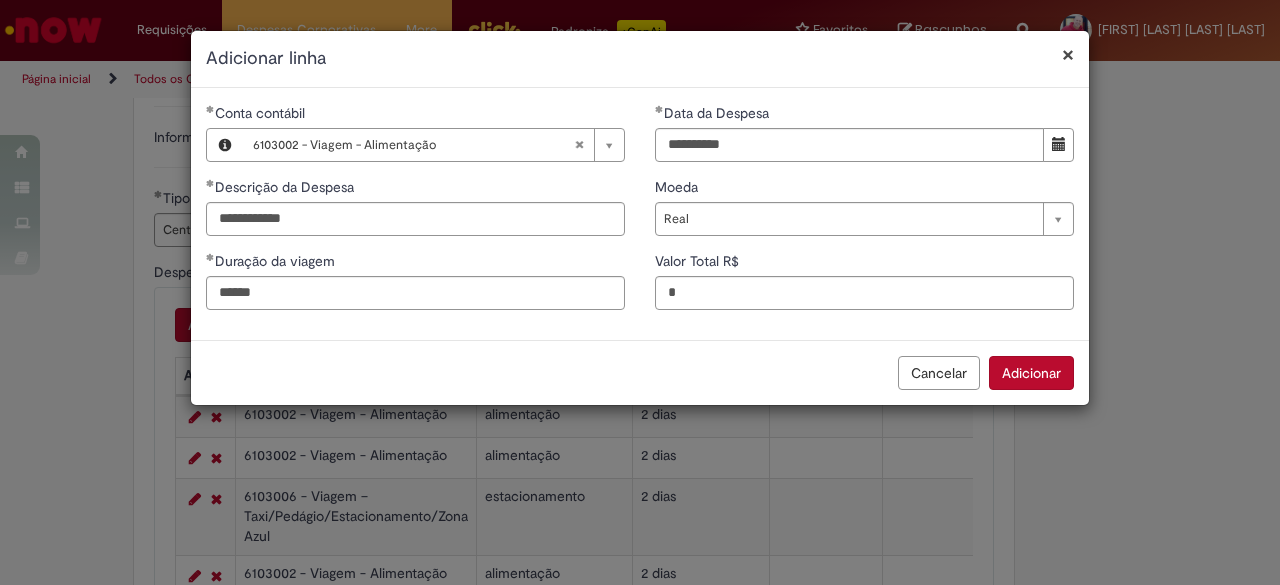 click on "Adicionar" at bounding box center [1031, 373] 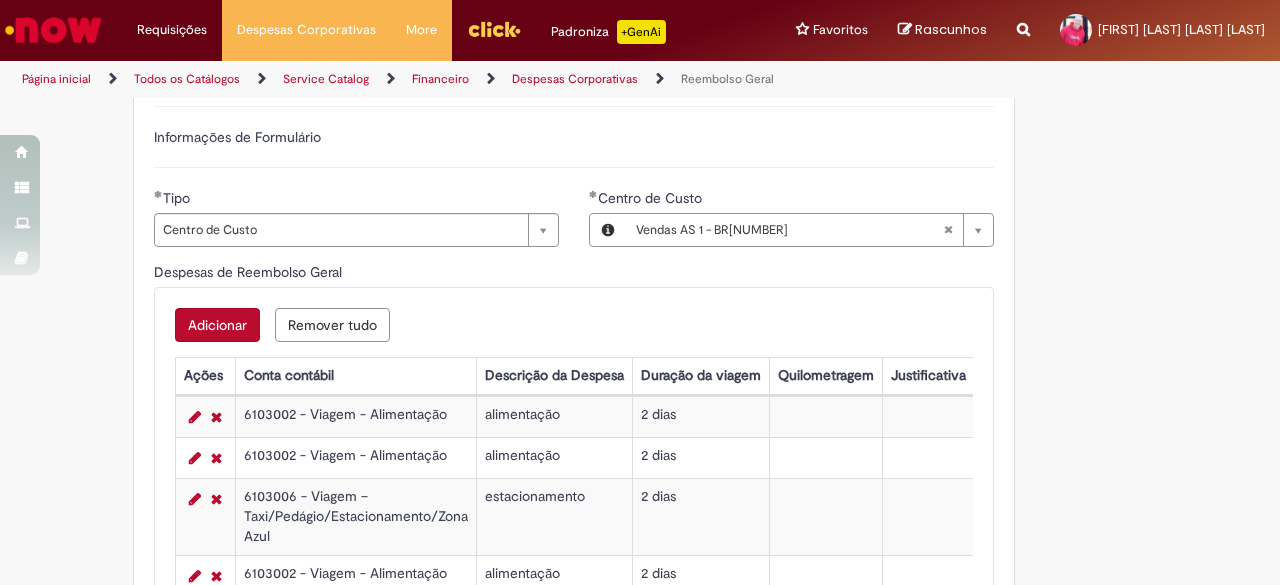 click on "Adicionar" at bounding box center [217, 325] 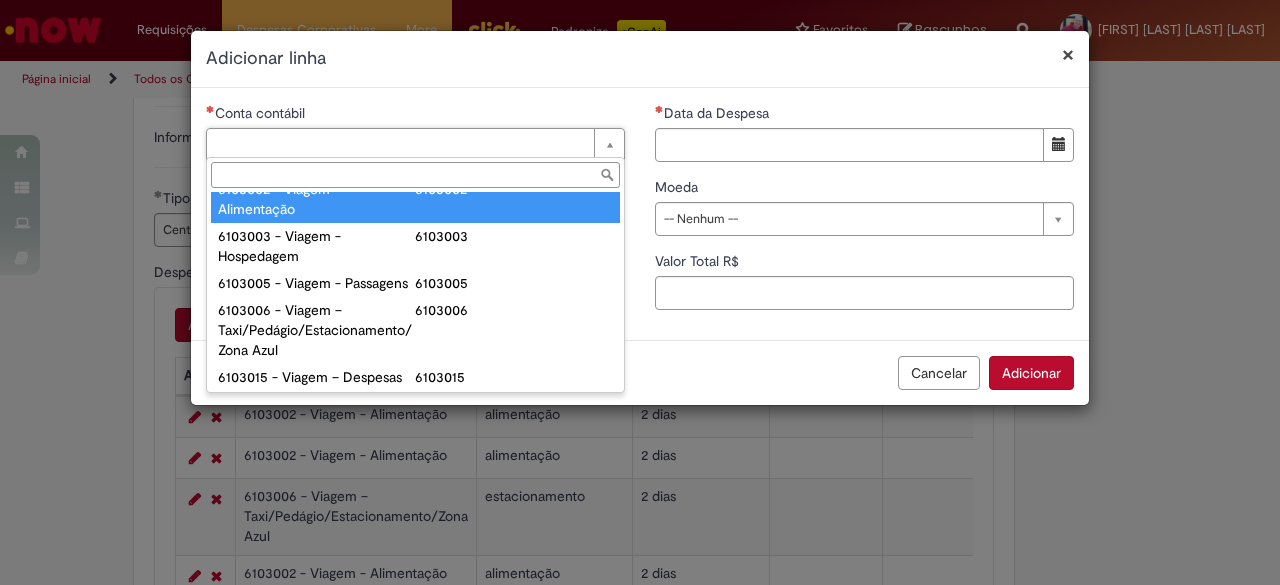 scroll, scrollTop: 837, scrollLeft: 0, axis: vertical 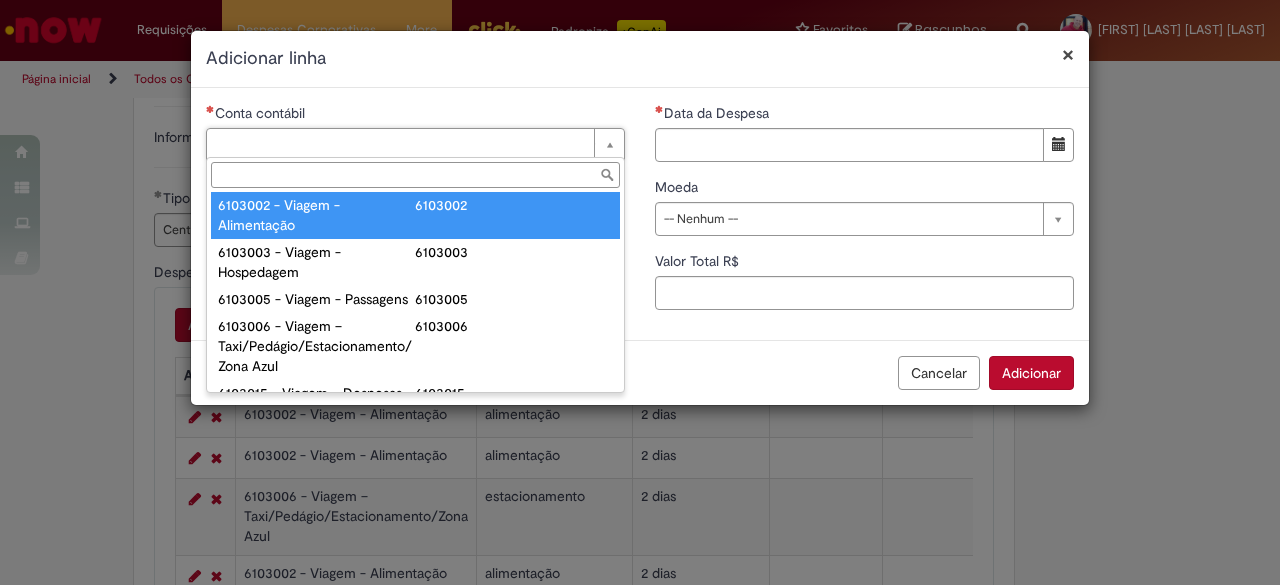 type on "**********" 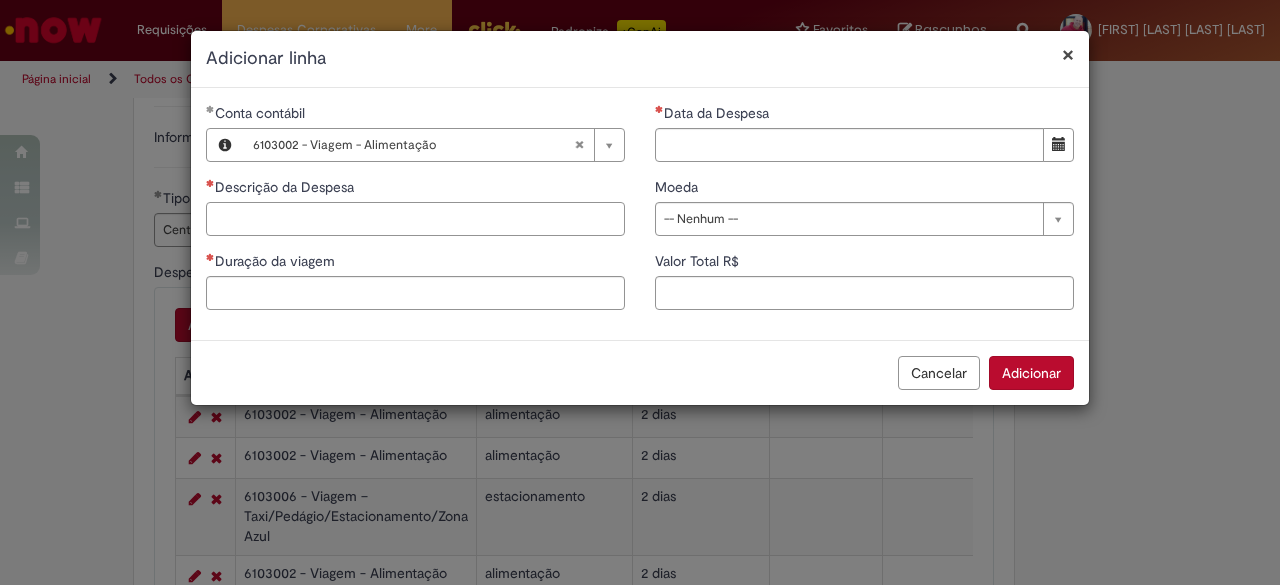 click on "Descrição da Despesa" at bounding box center [415, 219] 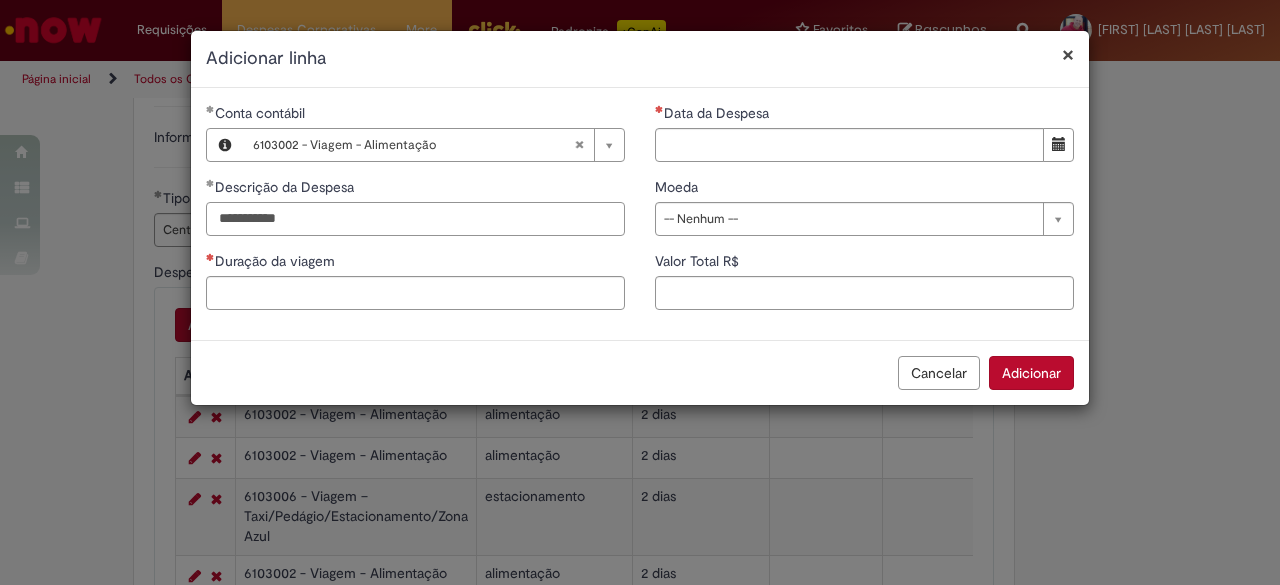 type on "**********" 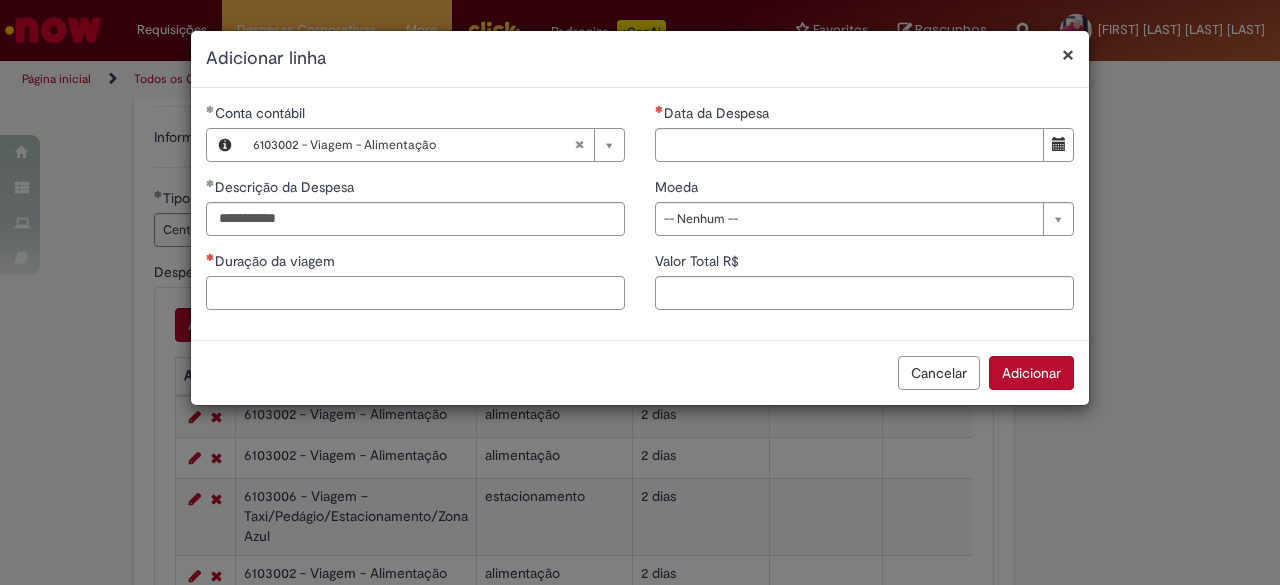click on "Duração da viagem" at bounding box center [415, 293] 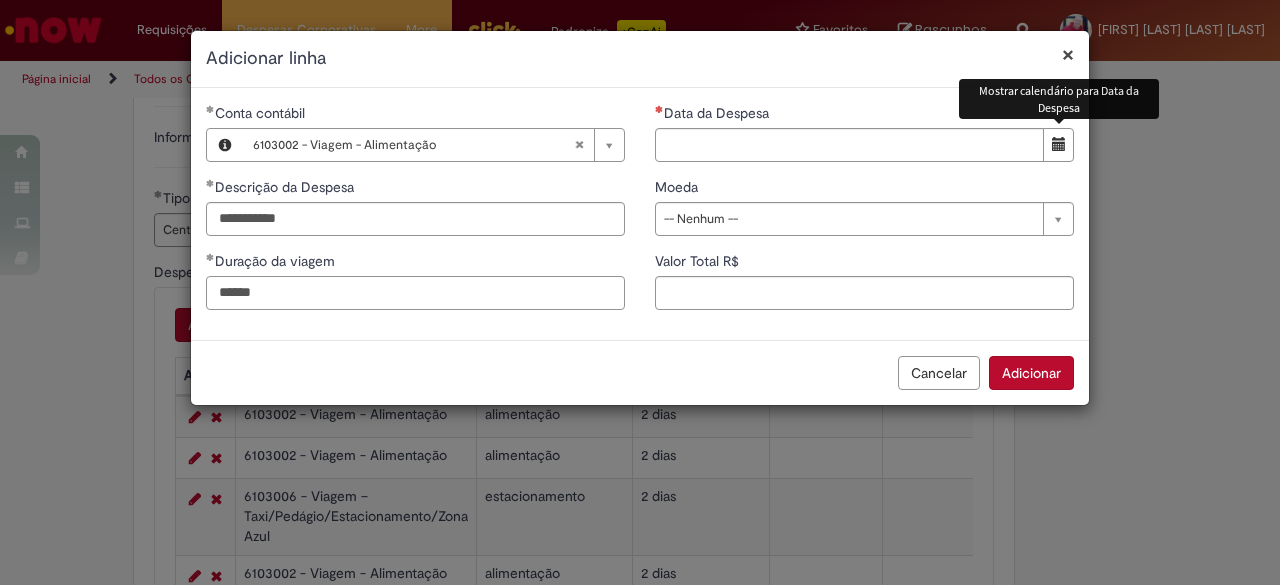 type on "******" 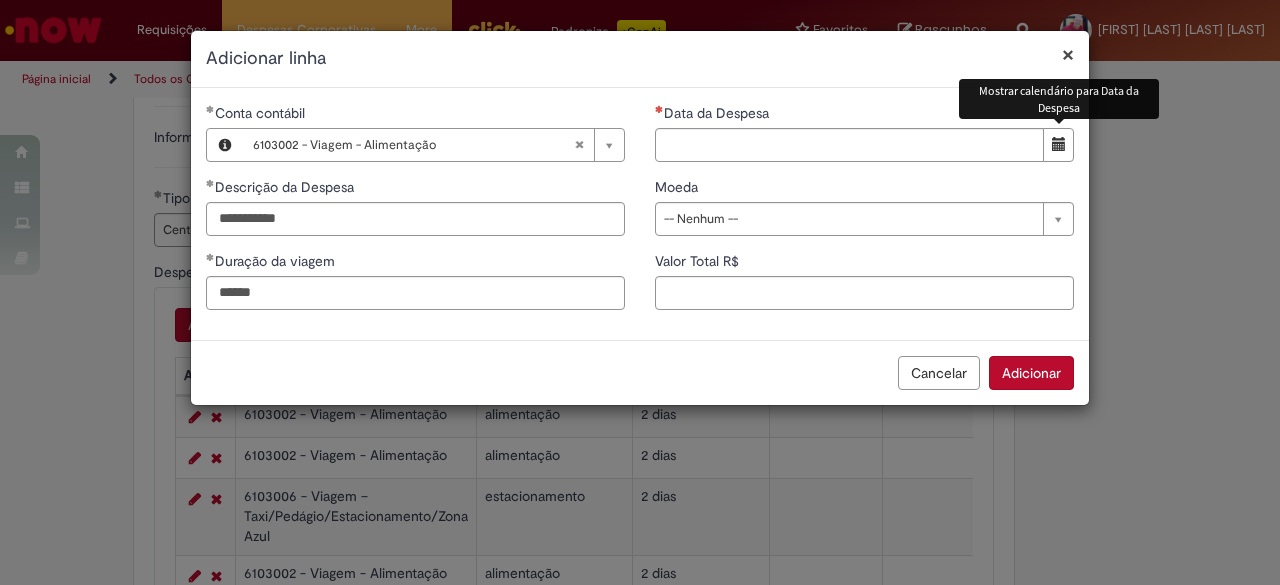 click at bounding box center [1059, 144] 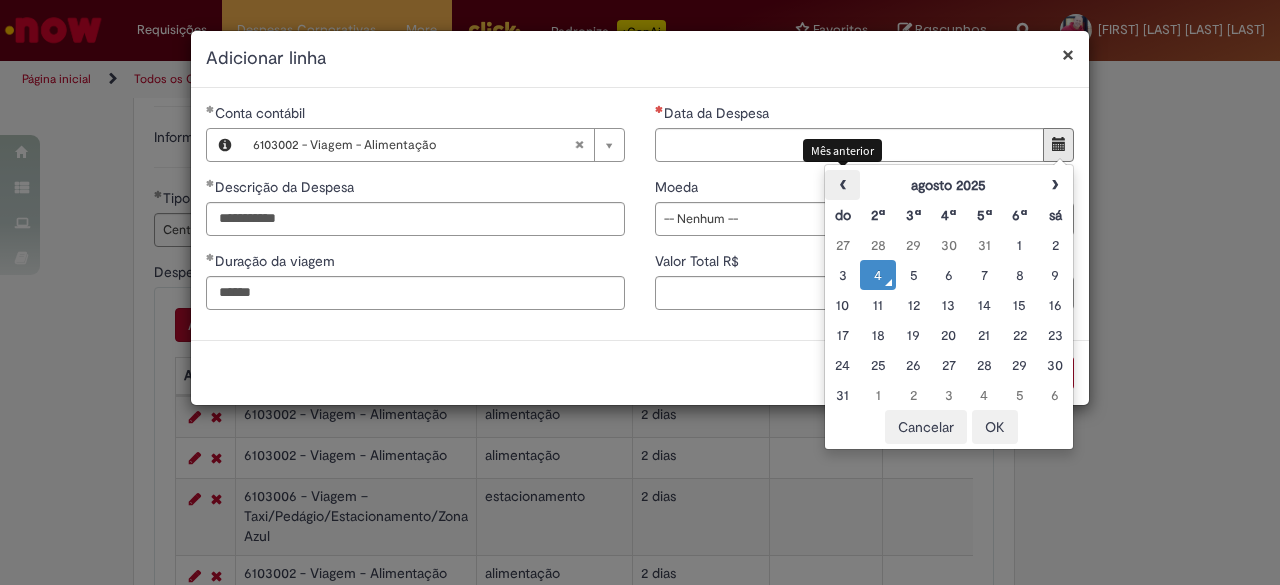 click on "‹" at bounding box center (842, 185) 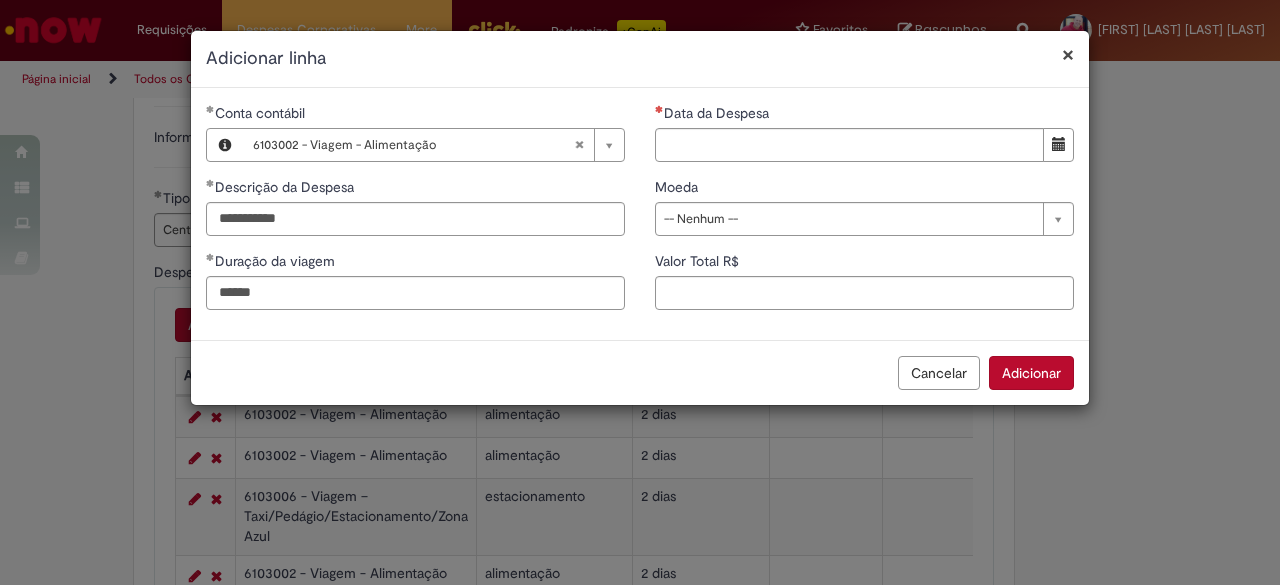 click on "**********" at bounding box center [640, 292] 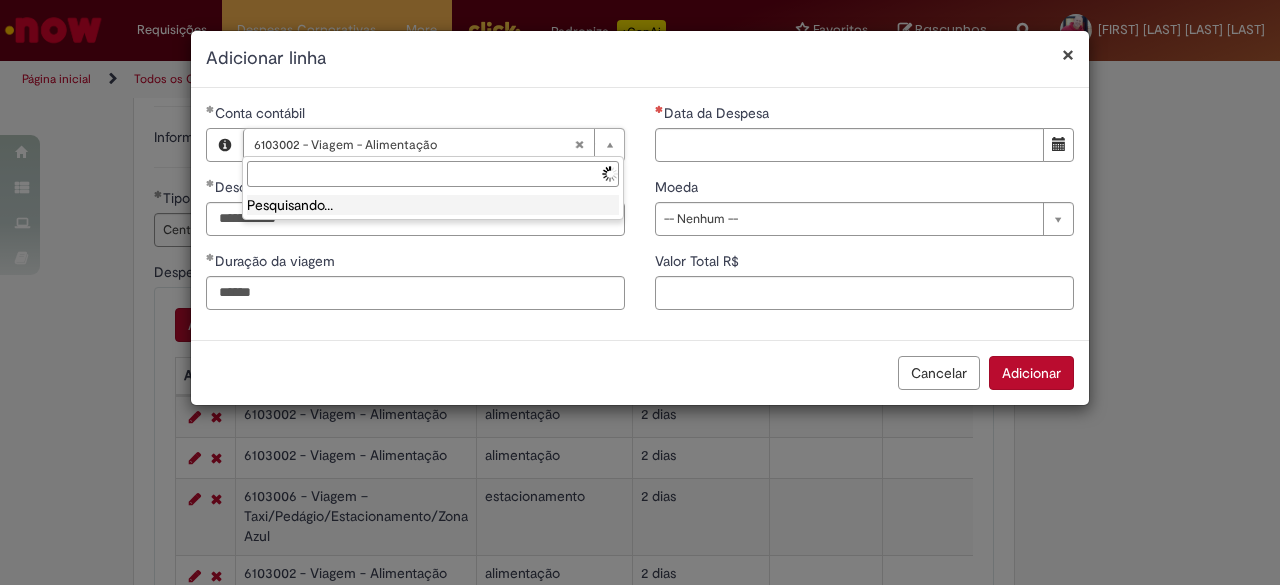 type 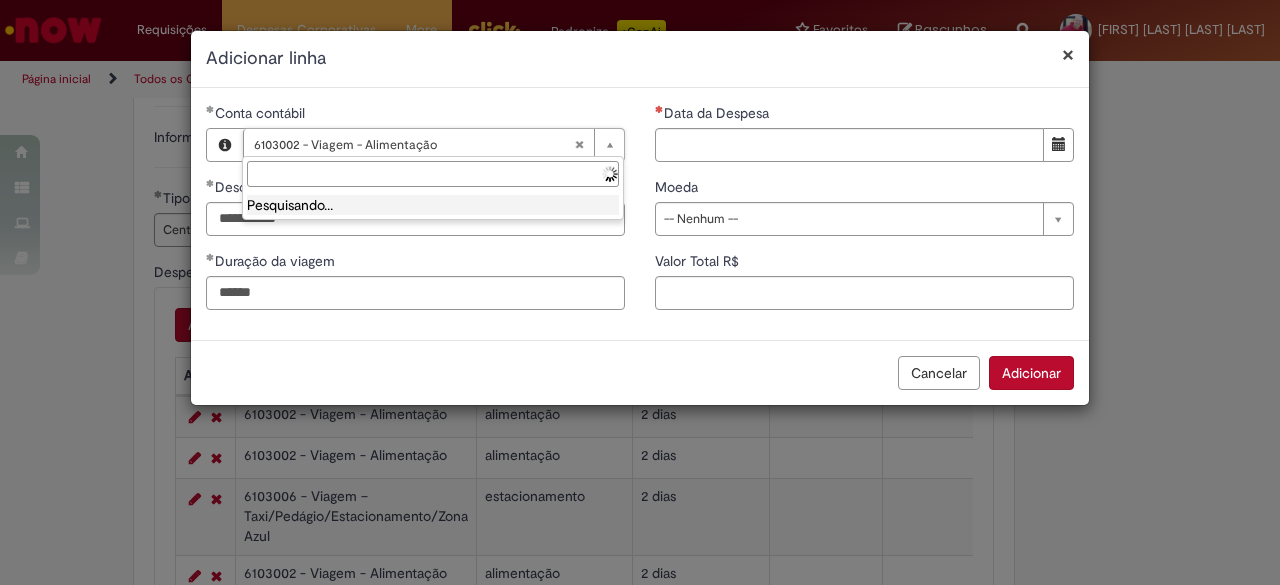 type 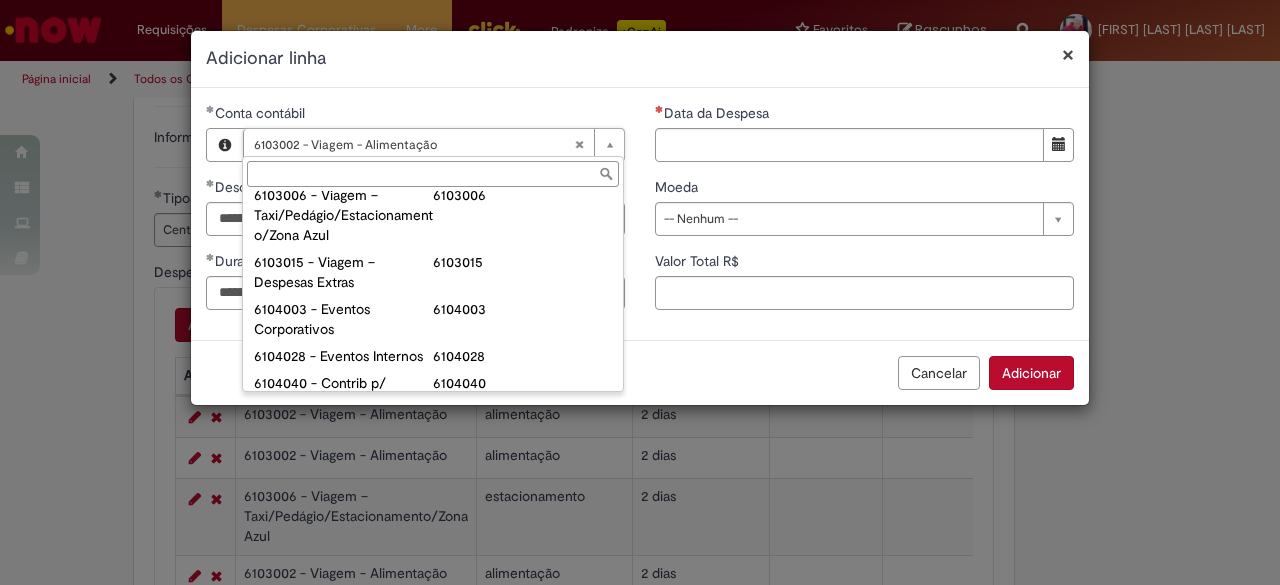 scroll, scrollTop: 1008, scrollLeft: 0, axis: vertical 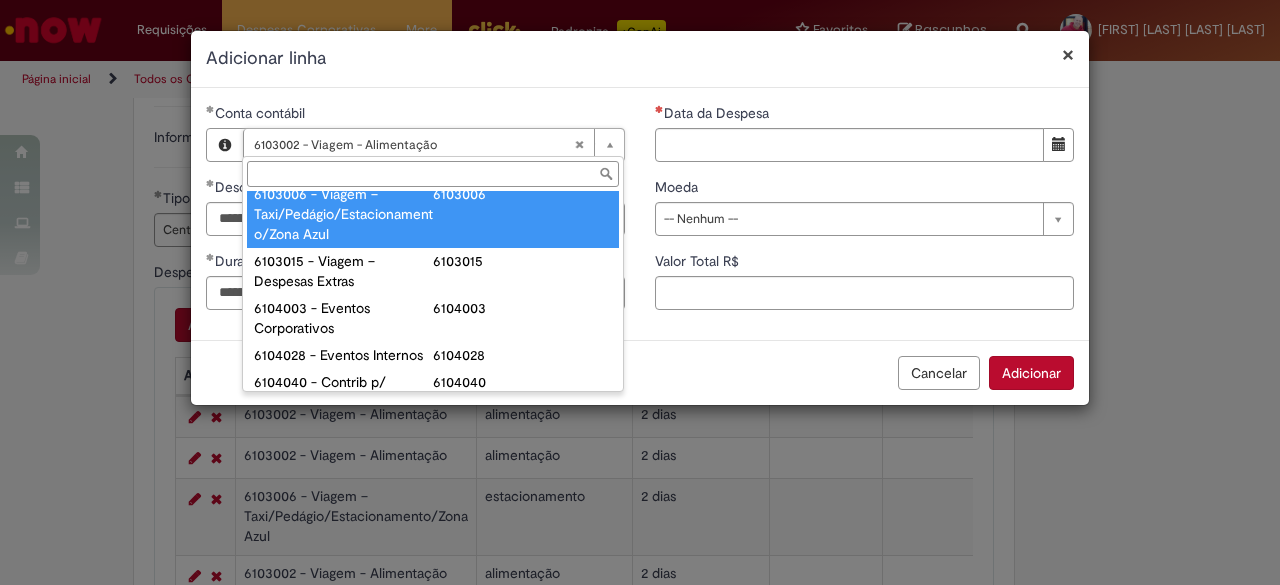 type on "**********" 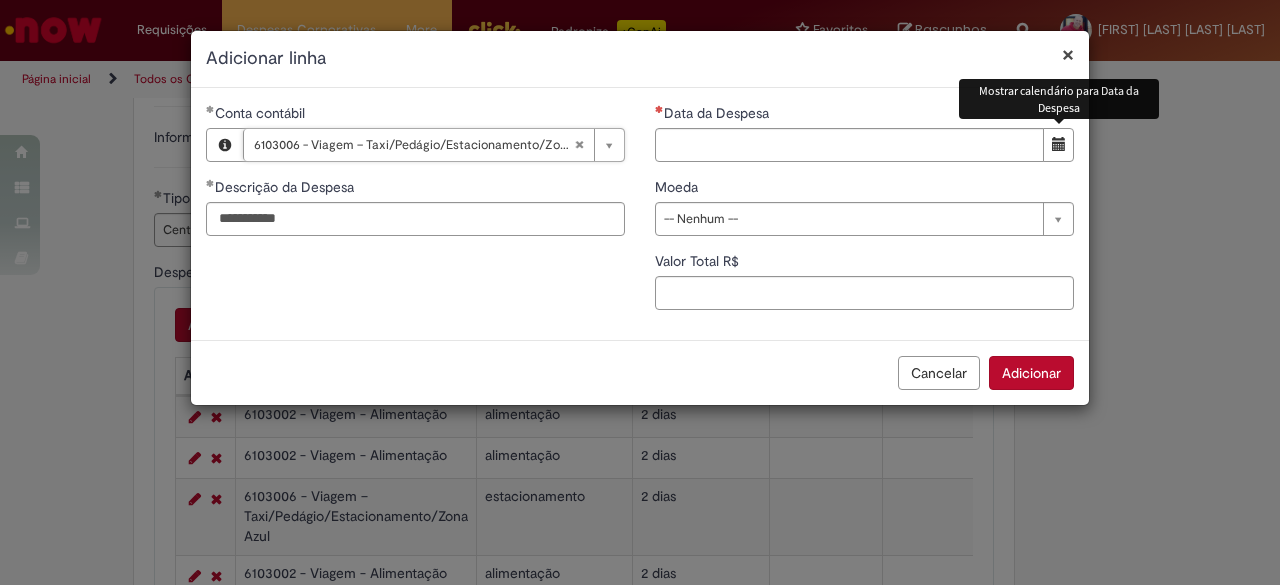 scroll, scrollTop: 0, scrollLeft: 0, axis: both 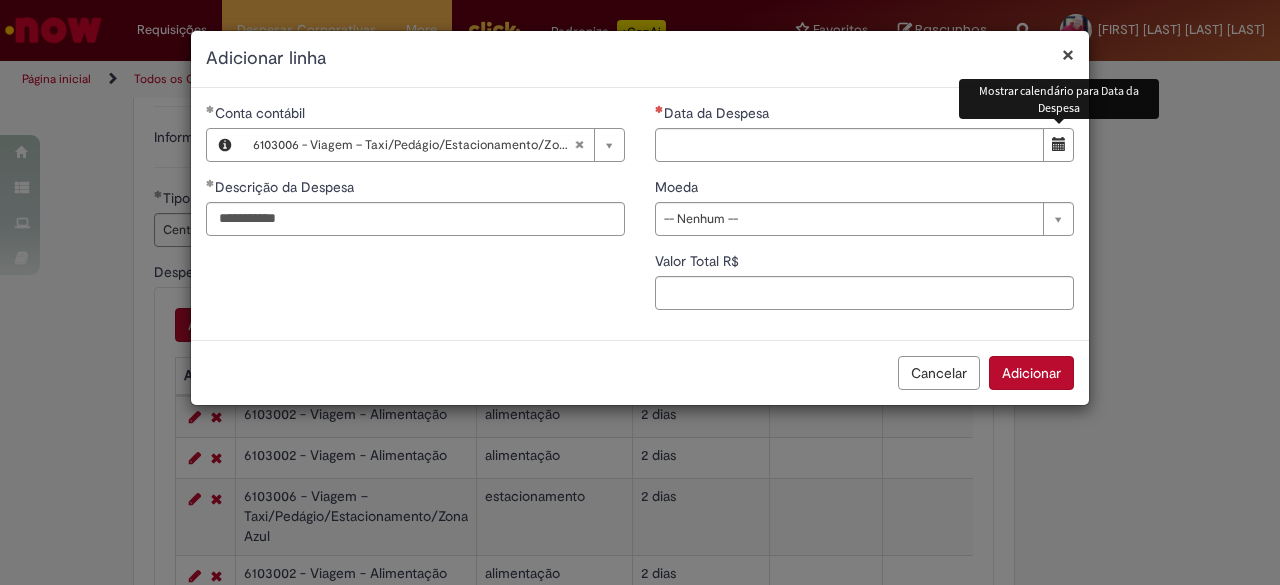 click at bounding box center [1058, 145] 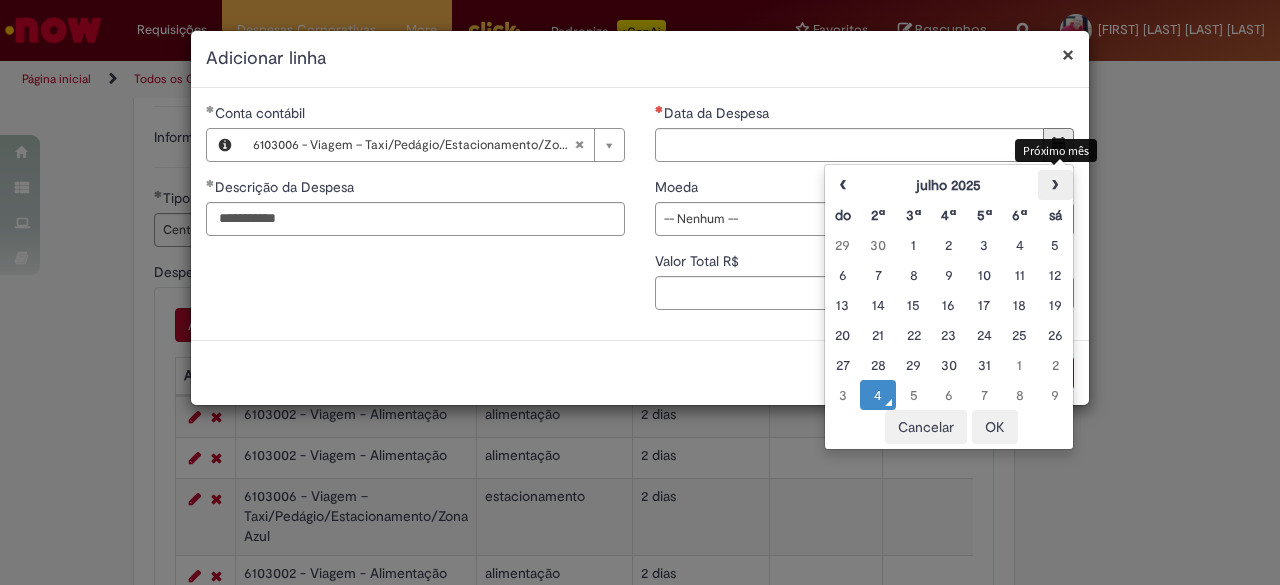 click on "›" at bounding box center (1055, 185) 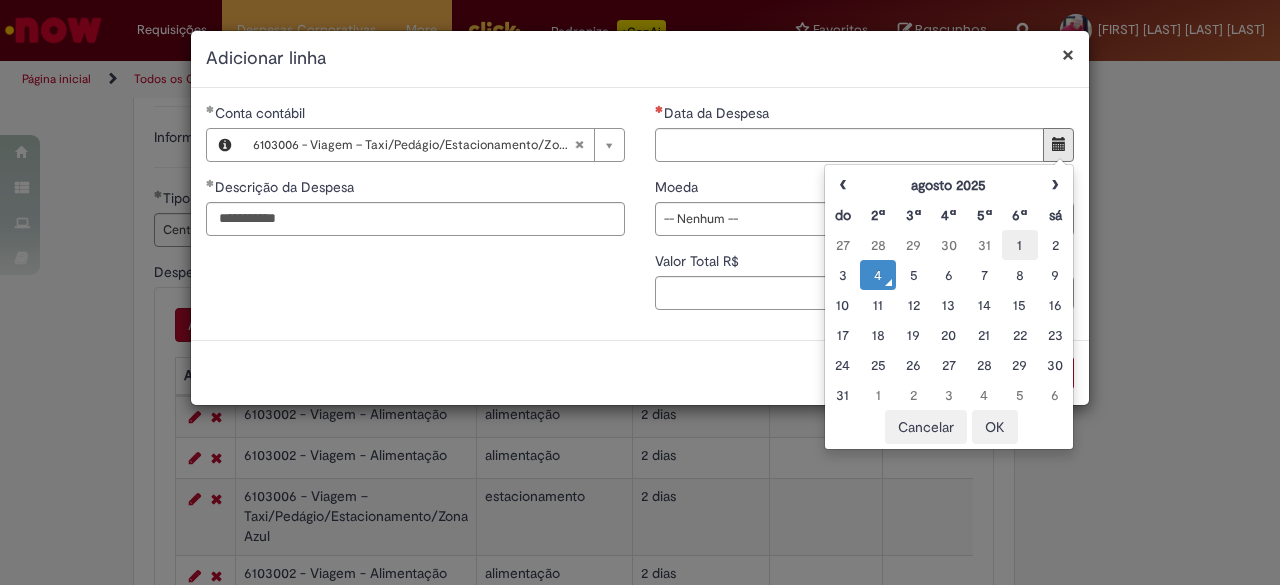 click on "1" at bounding box center (1019, 245) 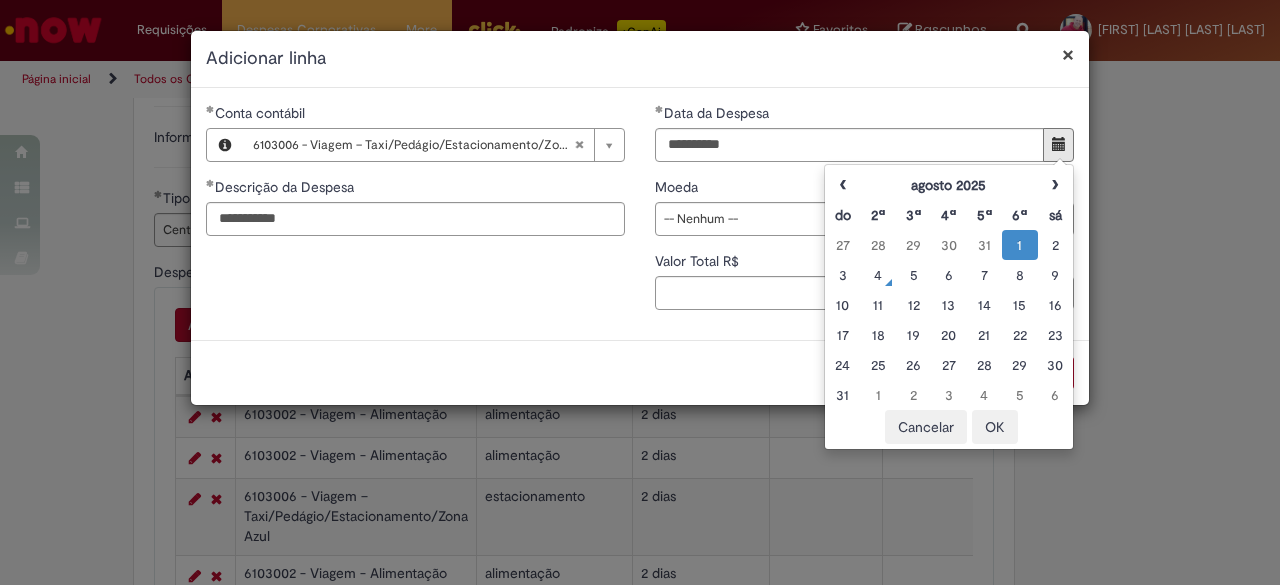 click on "1" at bounding box center (1019, 245) 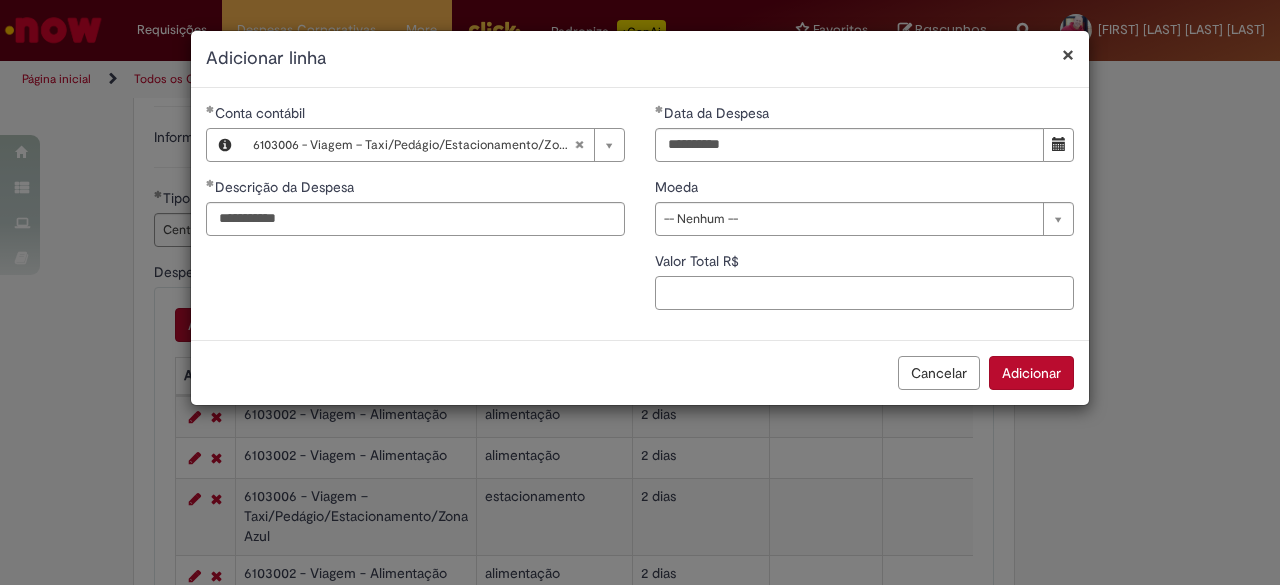 click on "Valor Total R$" at bounding box center [864, 293] 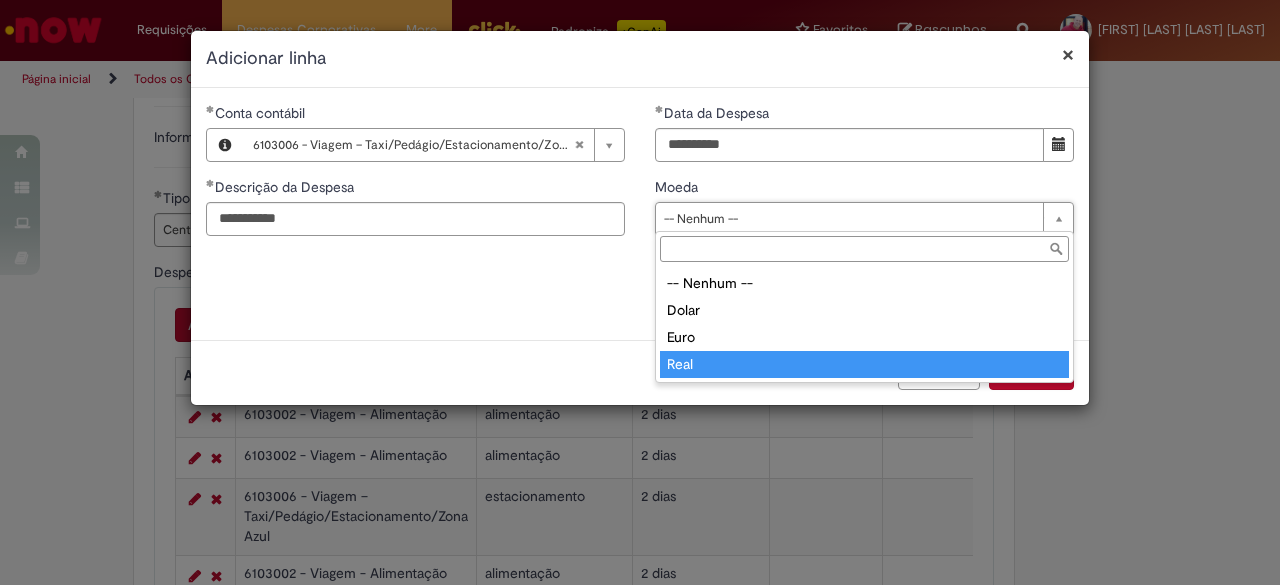 type on "****" 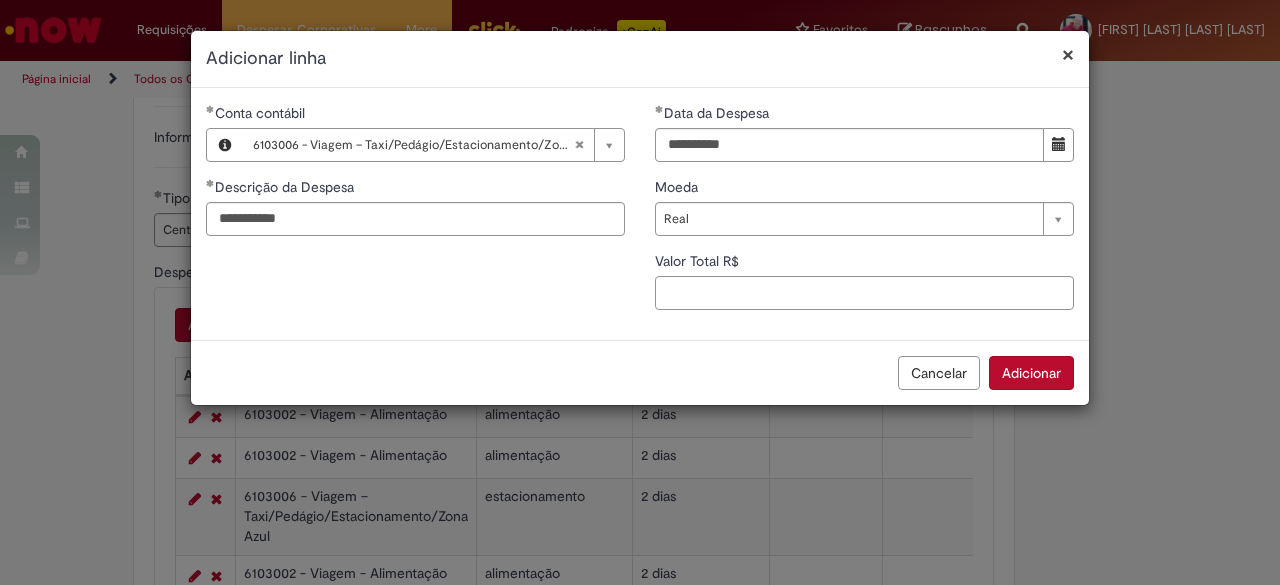 click on "Valor Total R$" at bounding box center (864, 293) 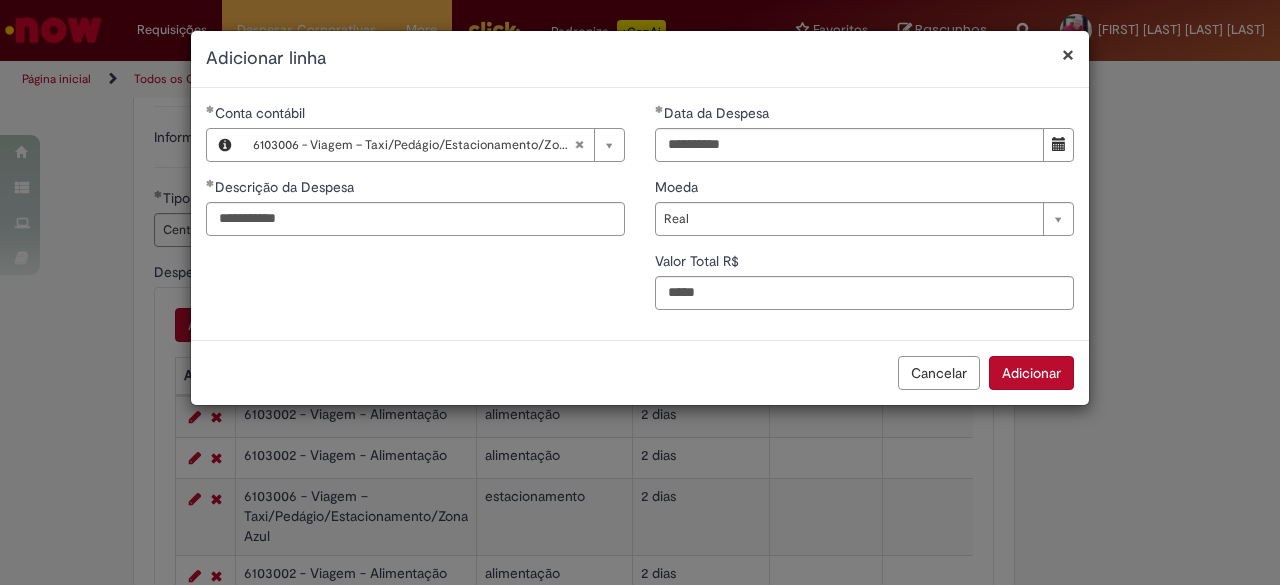 type on "**" 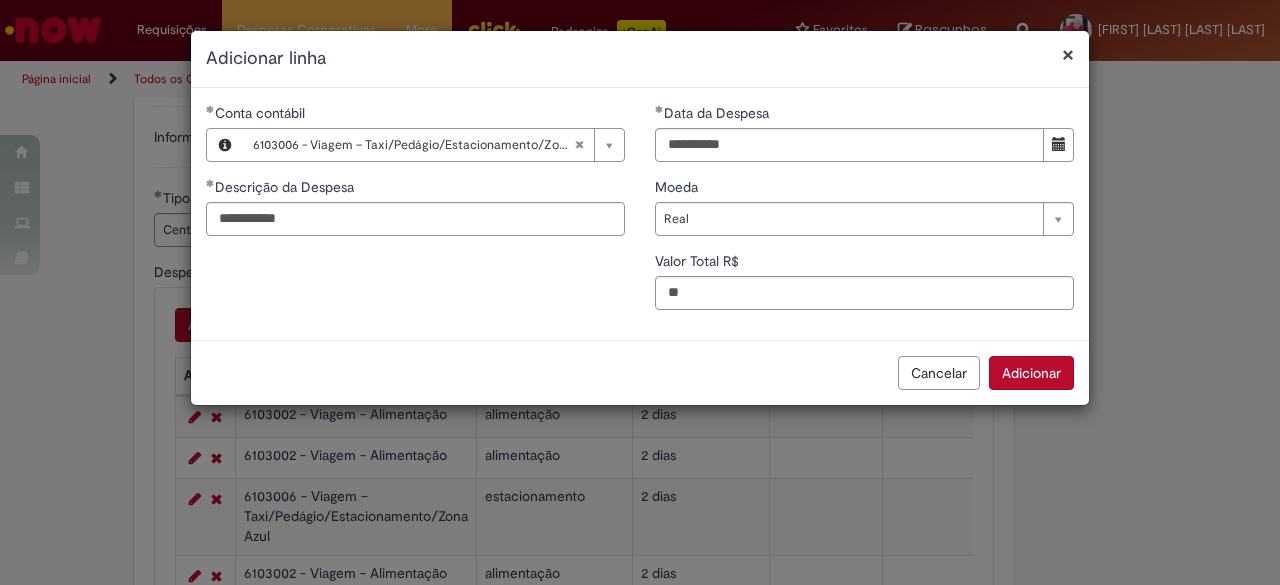 click on "Adicionar" at bounding box center [1031, 373] 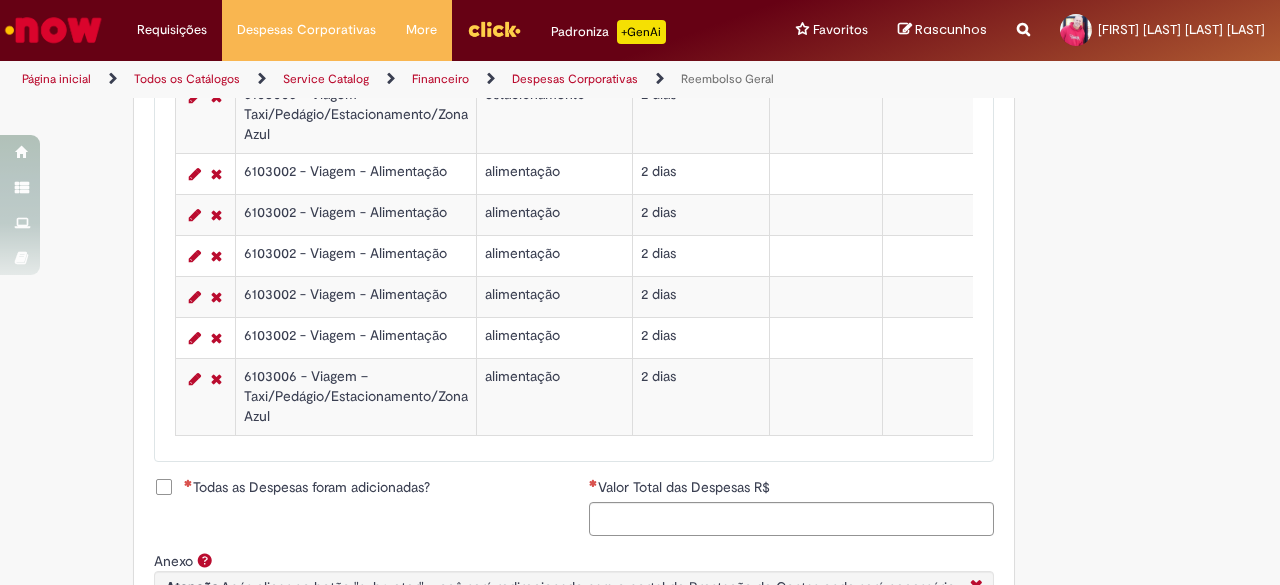 scroll, scrollTop: 1093, scrollLeft: 0, axis: vertical 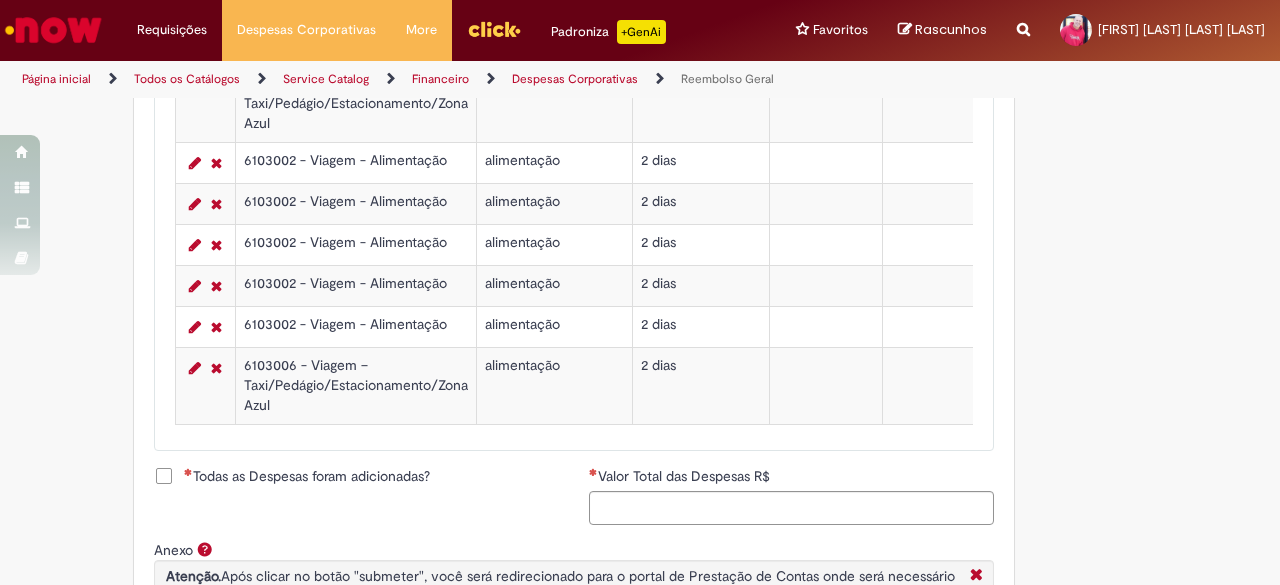 click on "Todas as Despesas foram adicionadas?" at bounding box center [307, 476] 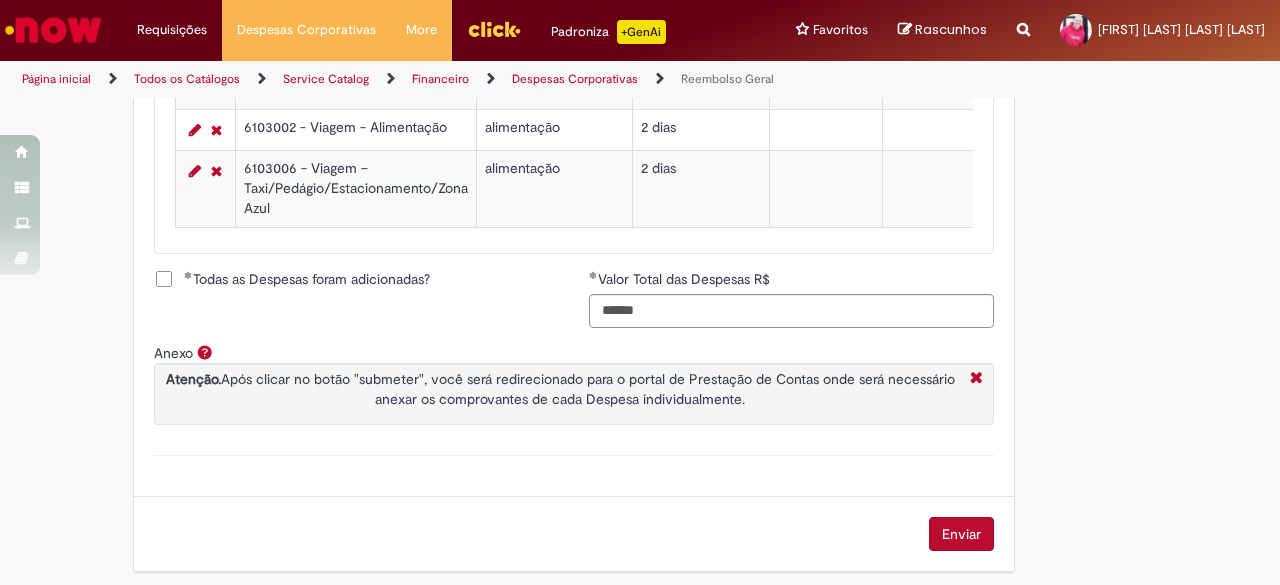 scroll, scrollTop: 1304, scrollLeft: 0, axis: vertical 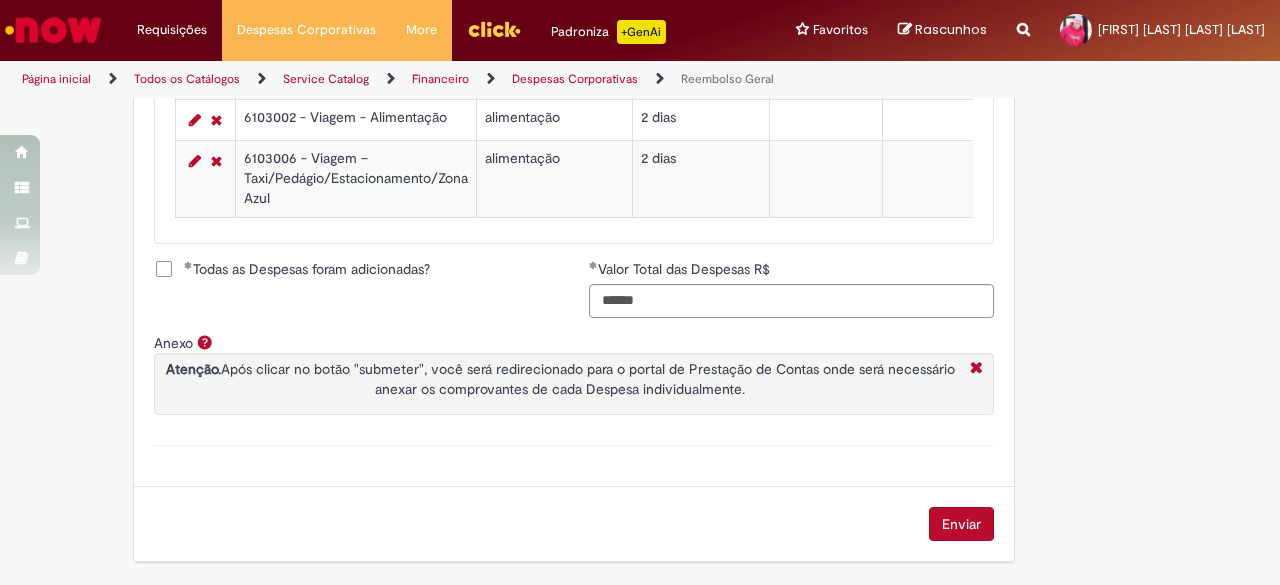 click on "Enviar" at bounding box center [961, 524] 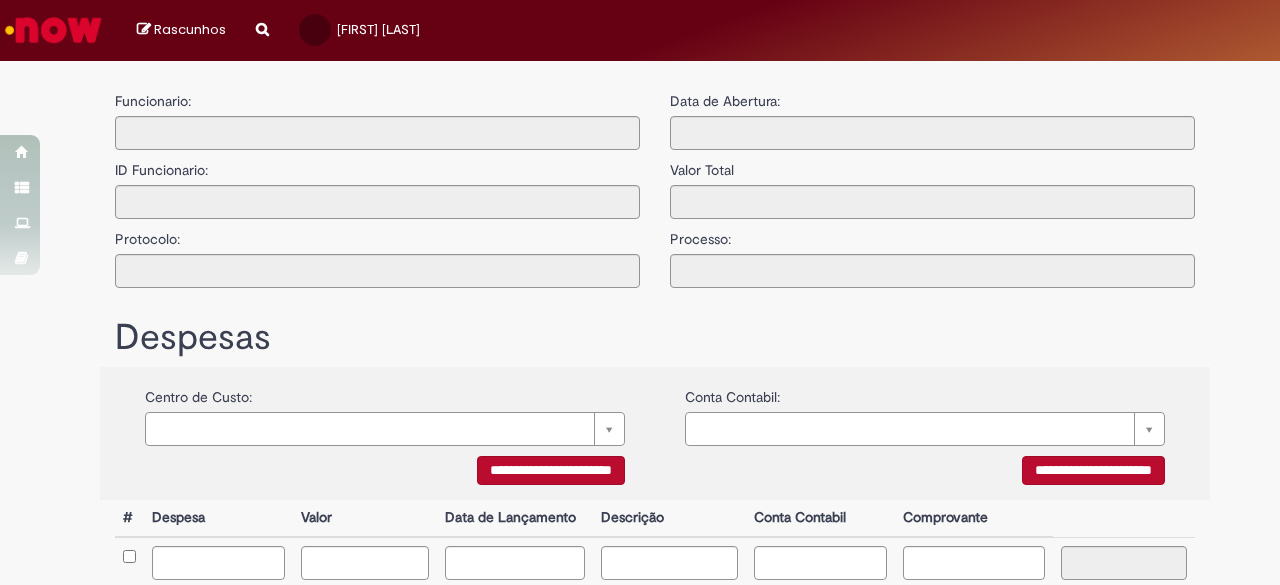 scroll, scrollTop: 0, scrollLeft: 0, axis: both 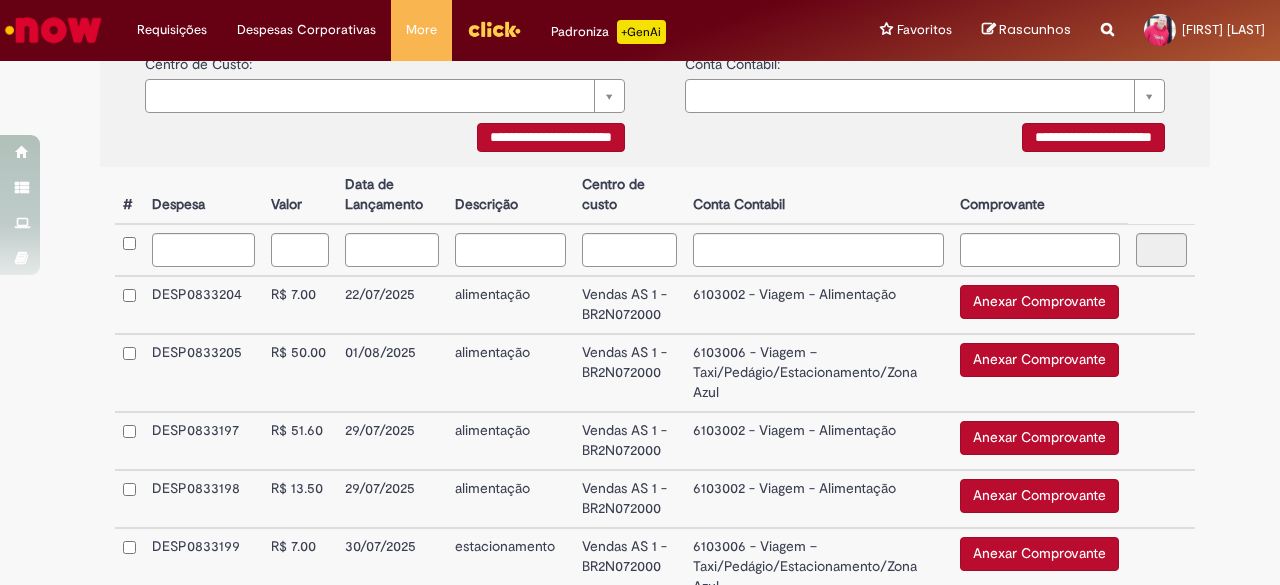 click on "Anexar Comprovante" at bounding box center [1039, 302] 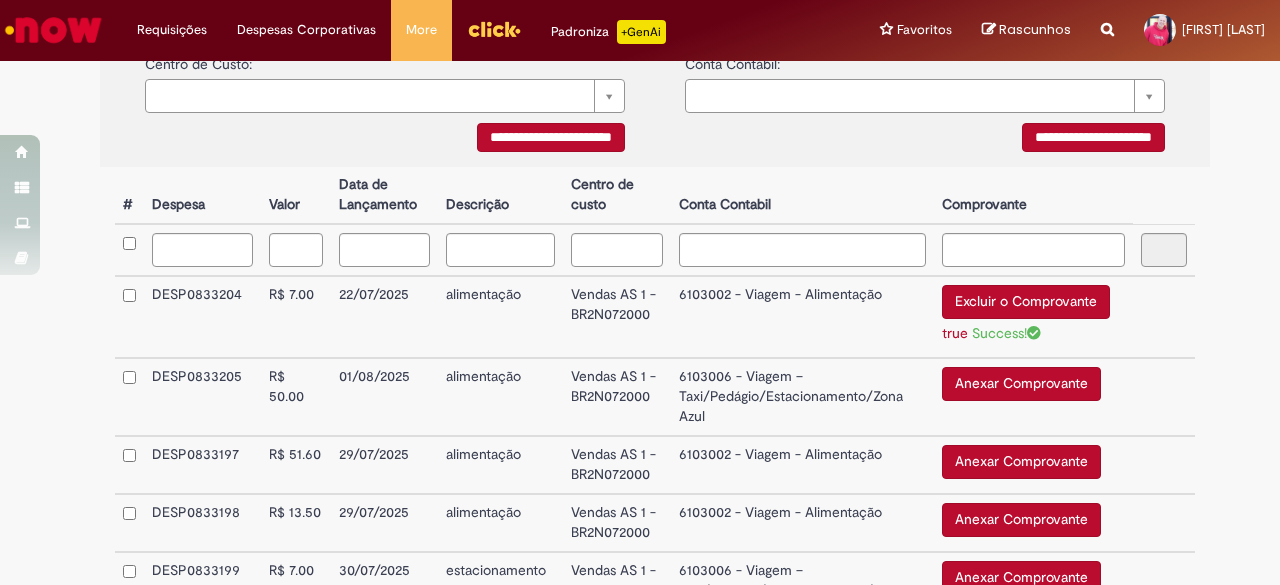 click on "Anexar Comprovante" at bounding box center (1021, 384) 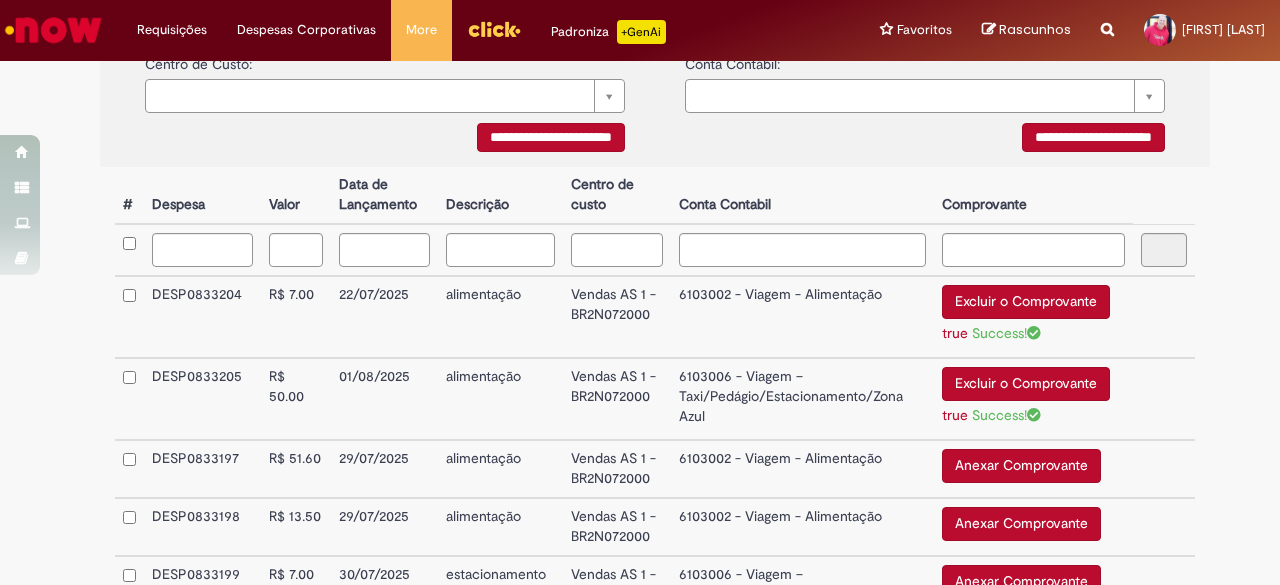 click on "Anexar Comprovante" at bounding box center [1021, 466] 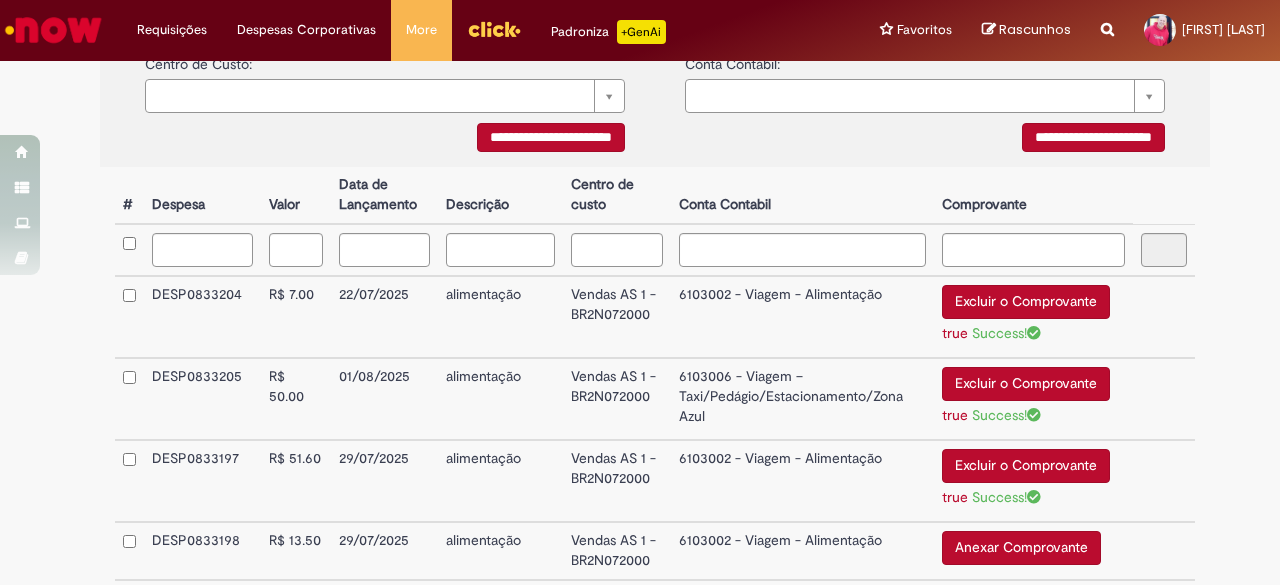 click on "Anexar Comprovante" at bounding box center (1021, 548) 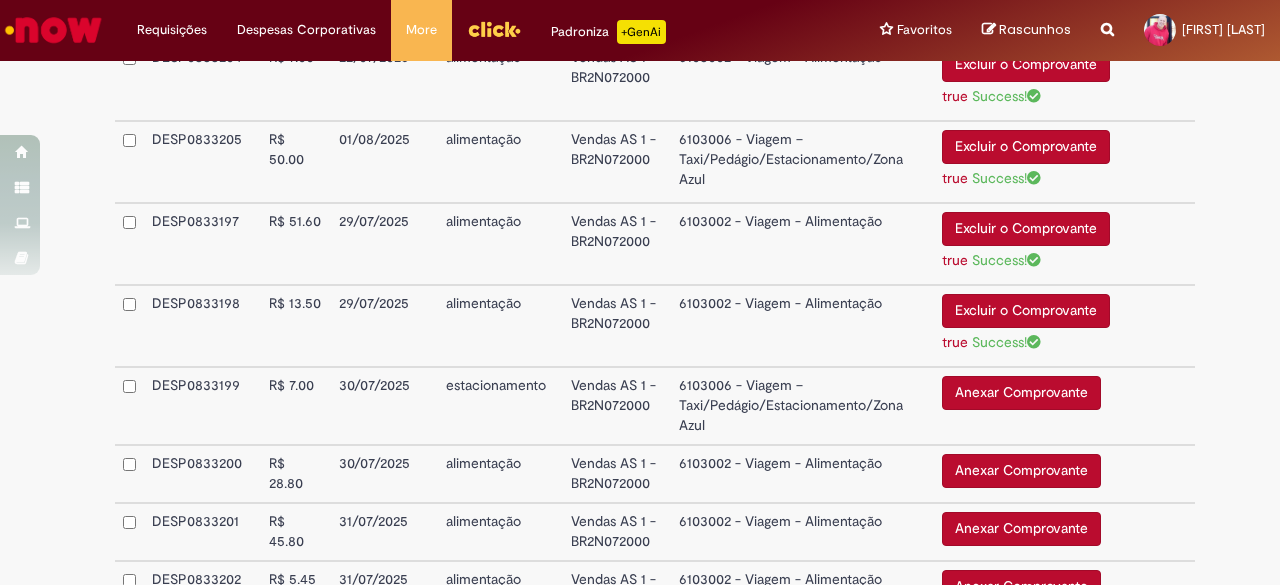 scroll, scrollTop: 680, scrollLeft: 0, axis: vertical 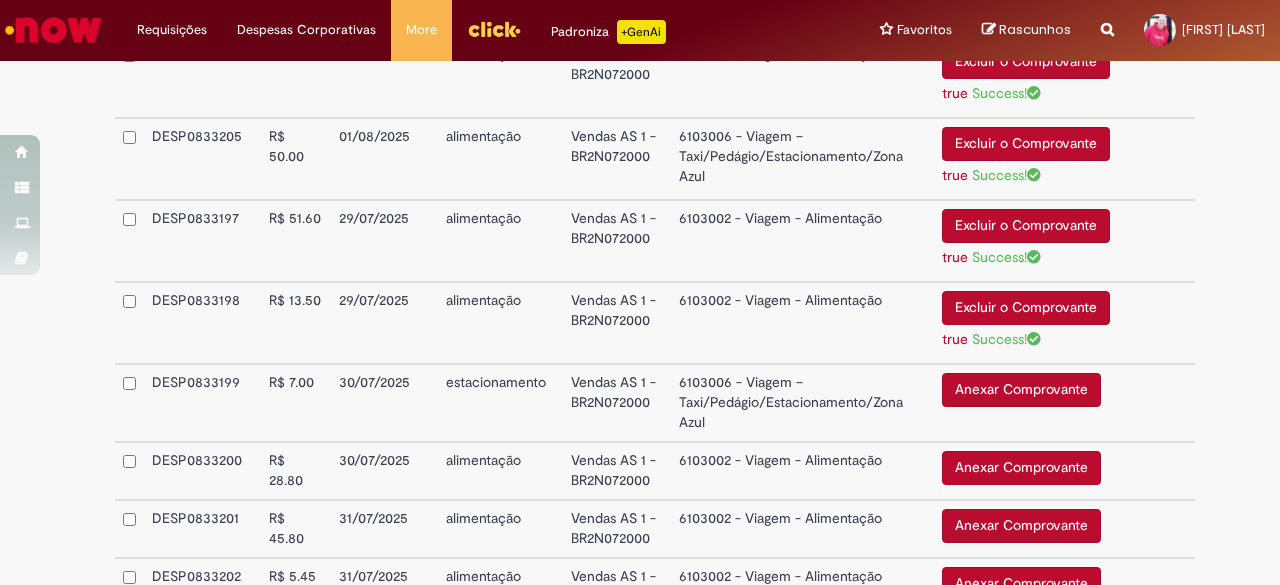 click on "**********" at bounding box center (655, 344) 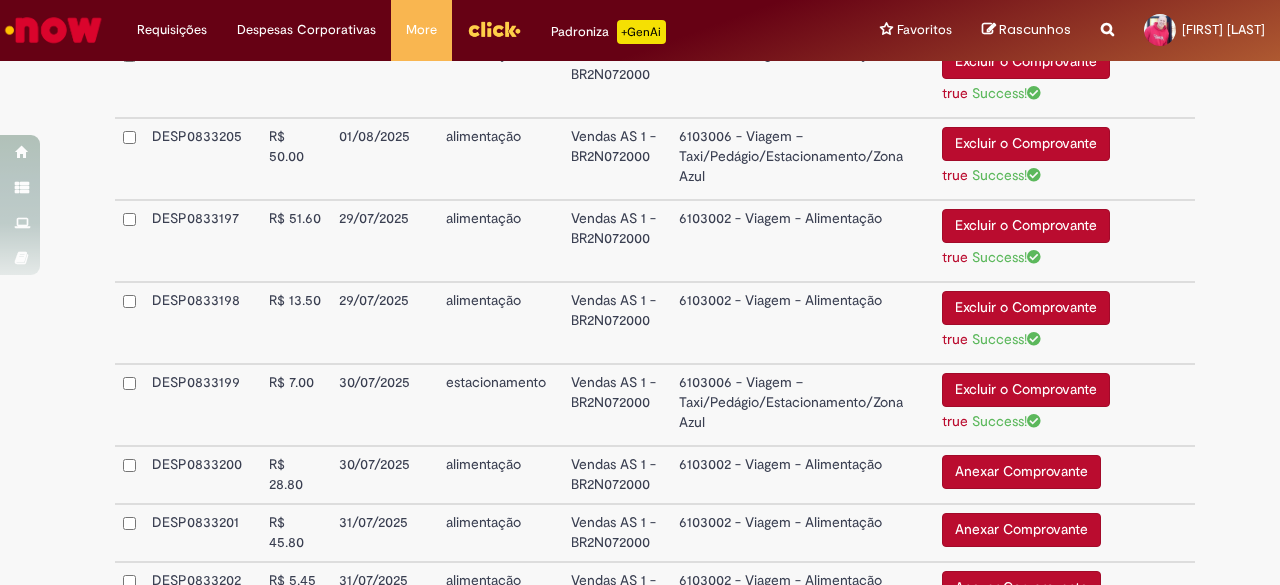 click on "Anexar Comprovante" at bounding box center [1021, 472] 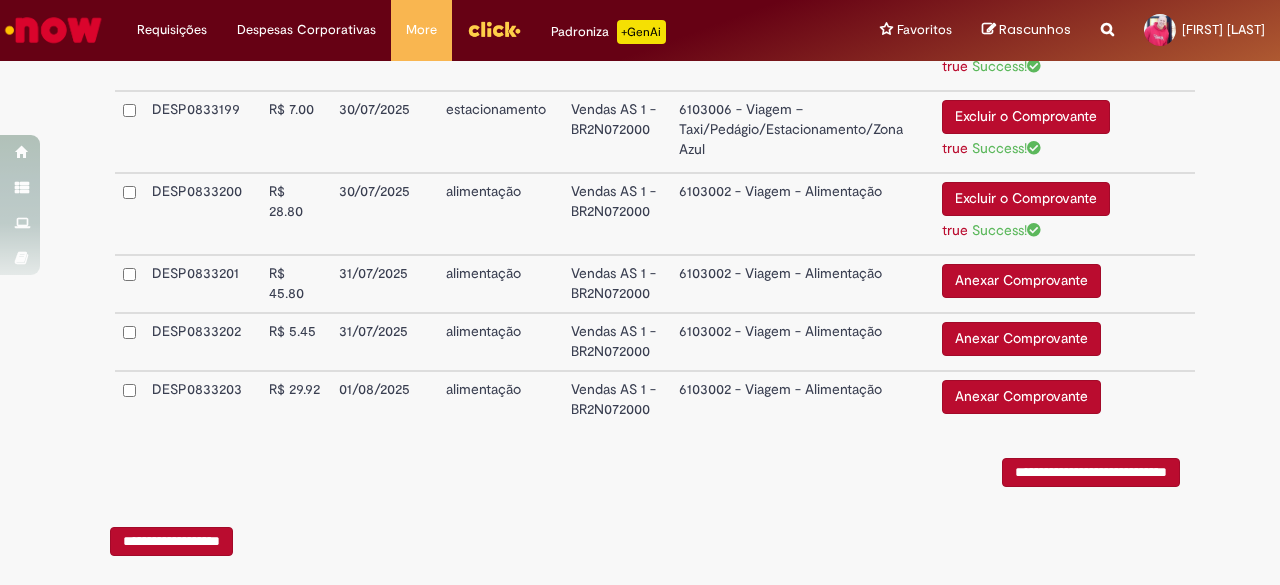 scroll, scrollTop: 973, scrollLeft: 0, axis: vertical 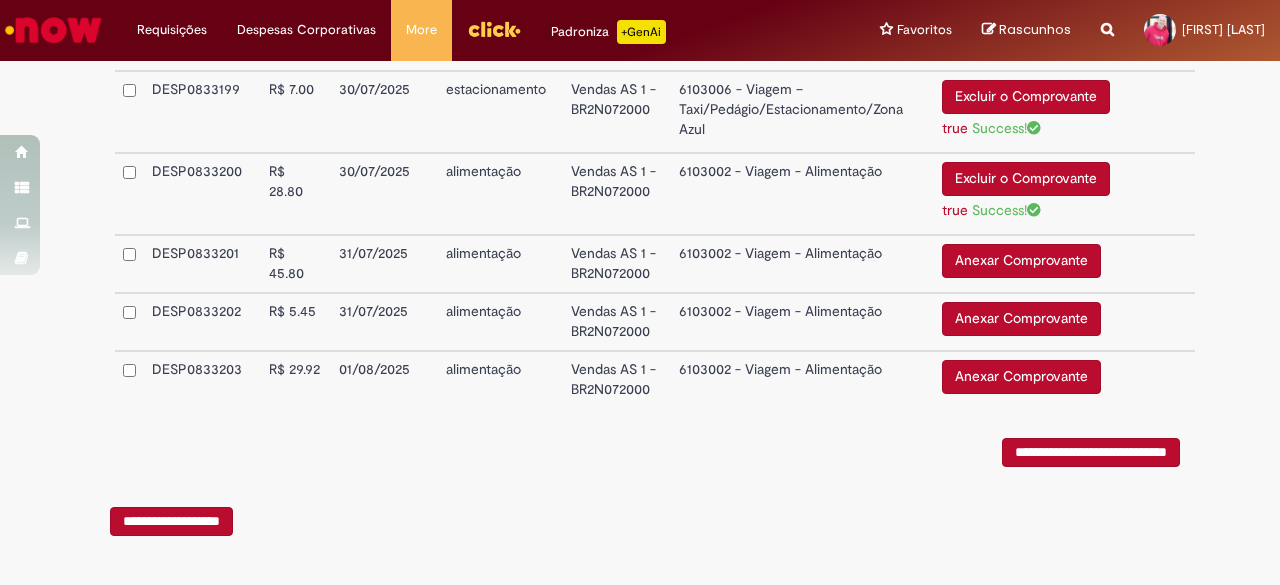 click on "Anexar Comprovante" at bounding box center [1021, 377] 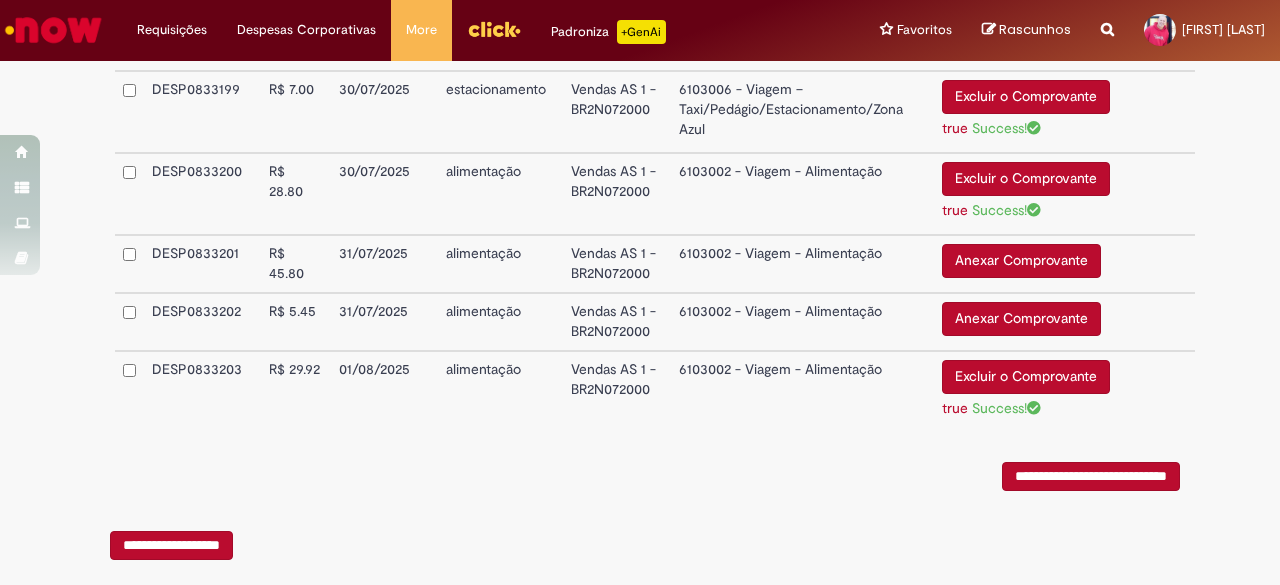 click on "Anexar Comprovante" at bounding box center [1021, 319] 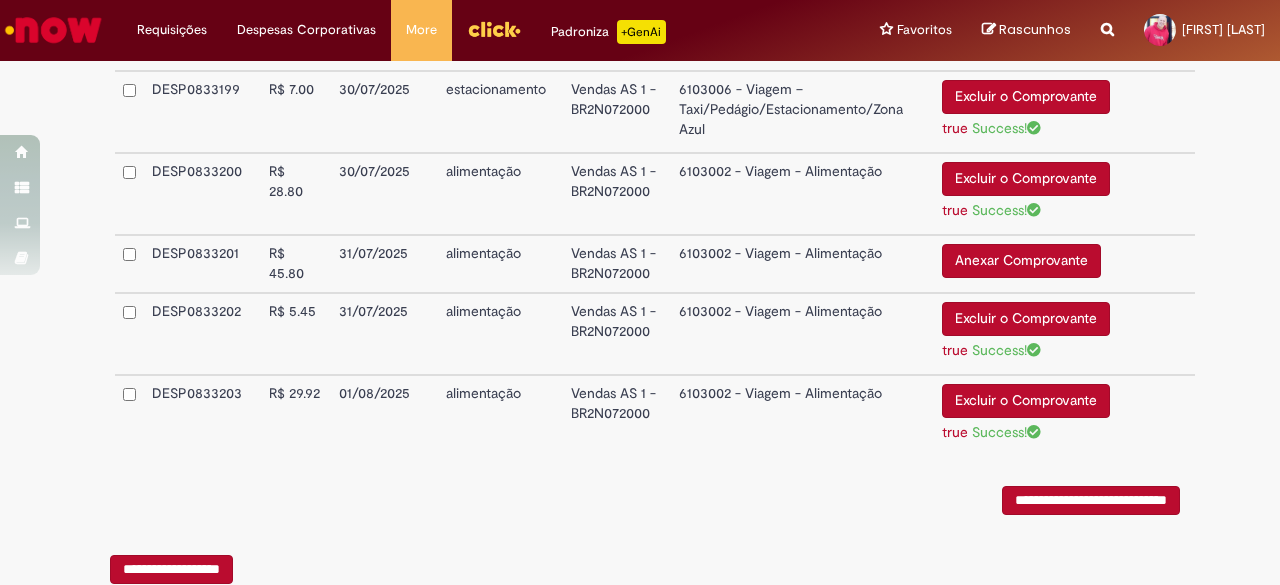 click on "Anexar Comprovante" at bounding box center (1021, 261) 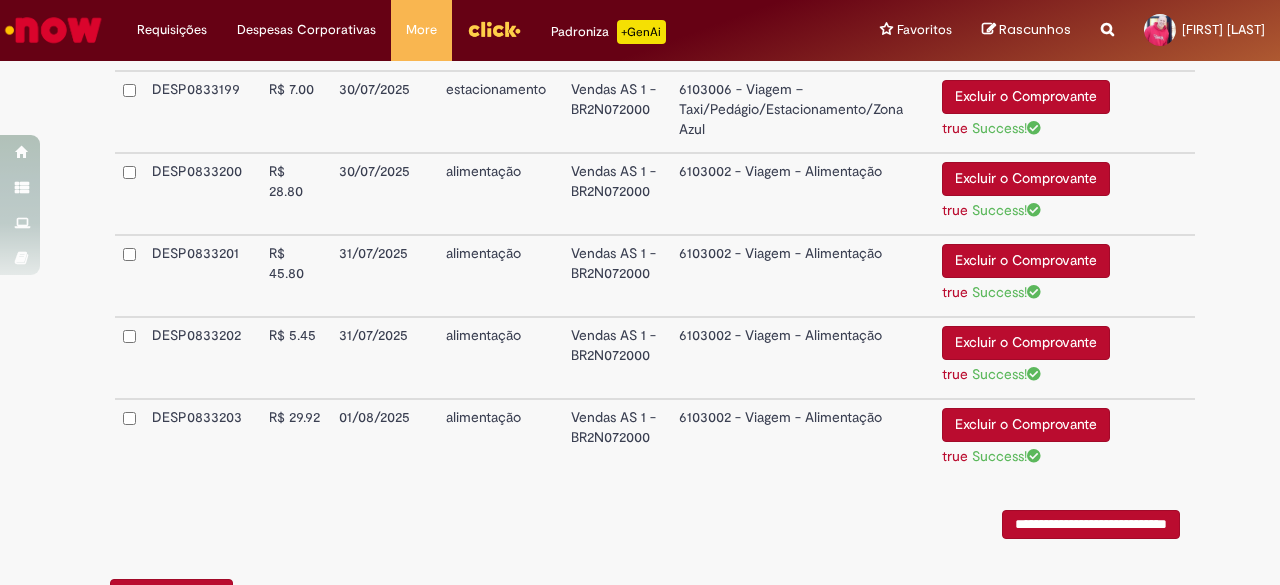 click on "**********" at bounding box center [1091, 524] 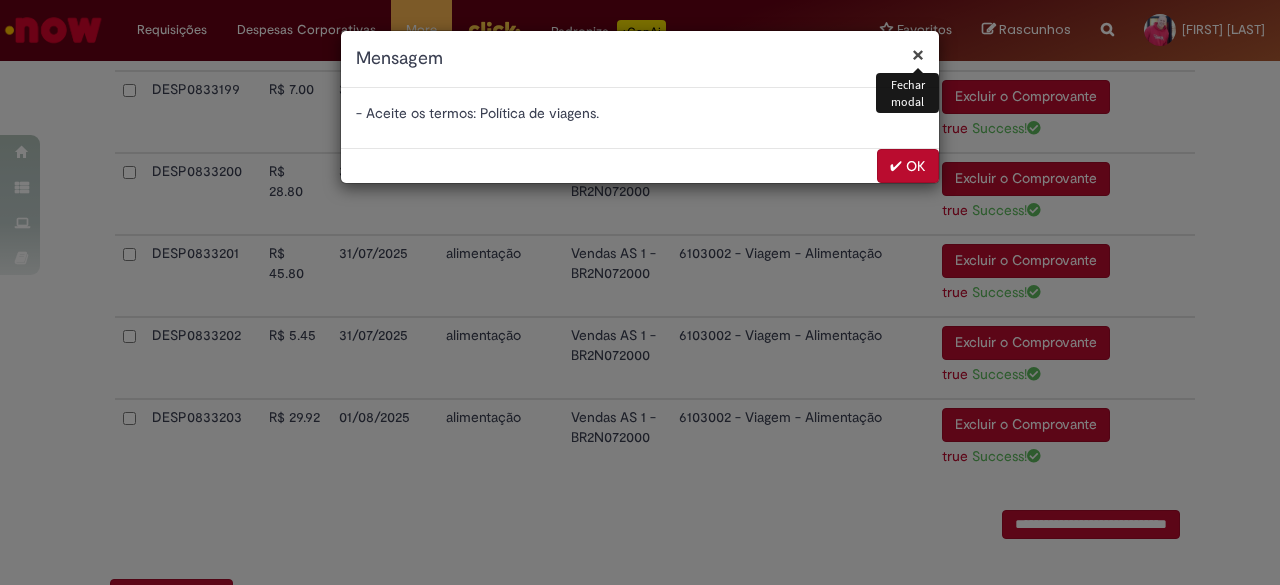 click on "✔ OK" at bounding box center [908, 166] 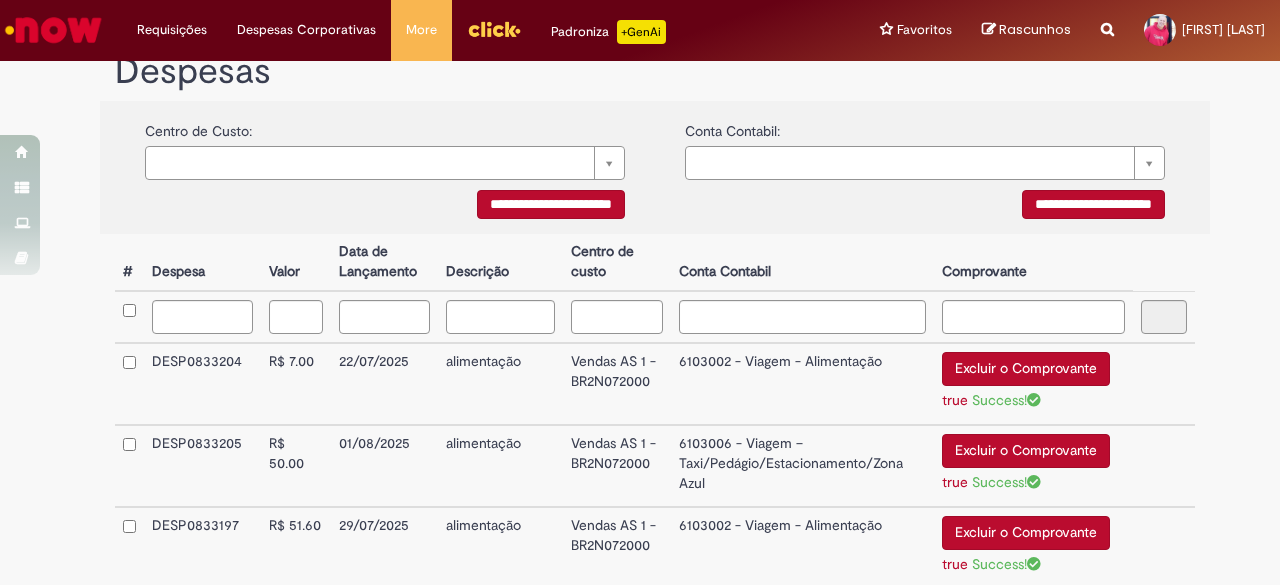 scroll, scrollTop: 320, scrollLeft: 0, axis: vertical 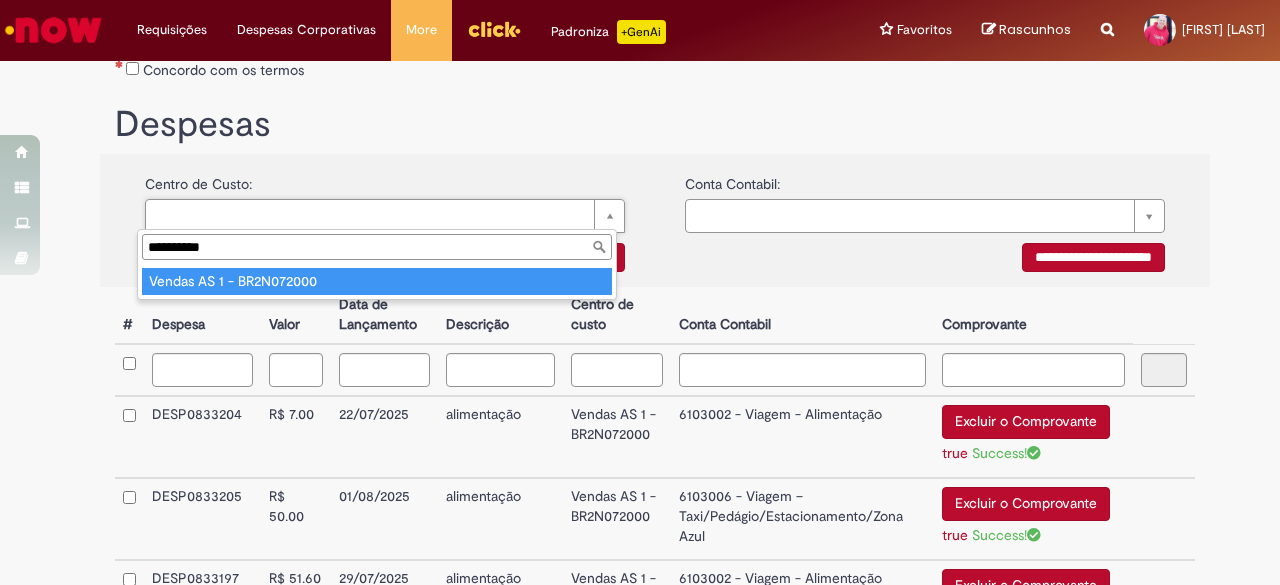 type on "**********" 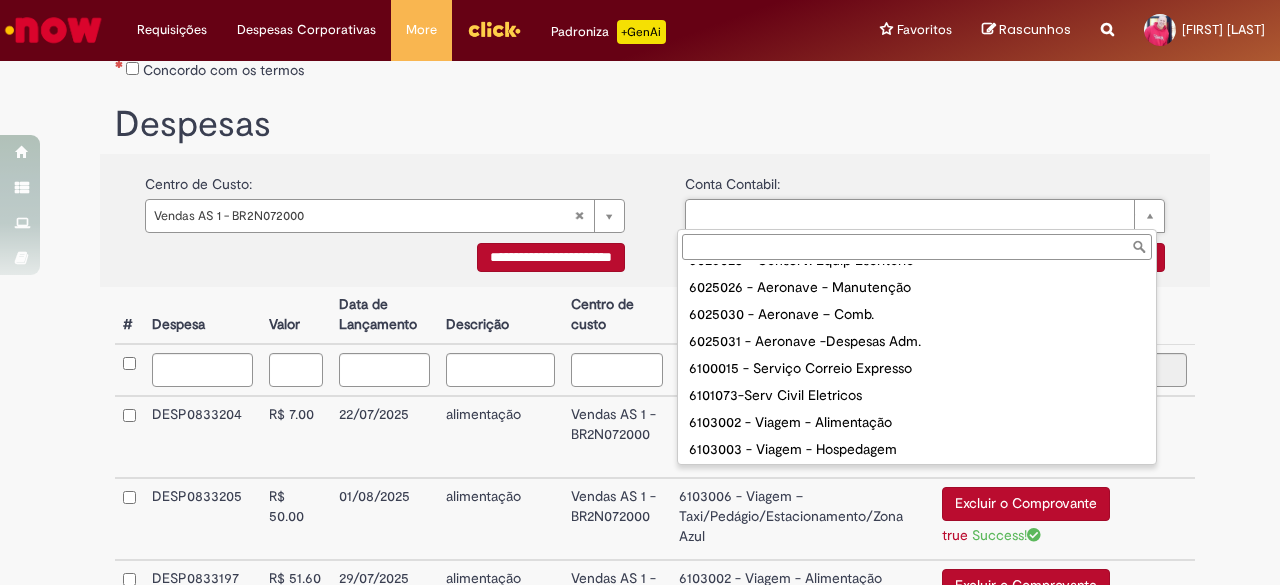 scroll, scrollTop: 373, scrollLeft: 0, axis: vertical 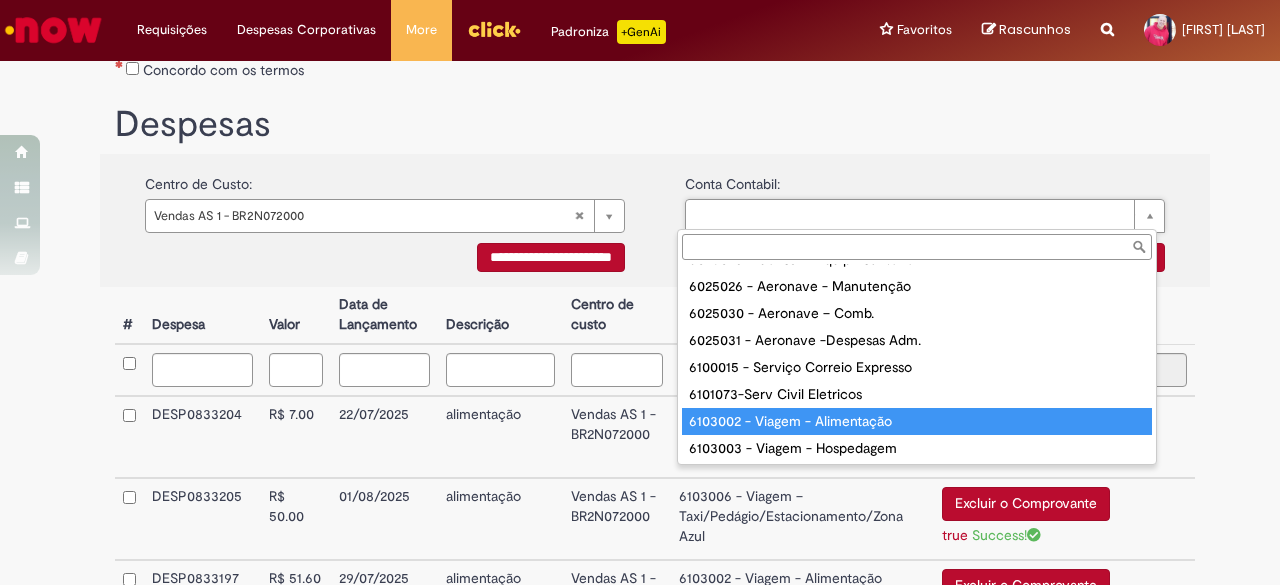 type on "**********" 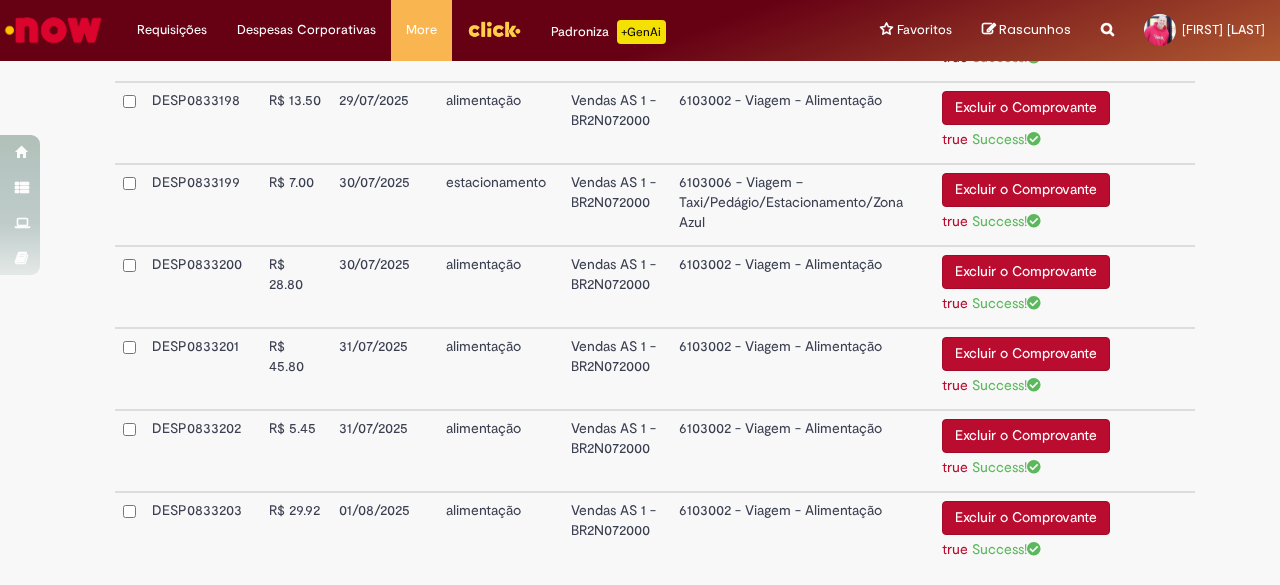 scroll, scrollTop: 1047, scrollLeft: 0, axis: vertical 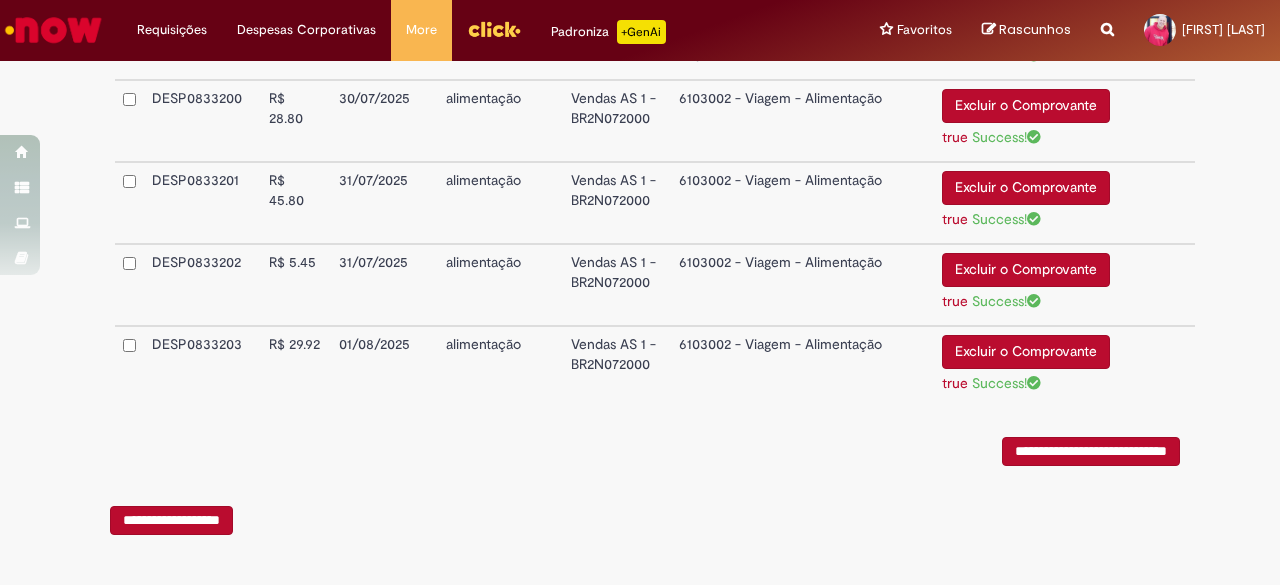 click on "**********" at bounding box center [1091, 451] 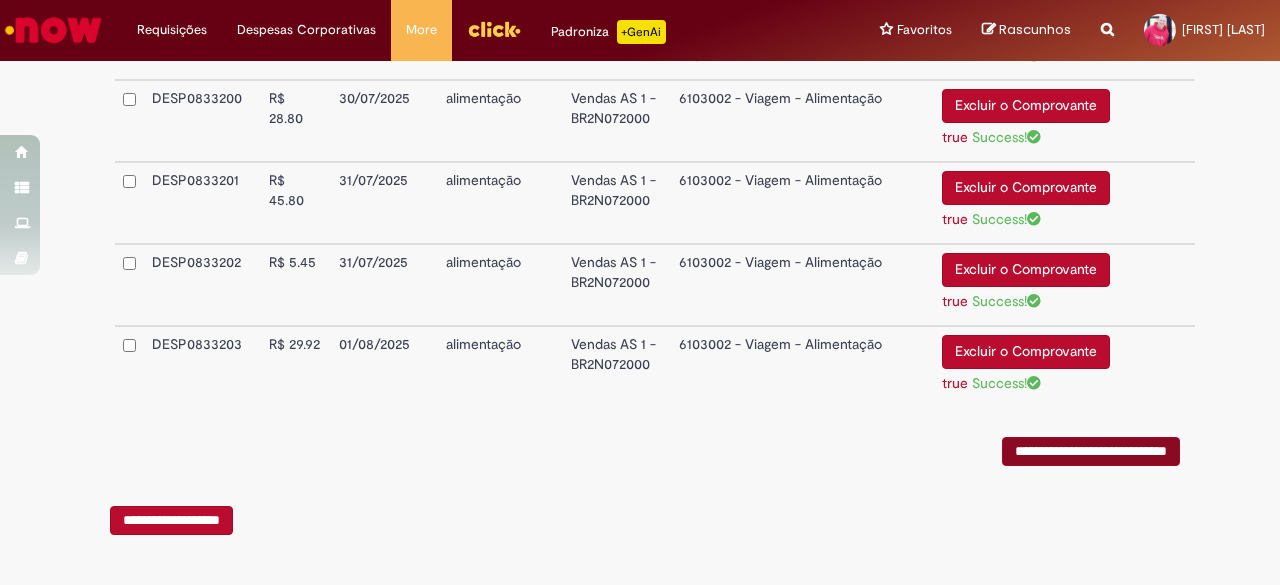 scroll, scrollTop: 0, scrollLeft: 0, axis: both 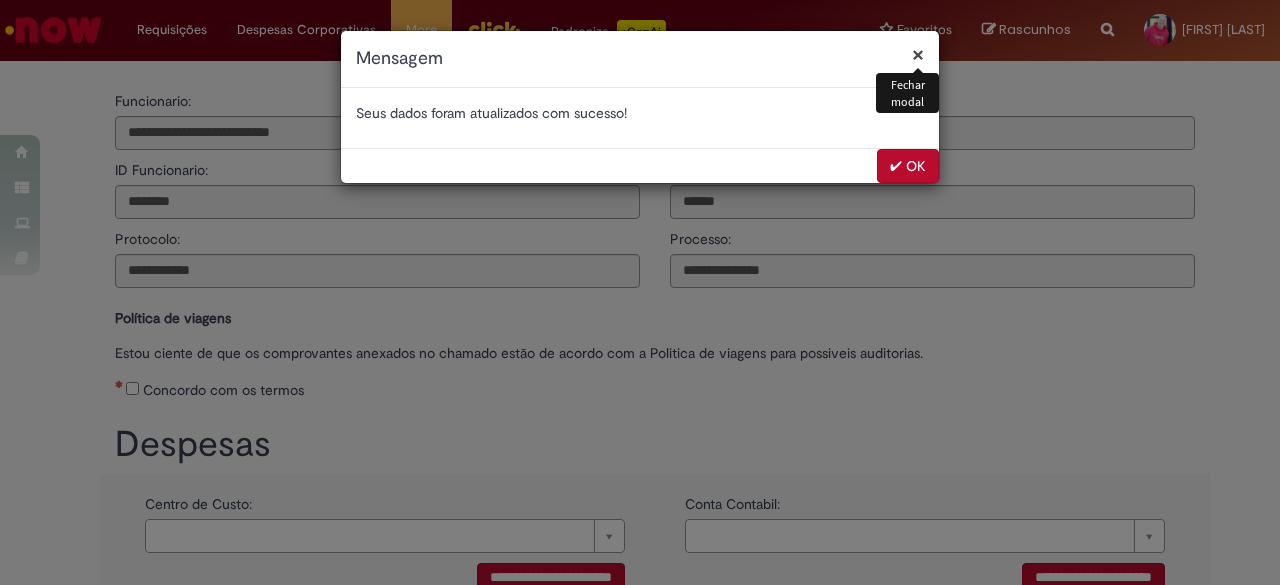 click on "✔ OK" at bounding box center [908, 166] 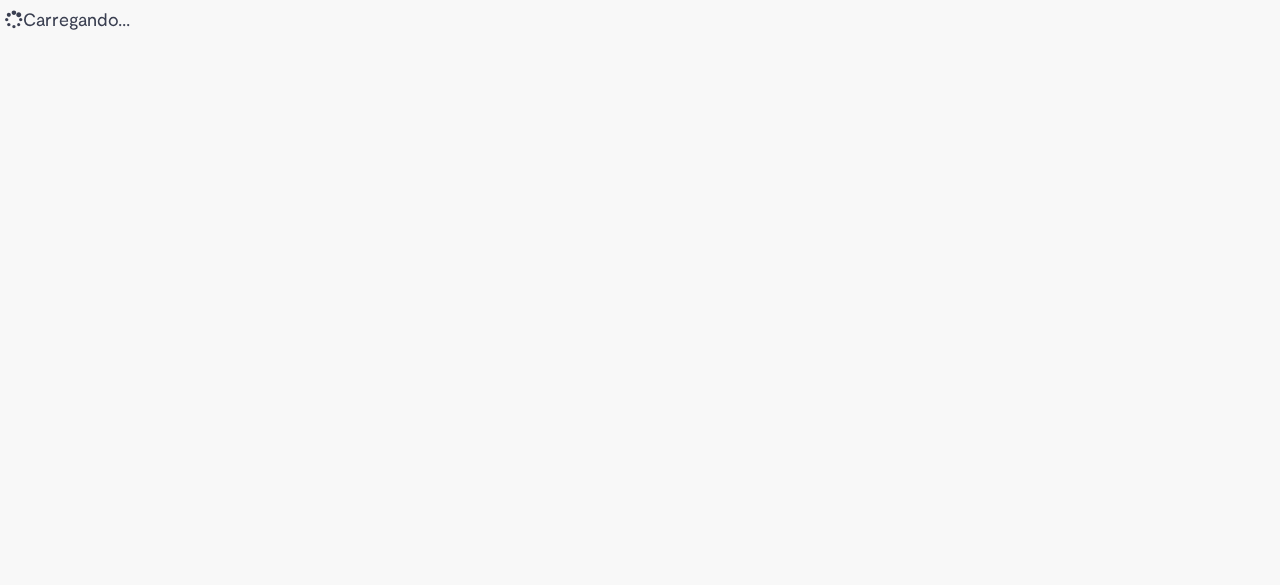 scroll, scrollTop: 0, scrollLeft: 0, axis: both 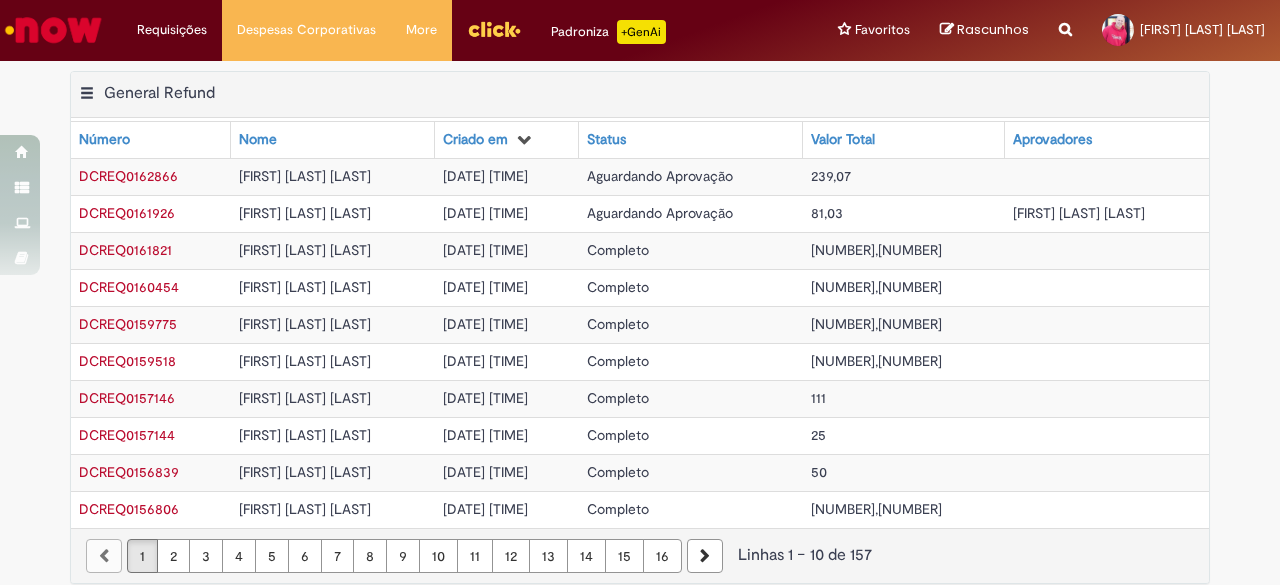 click on "DCREQ0161926" at bounding box center [151, 213] 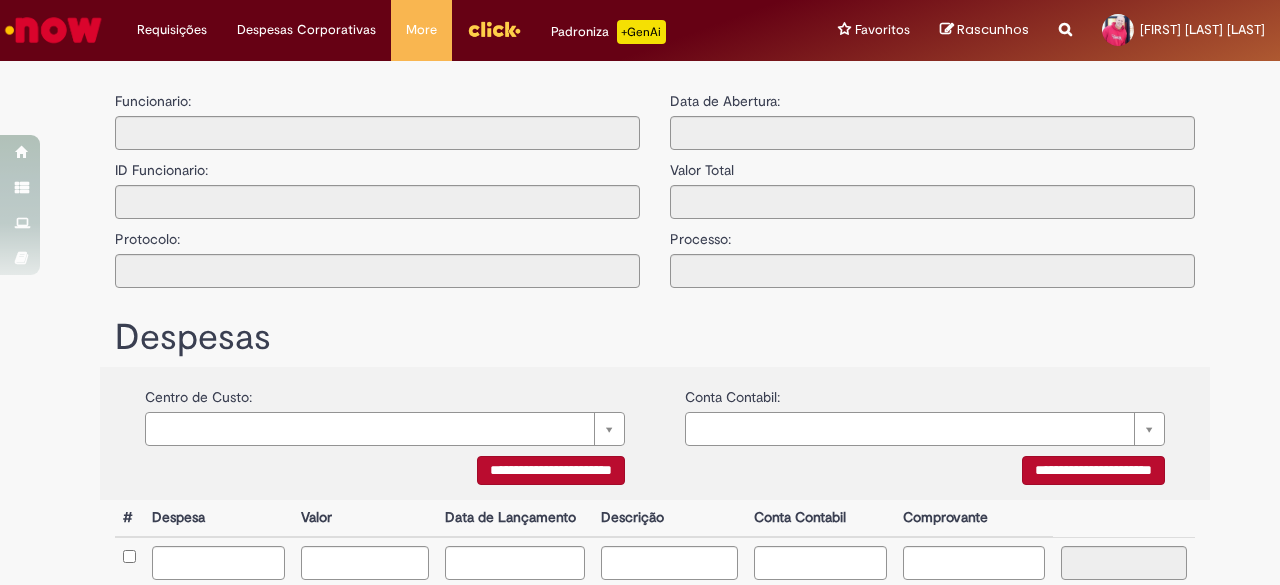 type on "**********" 